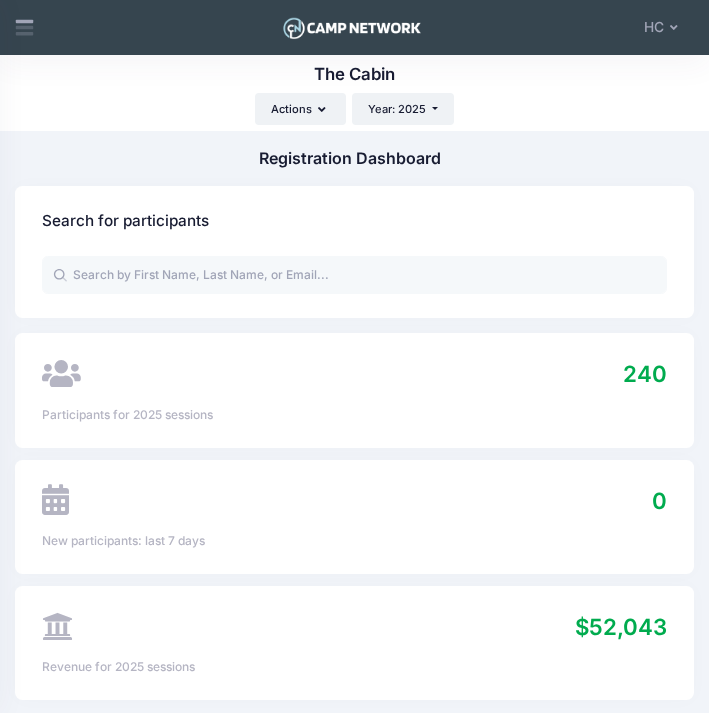 select 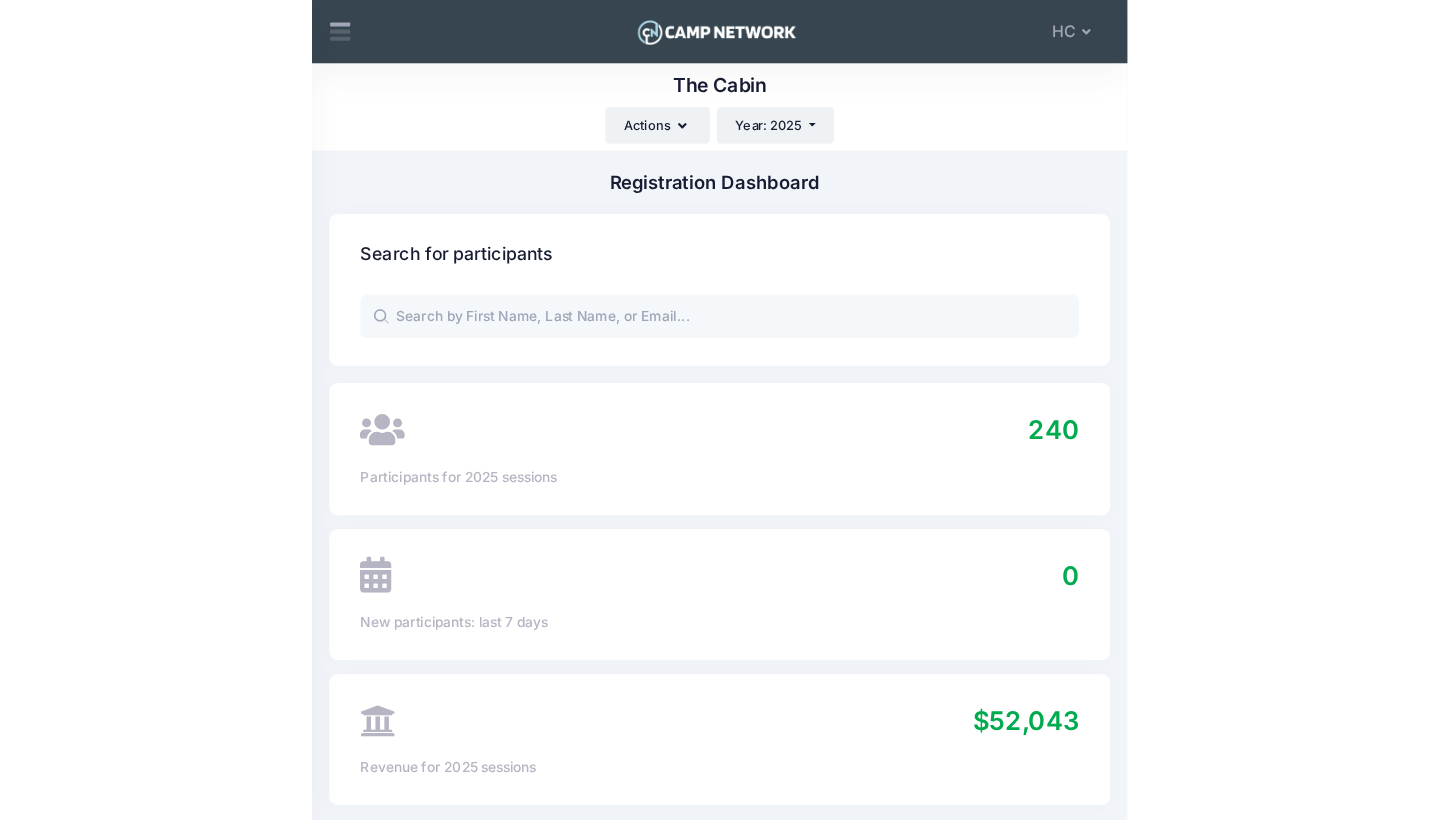 scroll, scrollTop: 0, scrollLeft: 0, axis: both 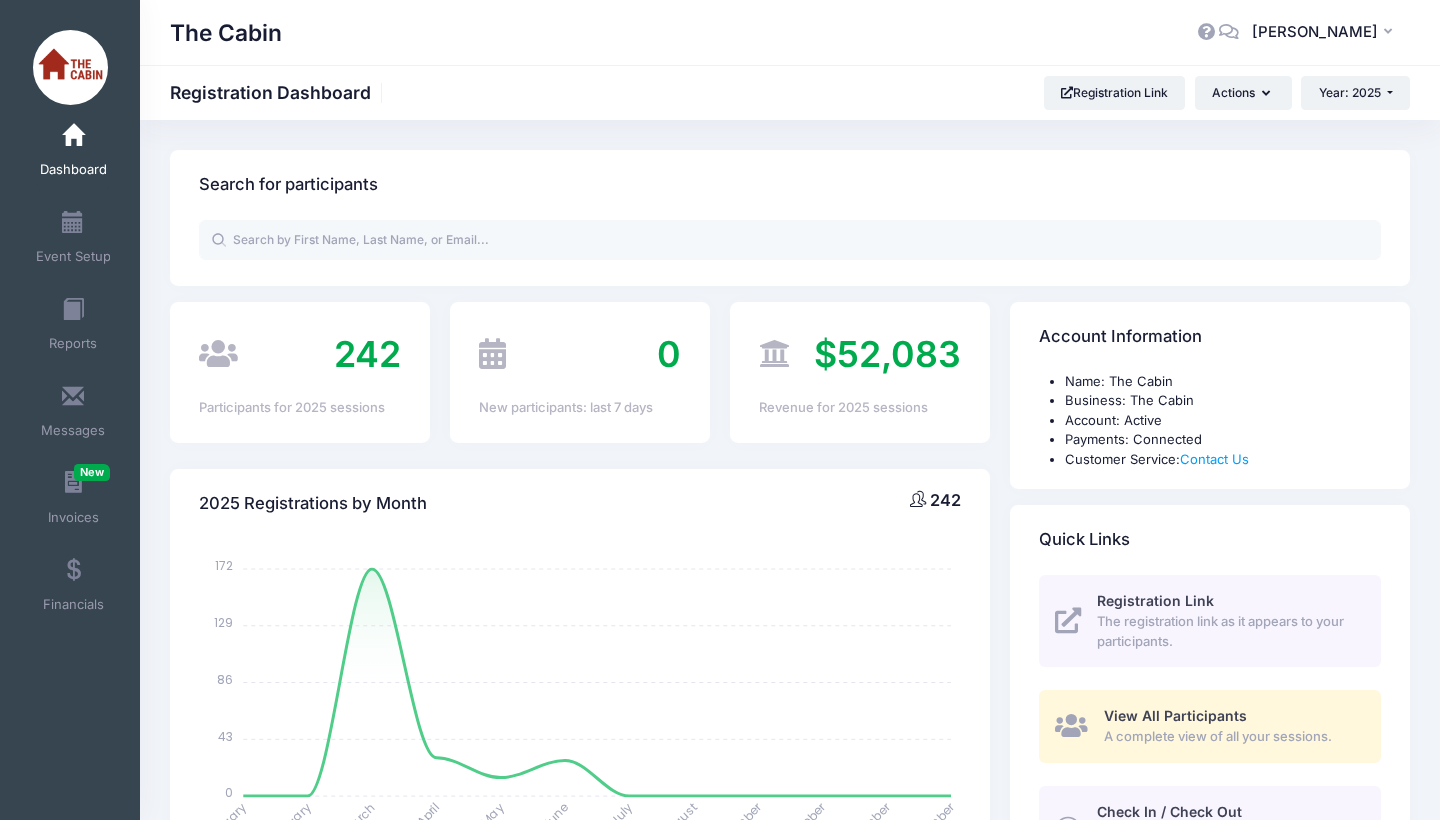 click on "242" at bounding box center [367, 354] 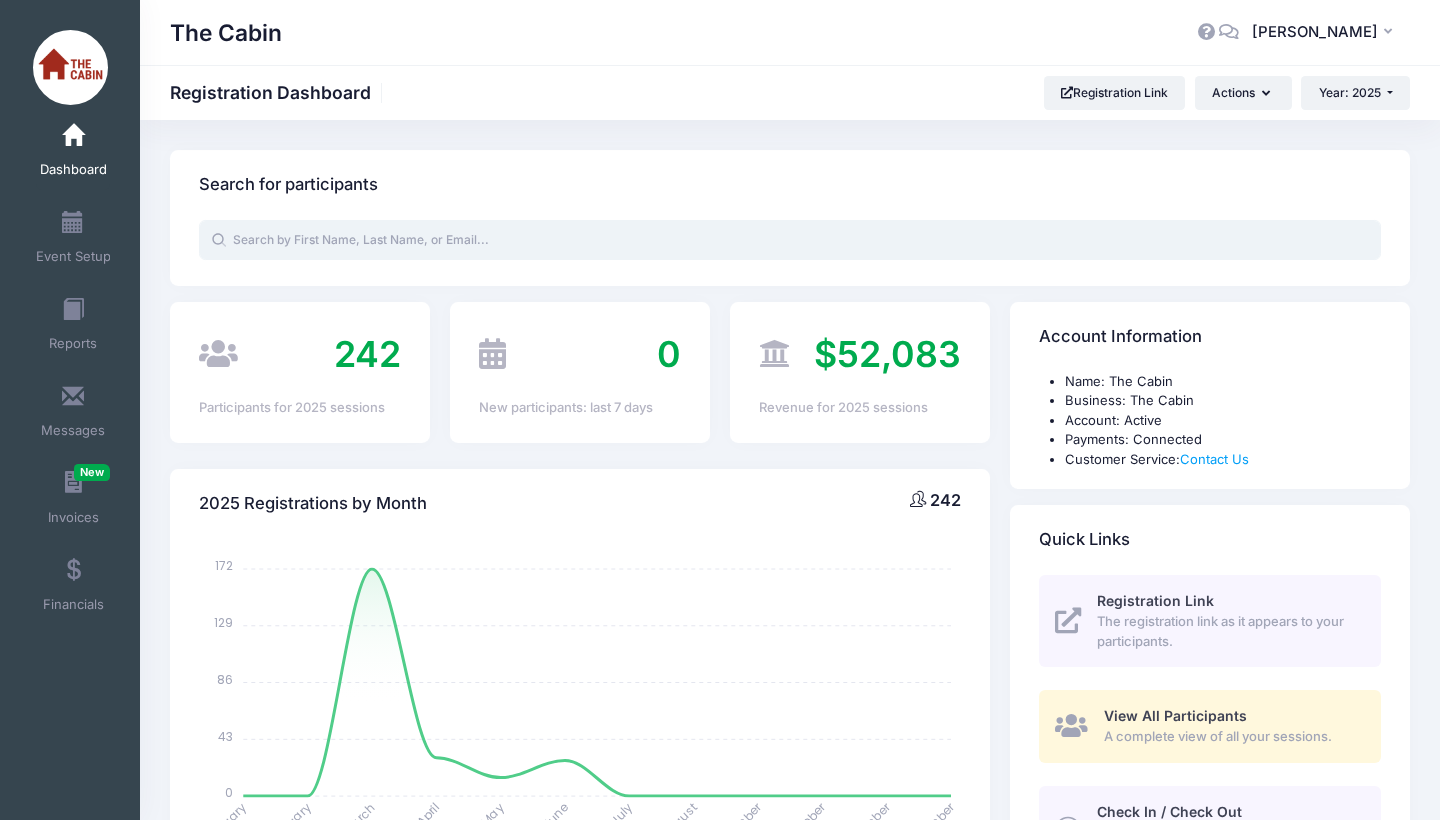 click at bounding box center [790, 240] 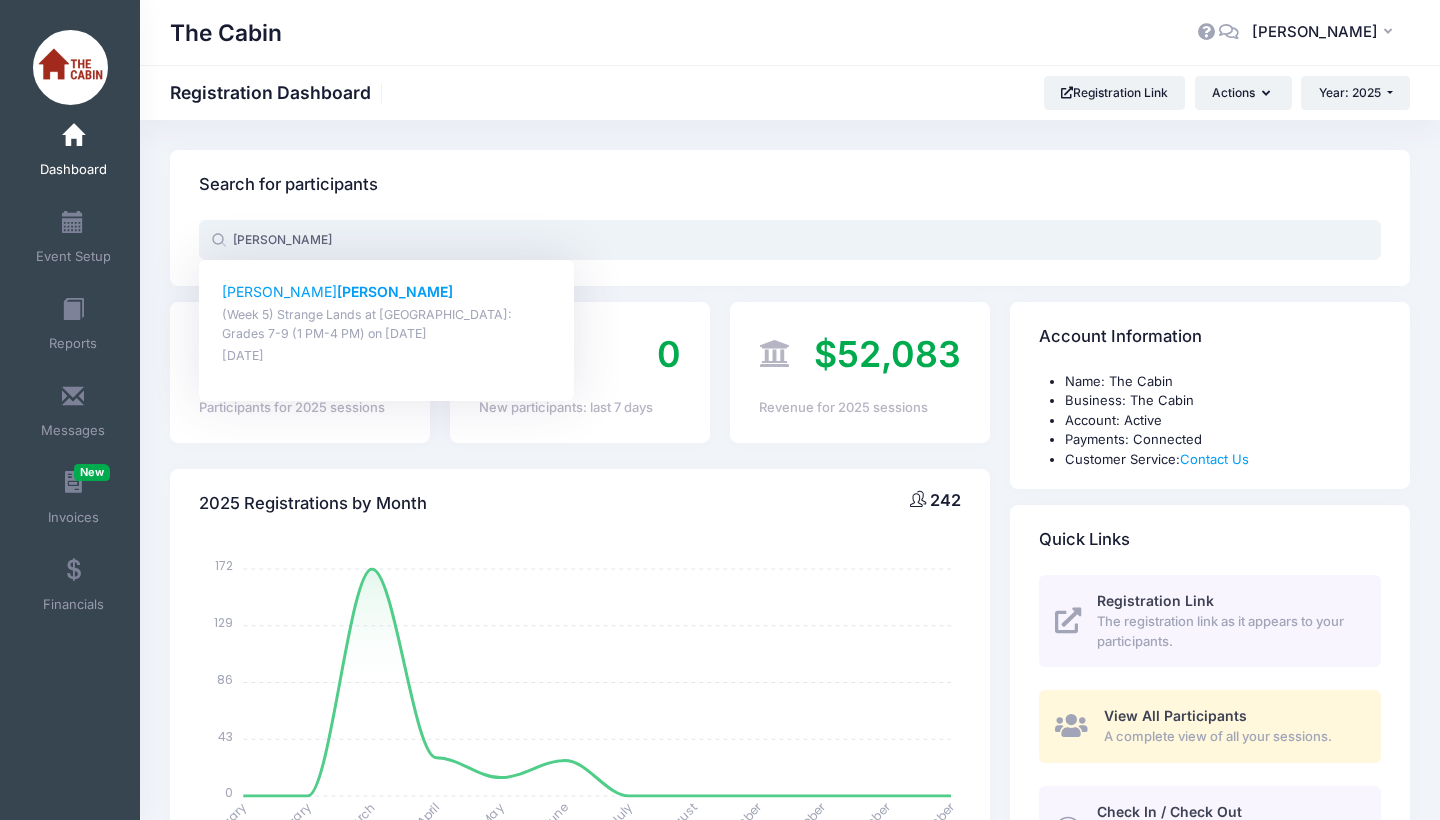 click on "Amelia  Hiney" at bounding box center [387, 292] 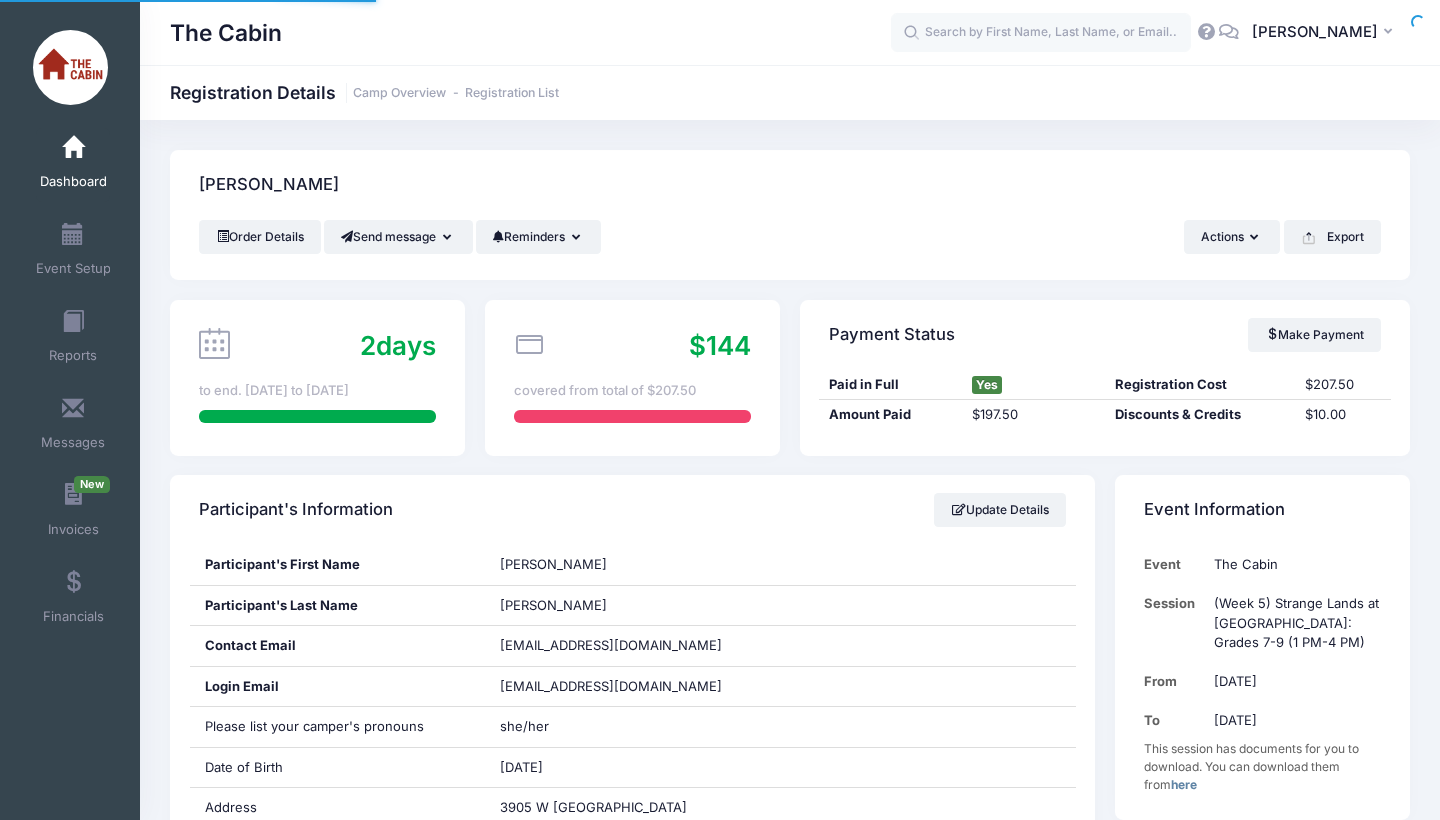 scroll, scrollTop: 0, scrollLeft: 0, axis: both 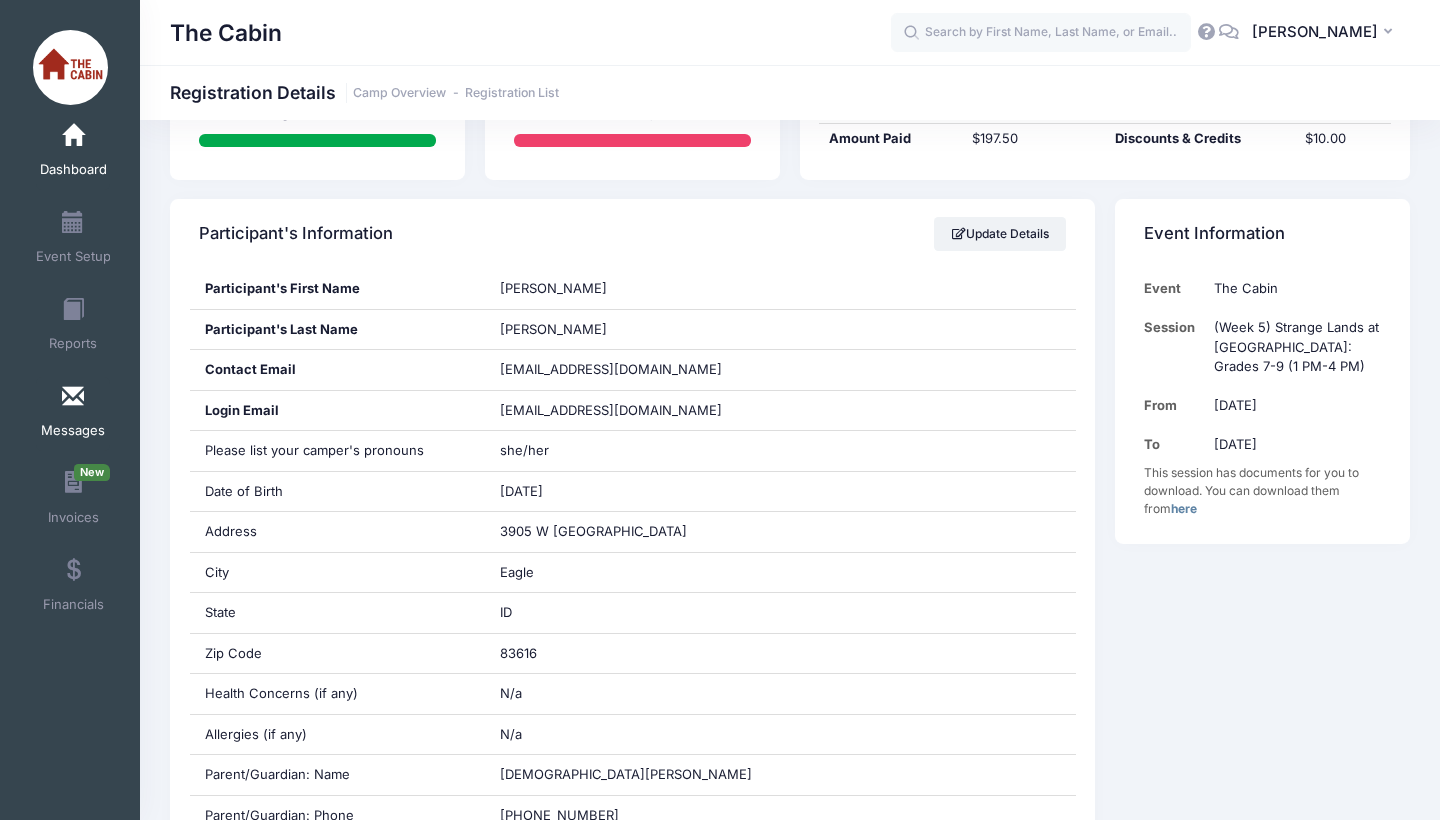 click at bounding box center [73, 397] 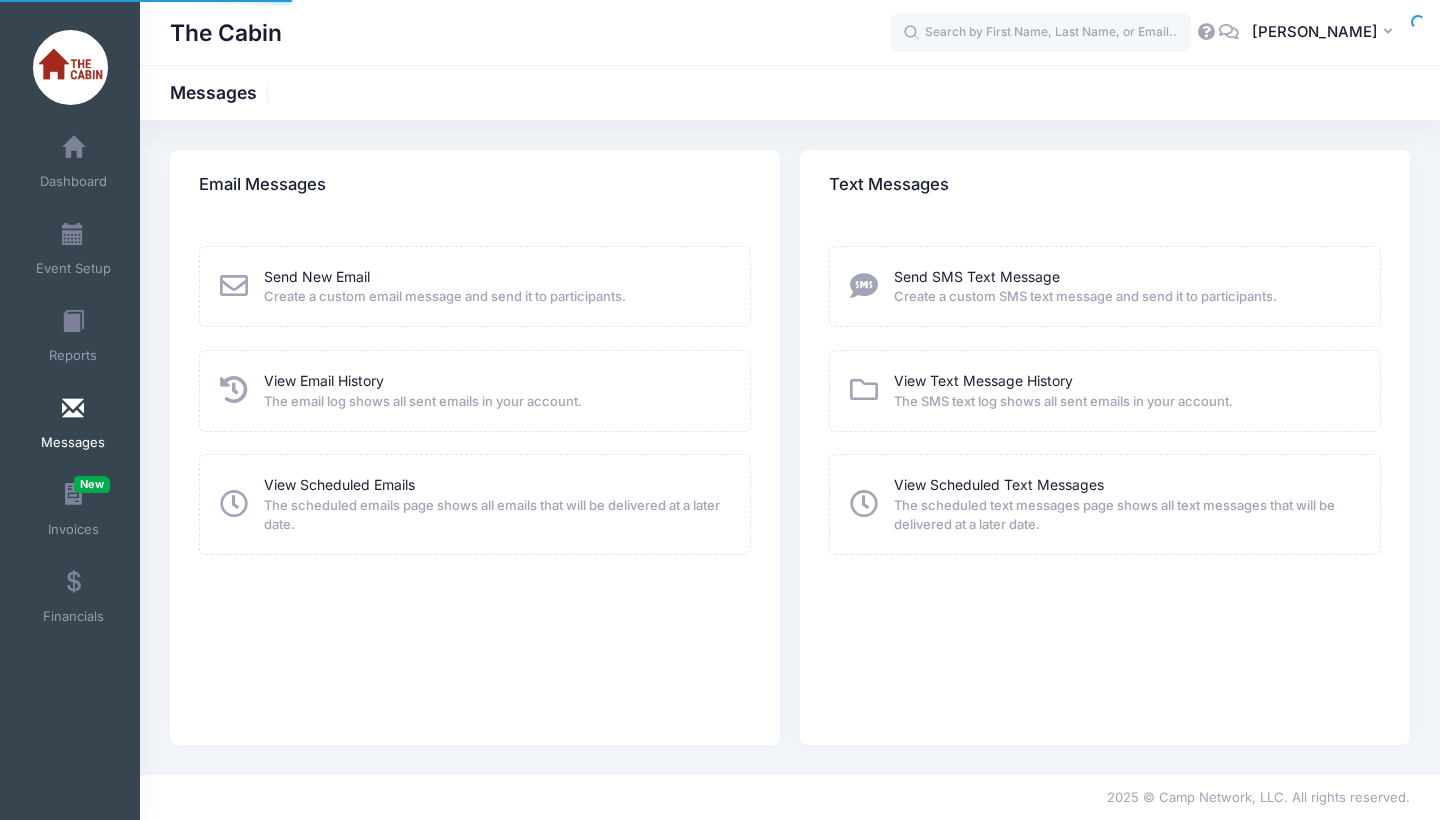 scroll, scrollTop: 0, scrollLeft: 0, axis: both 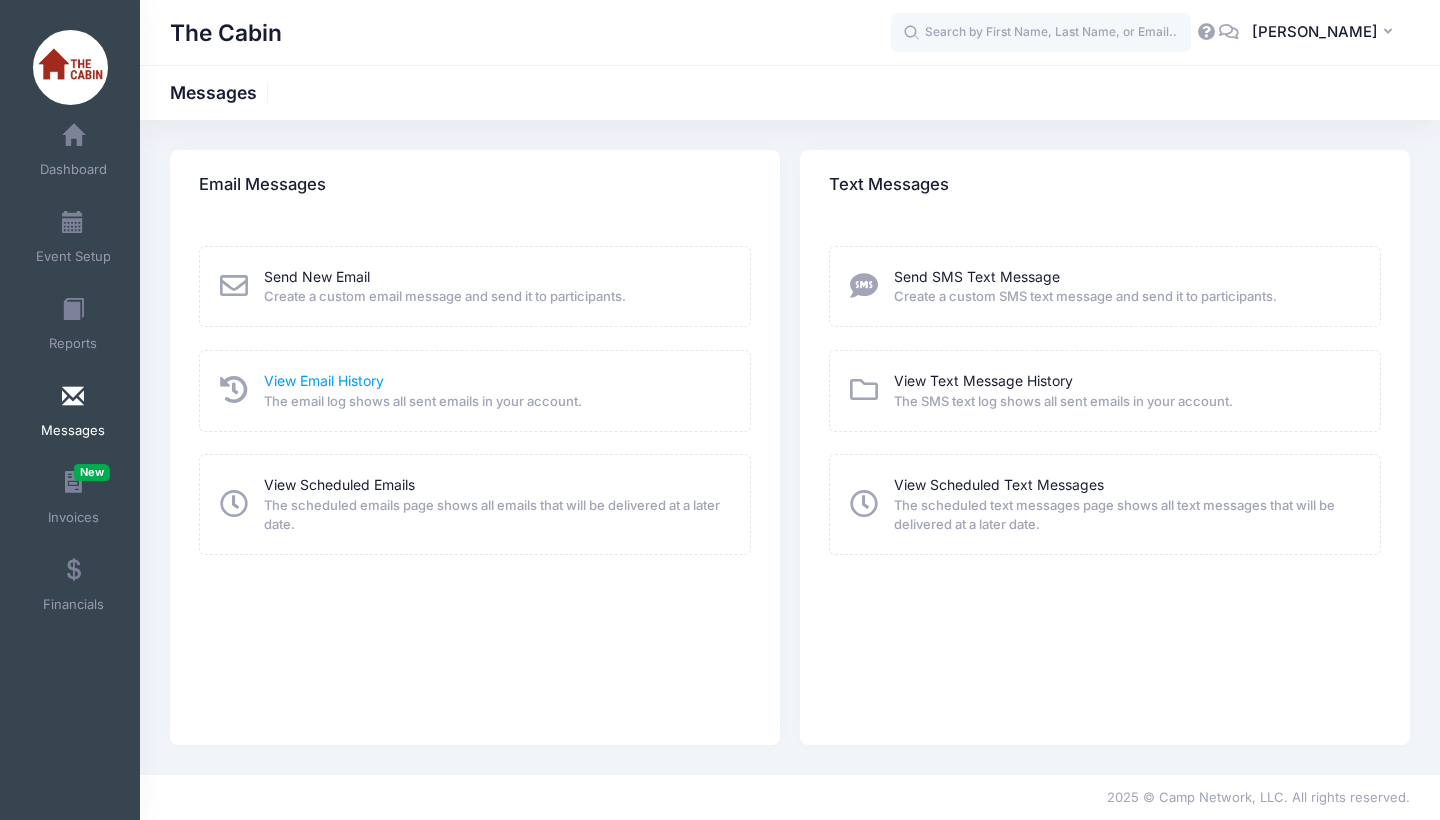click on "View Email History" at bounding box center [324, 380] 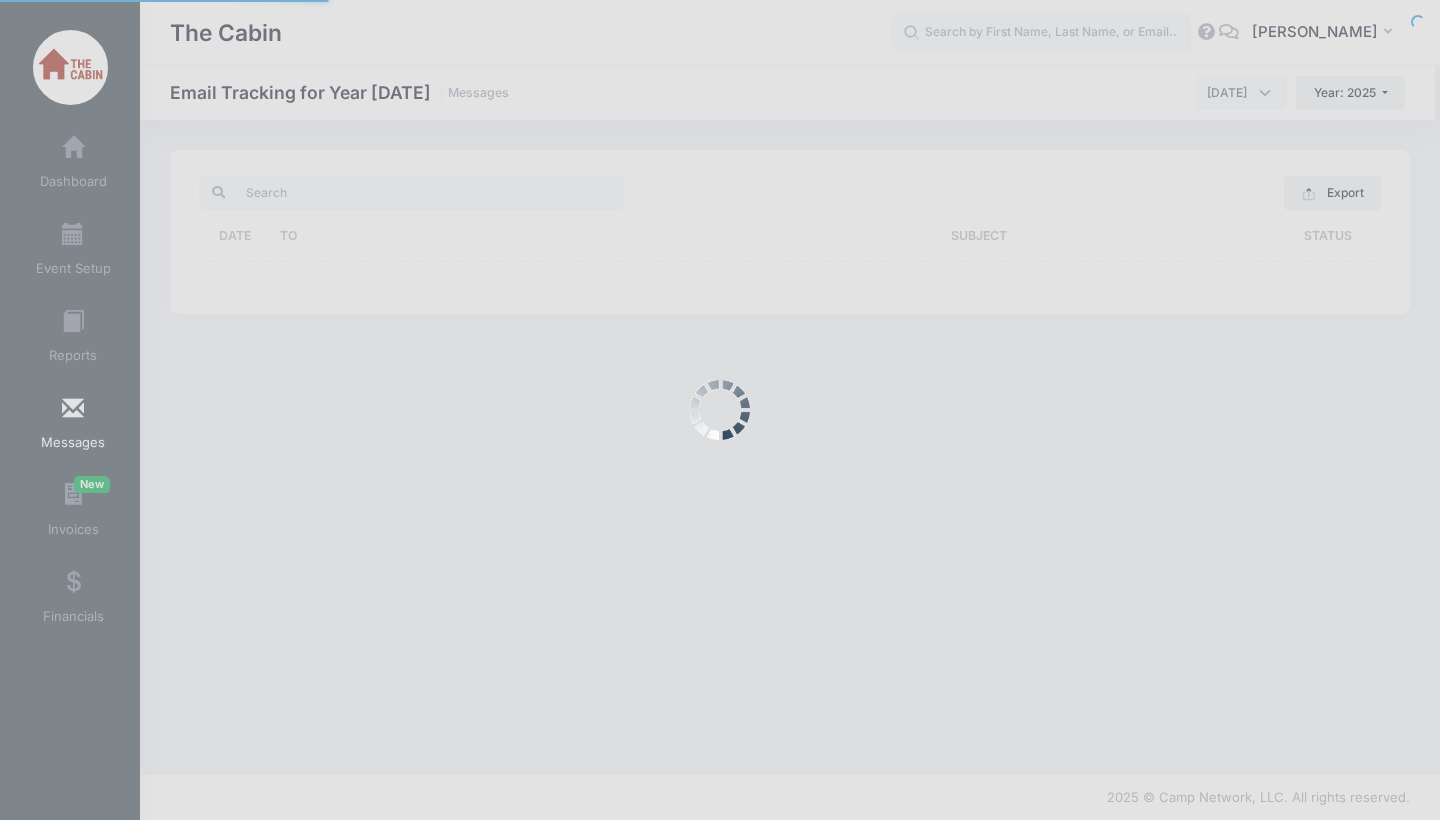 scroll, scrollTop: 0, scrollLeft: 0, axis: both 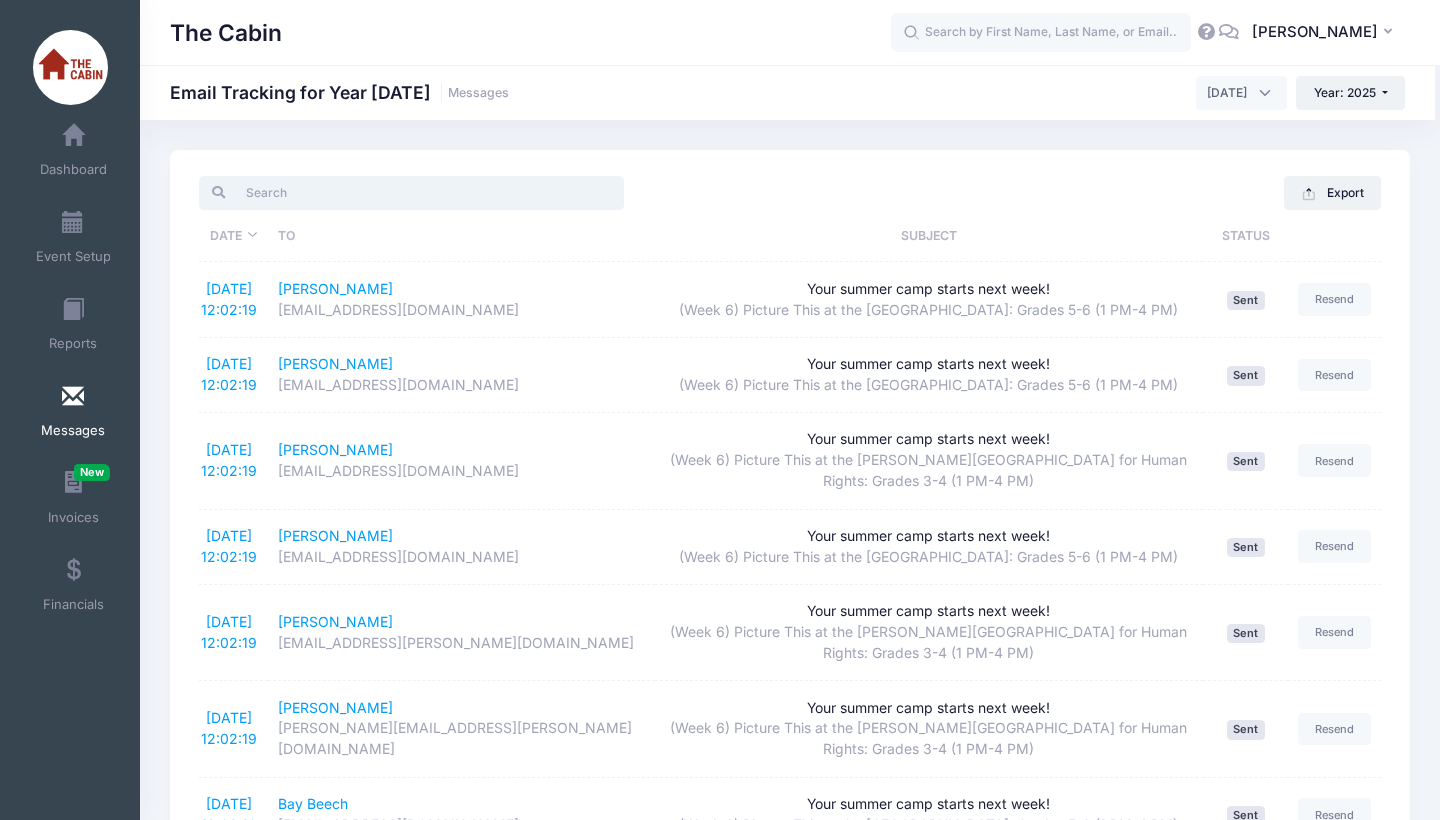 click at bounding box center (411, 193) 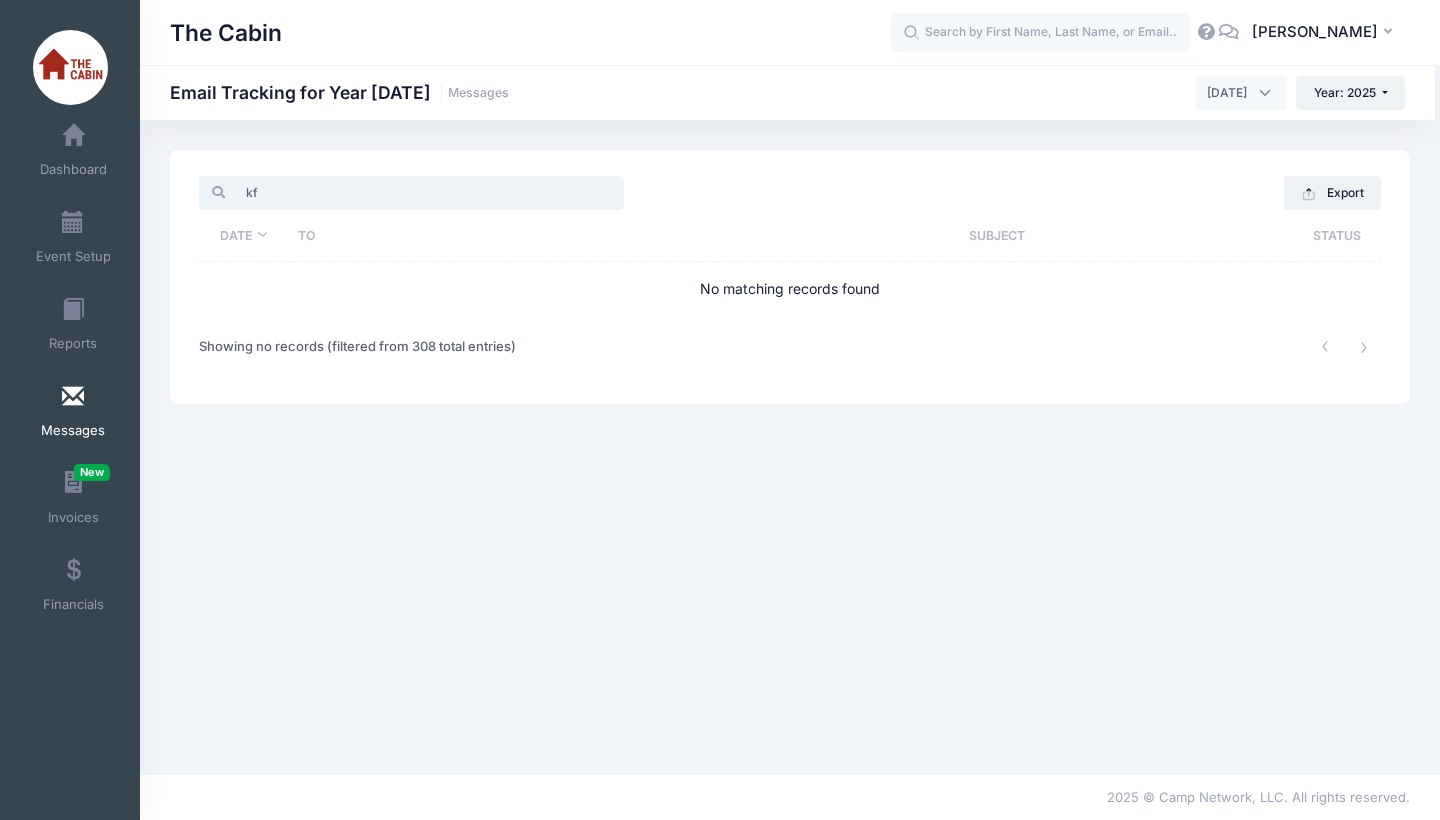 type on "k" 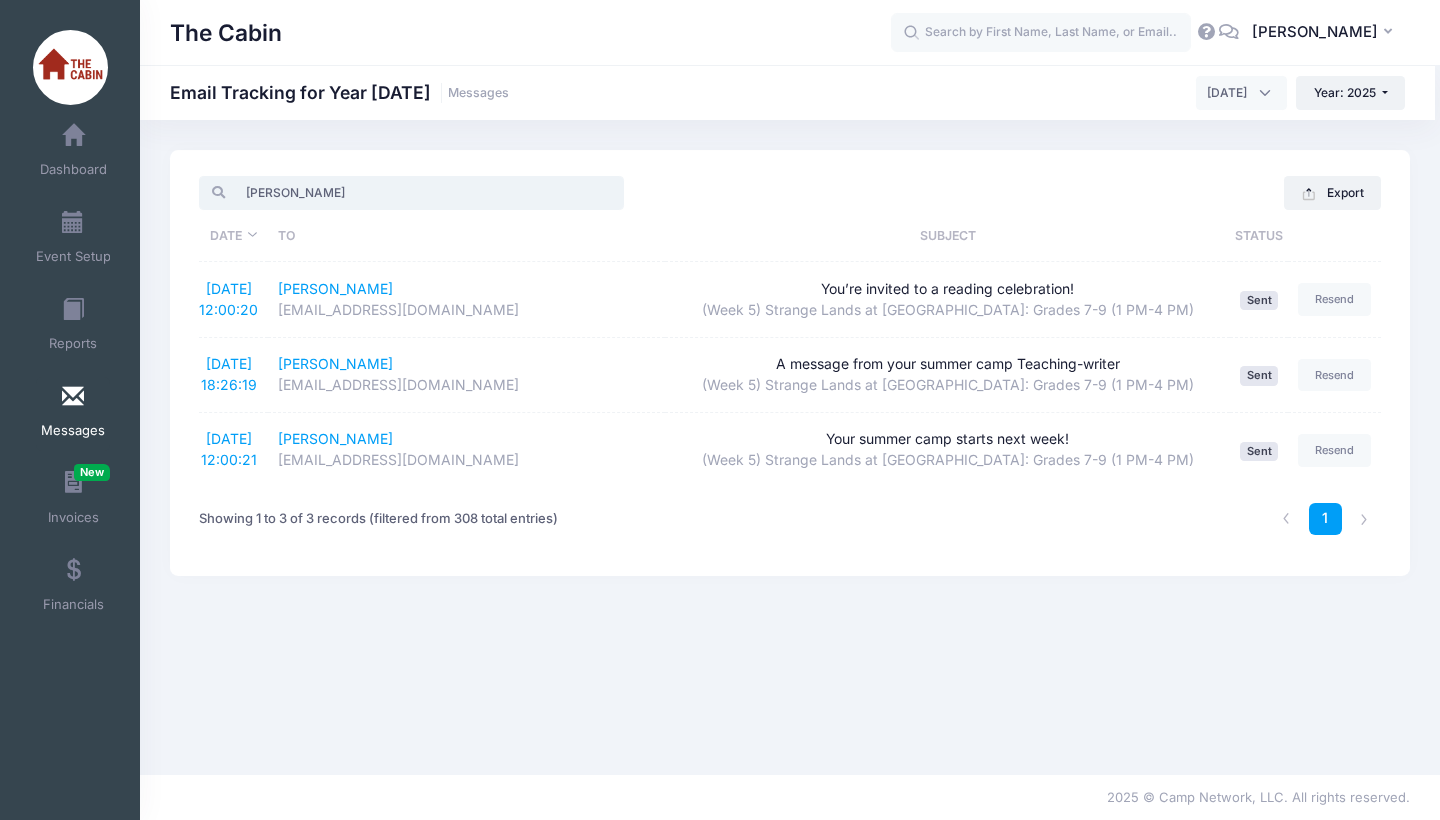 type on "honey" 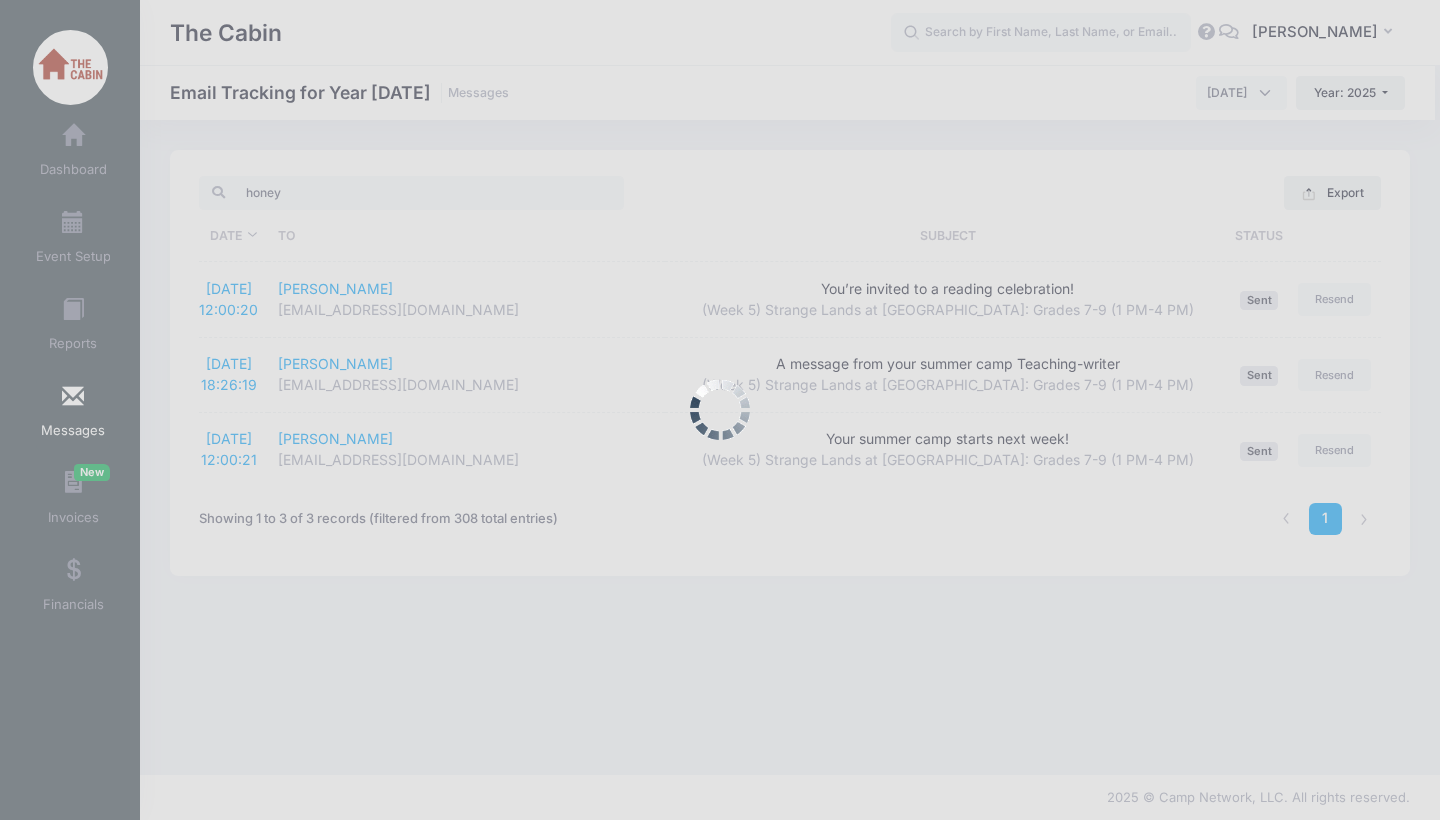 drag, startPoint x: 137, startPoint y: 4, endPoint x: 330, endPoint y: 712, distance: 733.8345 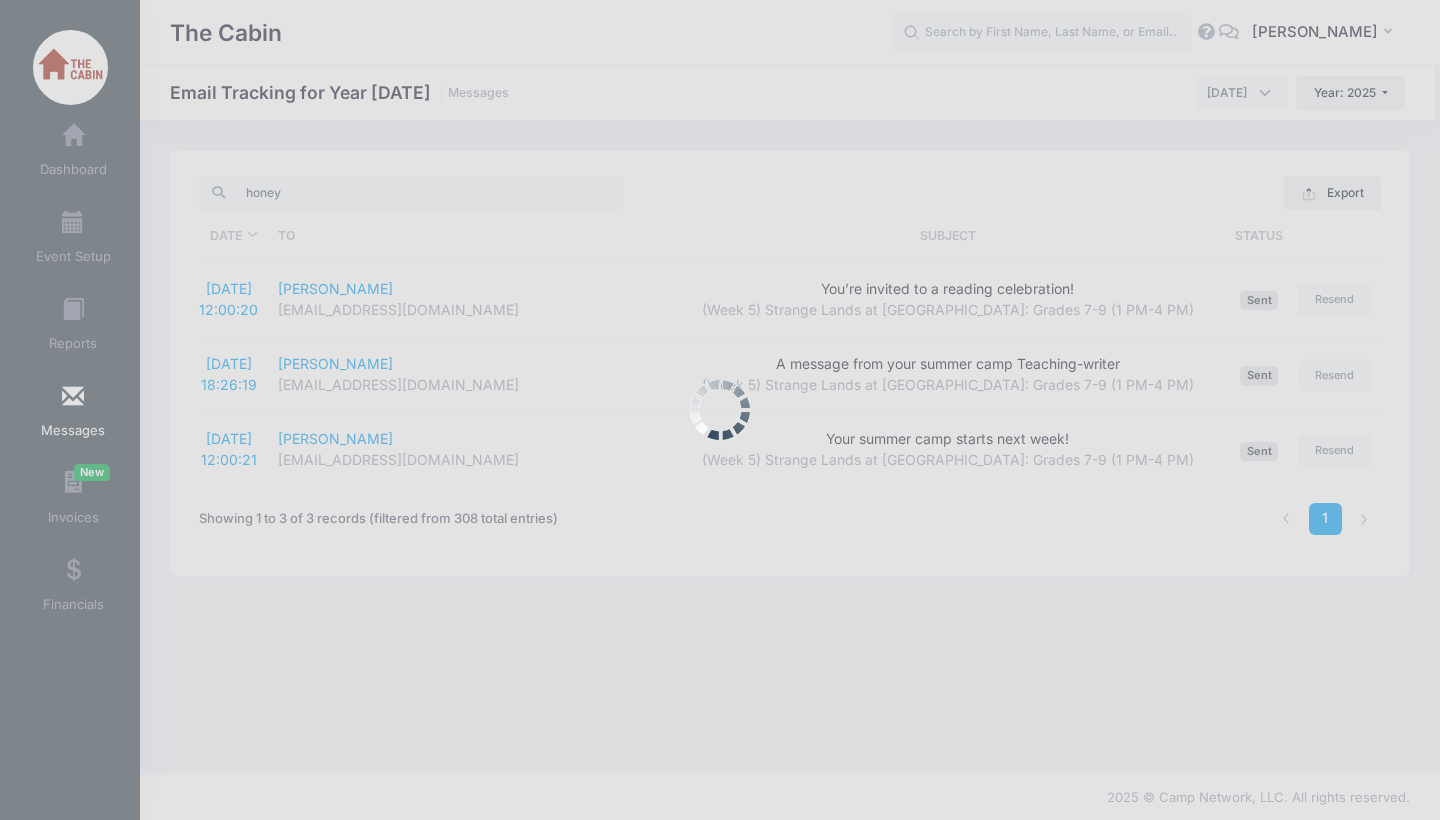 click at bounding box center [720, 410] 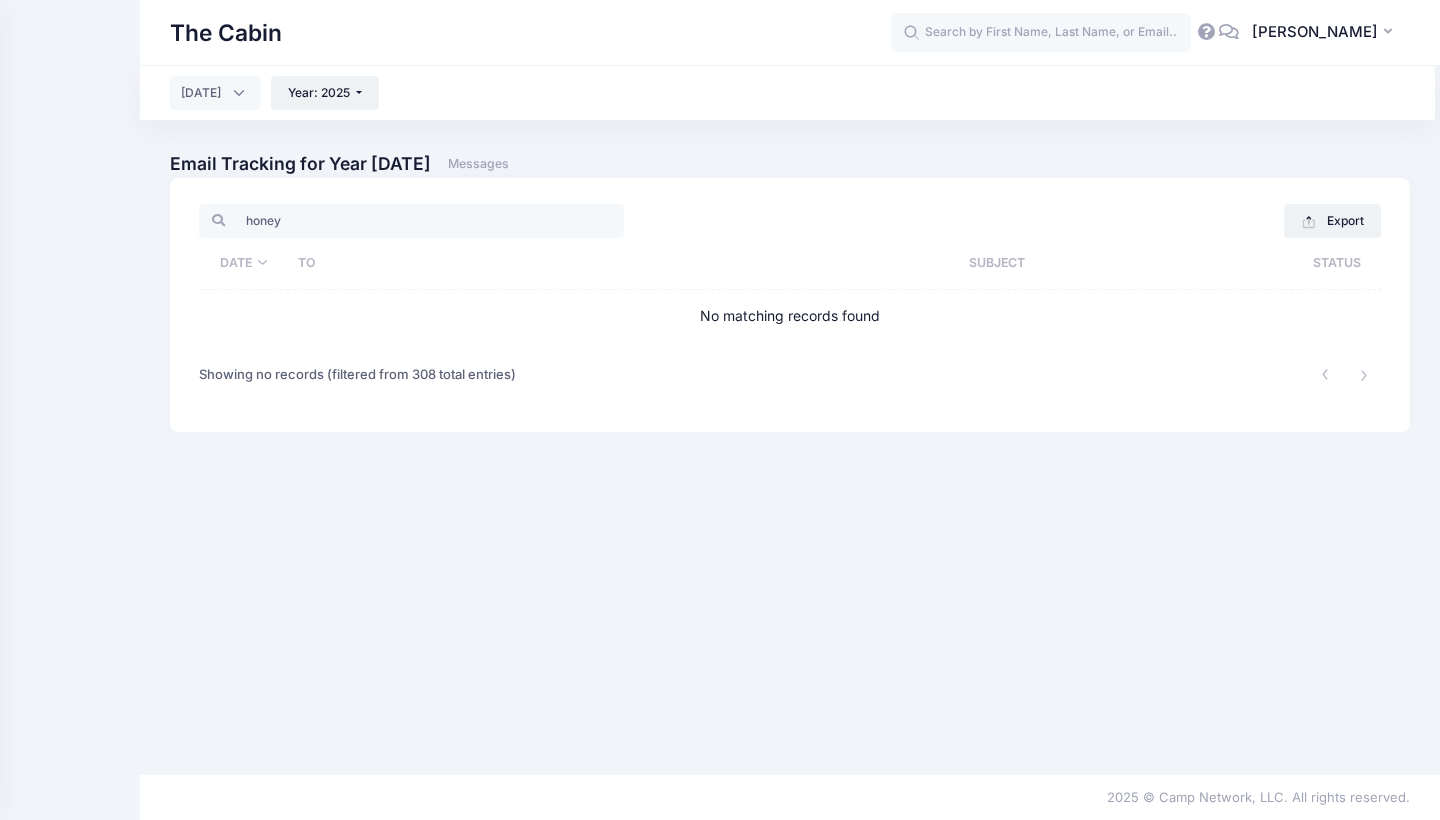 scroll, scrollTop: 12, scrollLeft: 0, axis: vertical 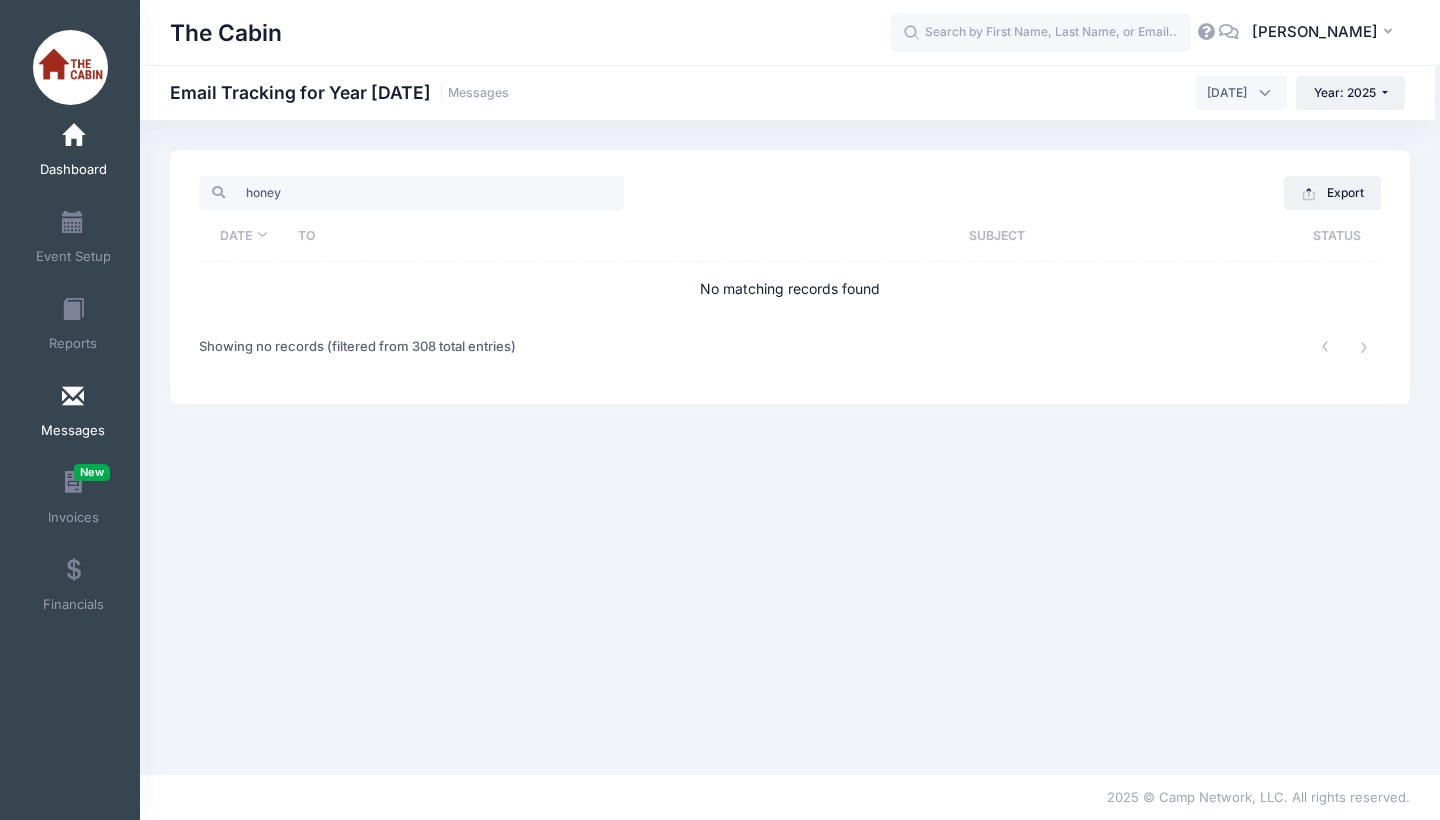 click at bounding box center (73, 136) 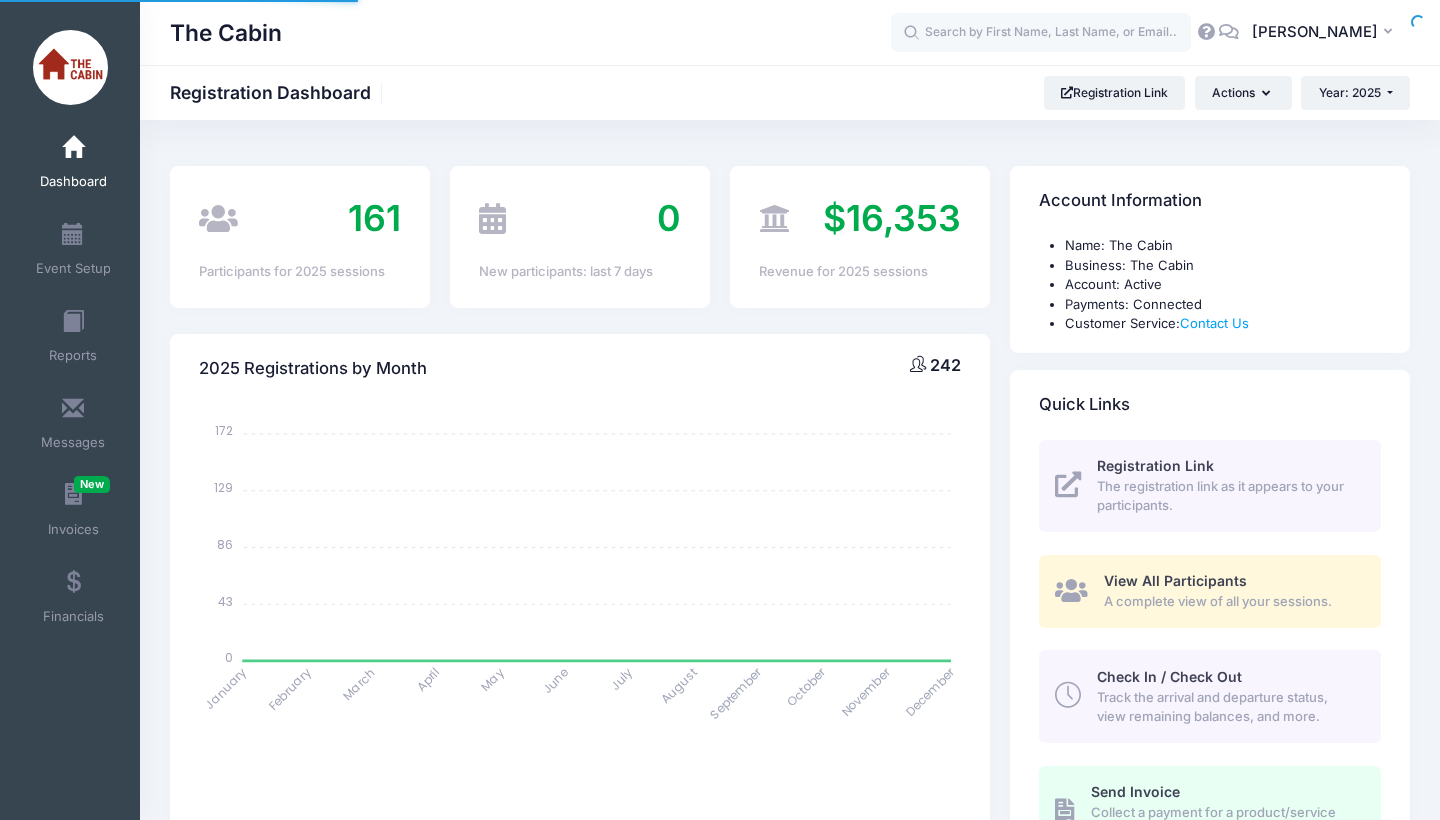 scroll, scrollTop: 0, scrollLeft: 0, axis: both 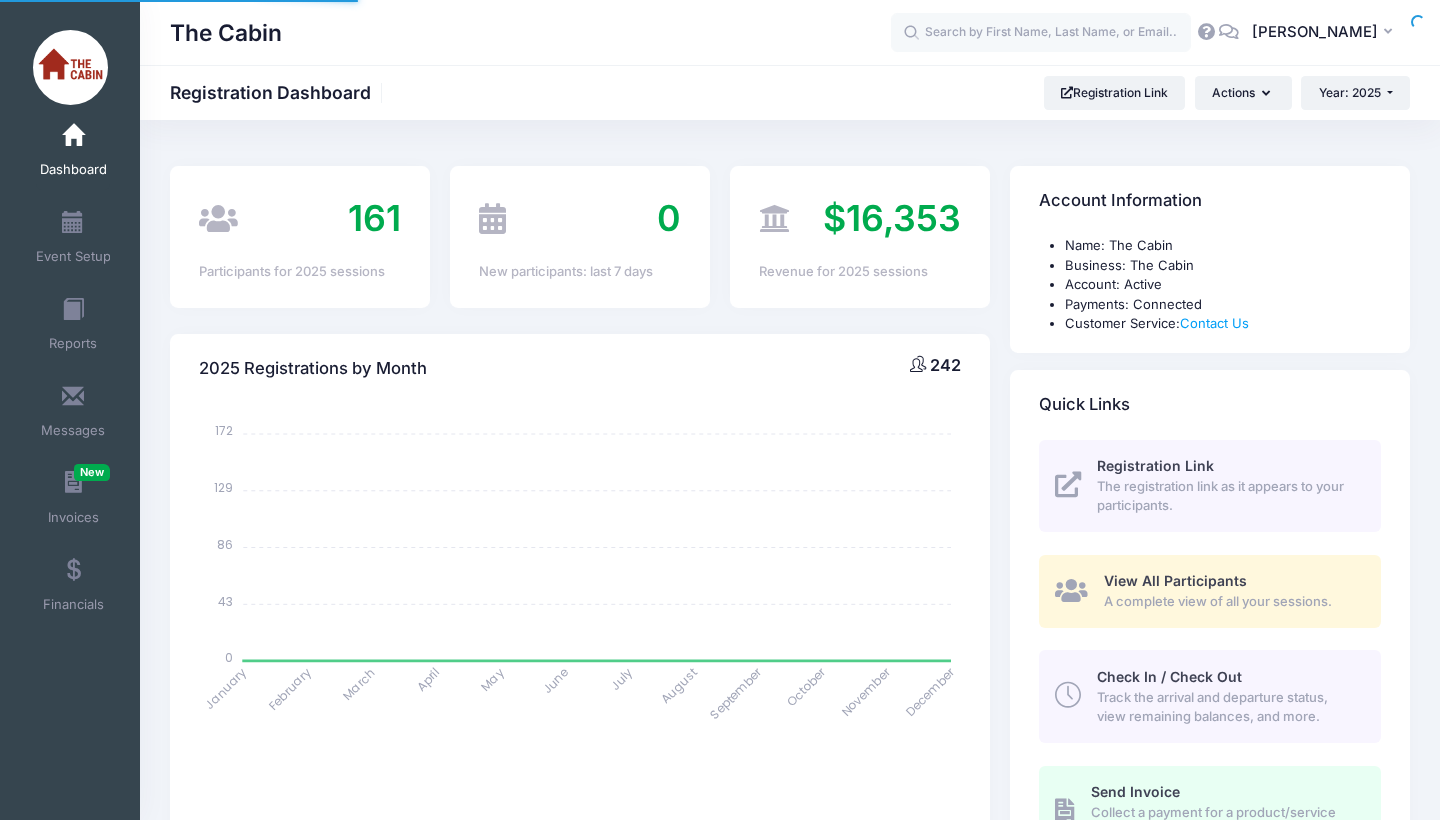 select 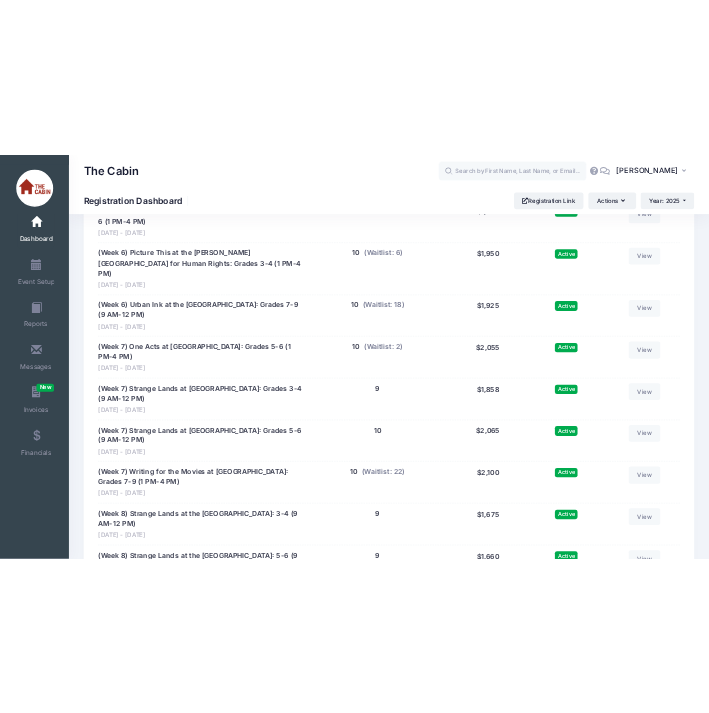 scroll, scrollTop: 2516, scrollLeft: 0, axis: vertical 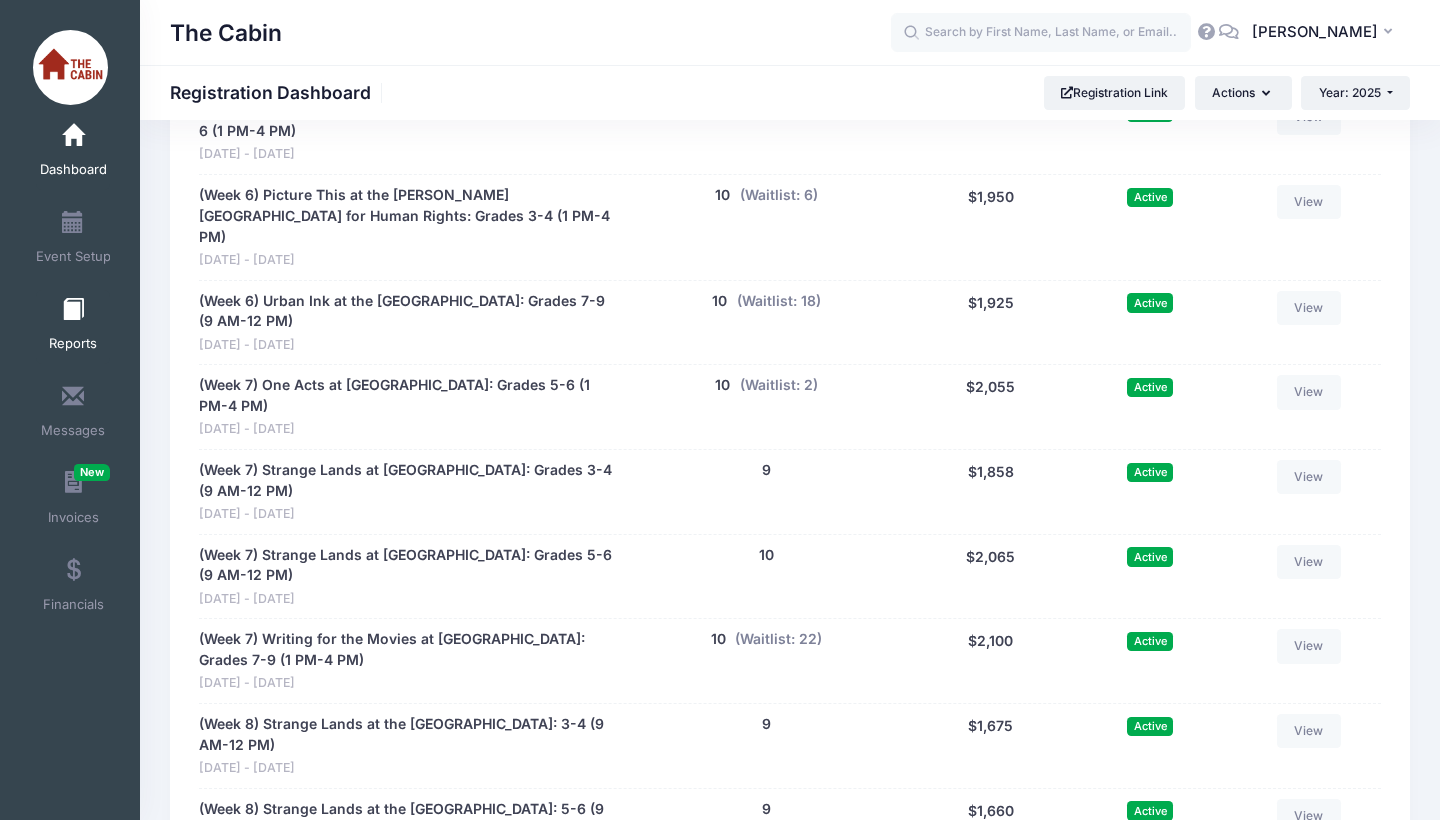 click at bounding box center [73, 310] 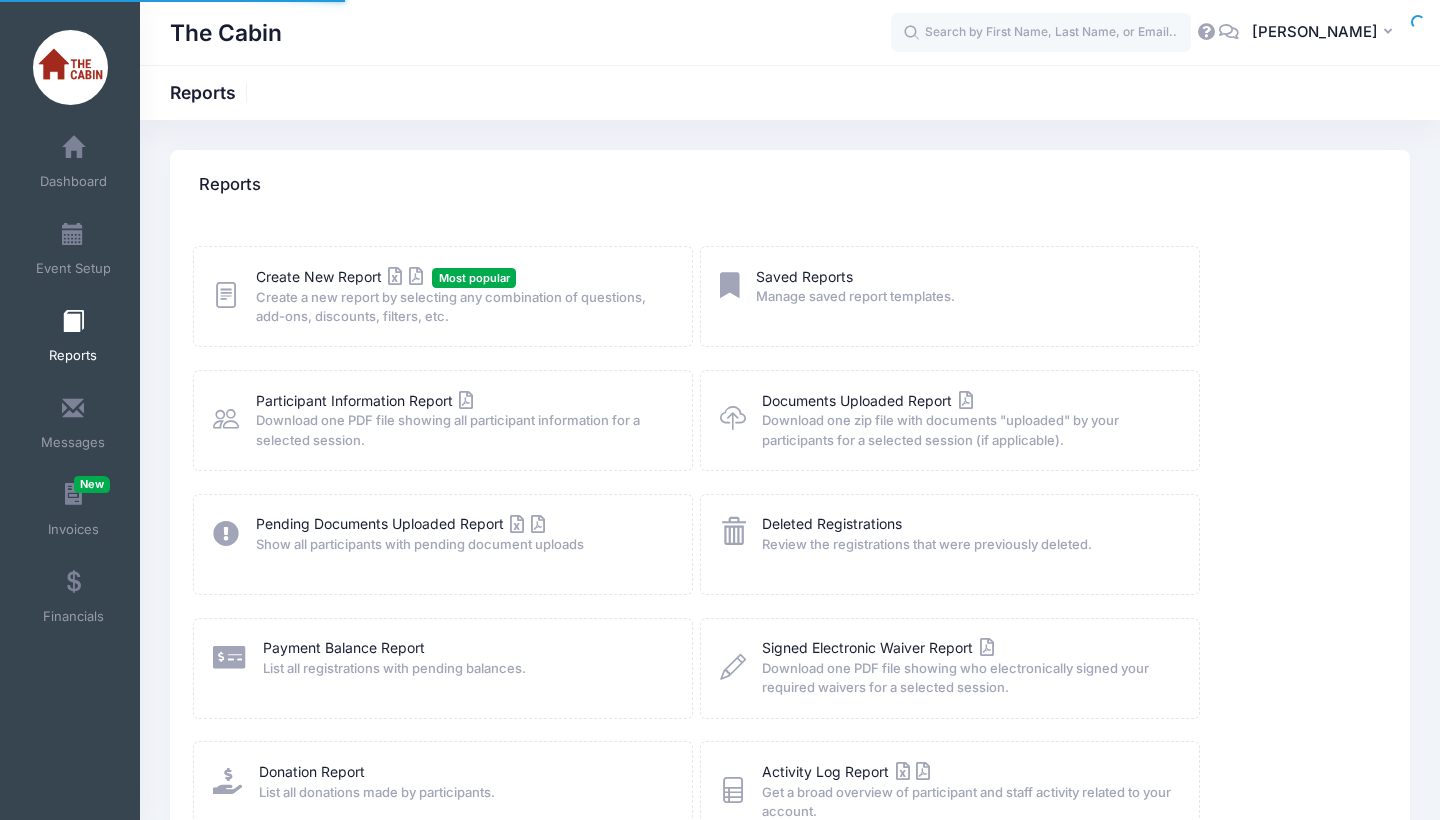 scroll, scrollTop: 0, scrollLeft: 0, axis: both 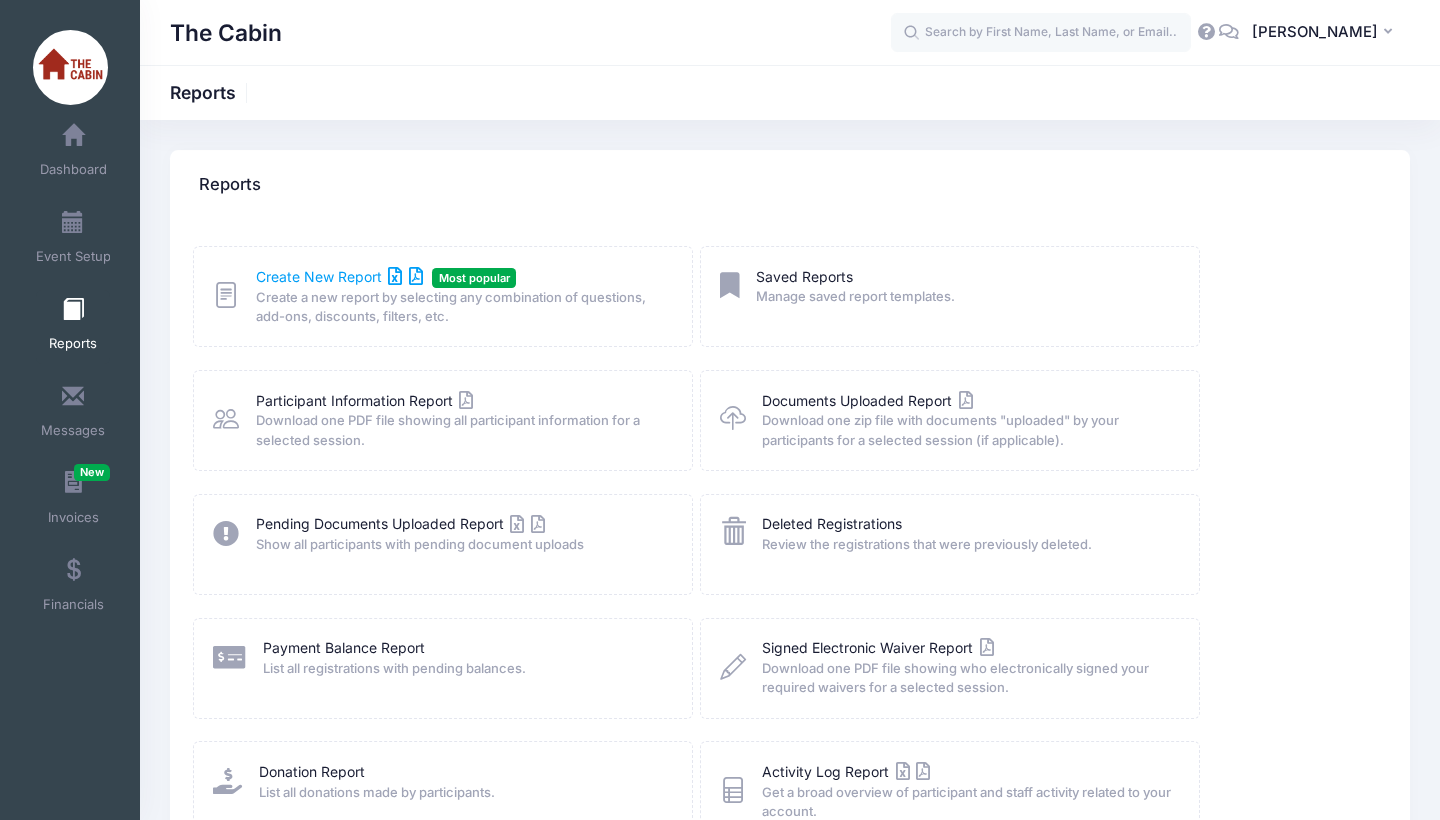 click on "Create New Report" at bounding box center [339, 276] 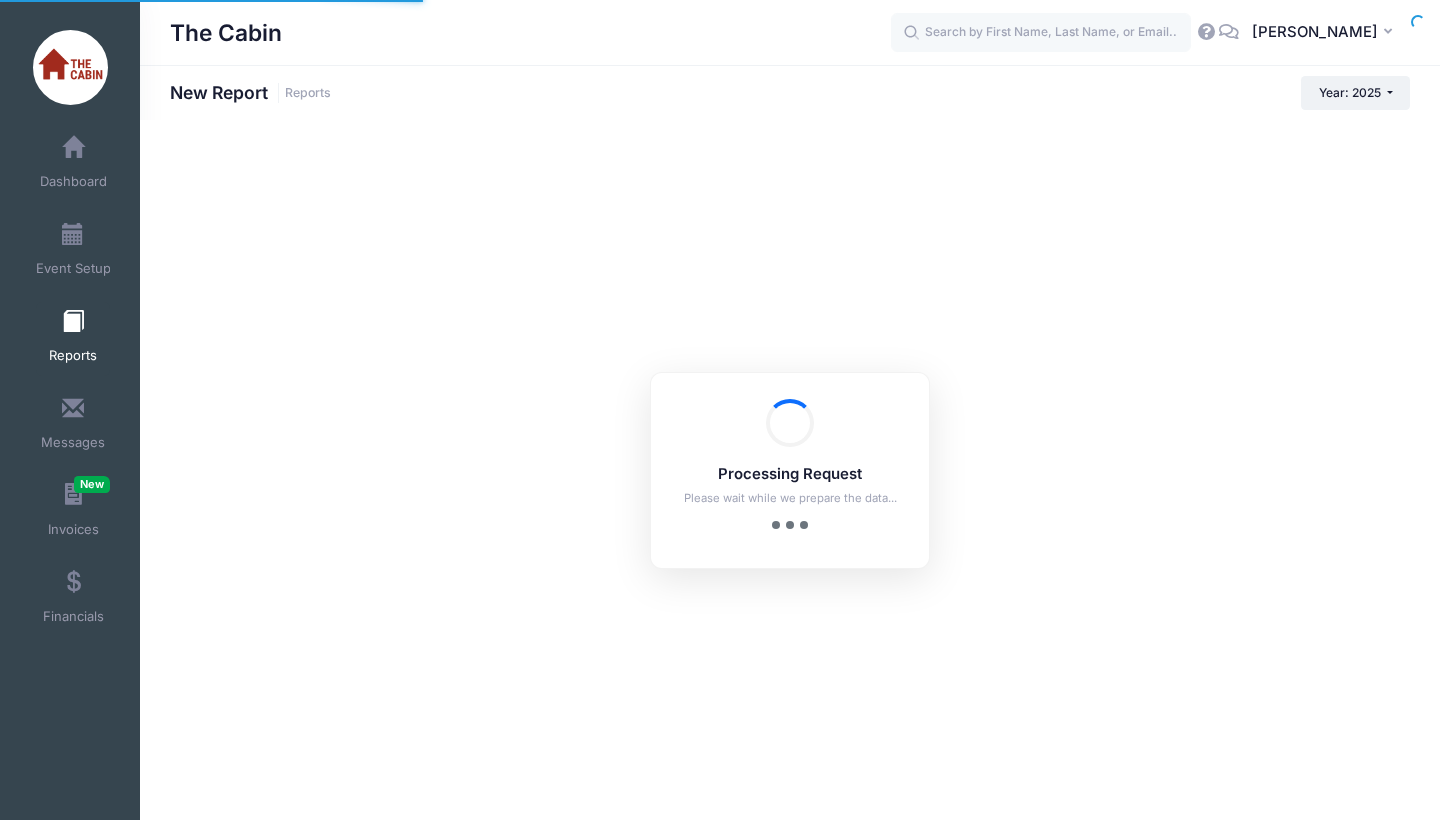 scroll, scrollTop: 0, scrollLeft: 0, axis: both 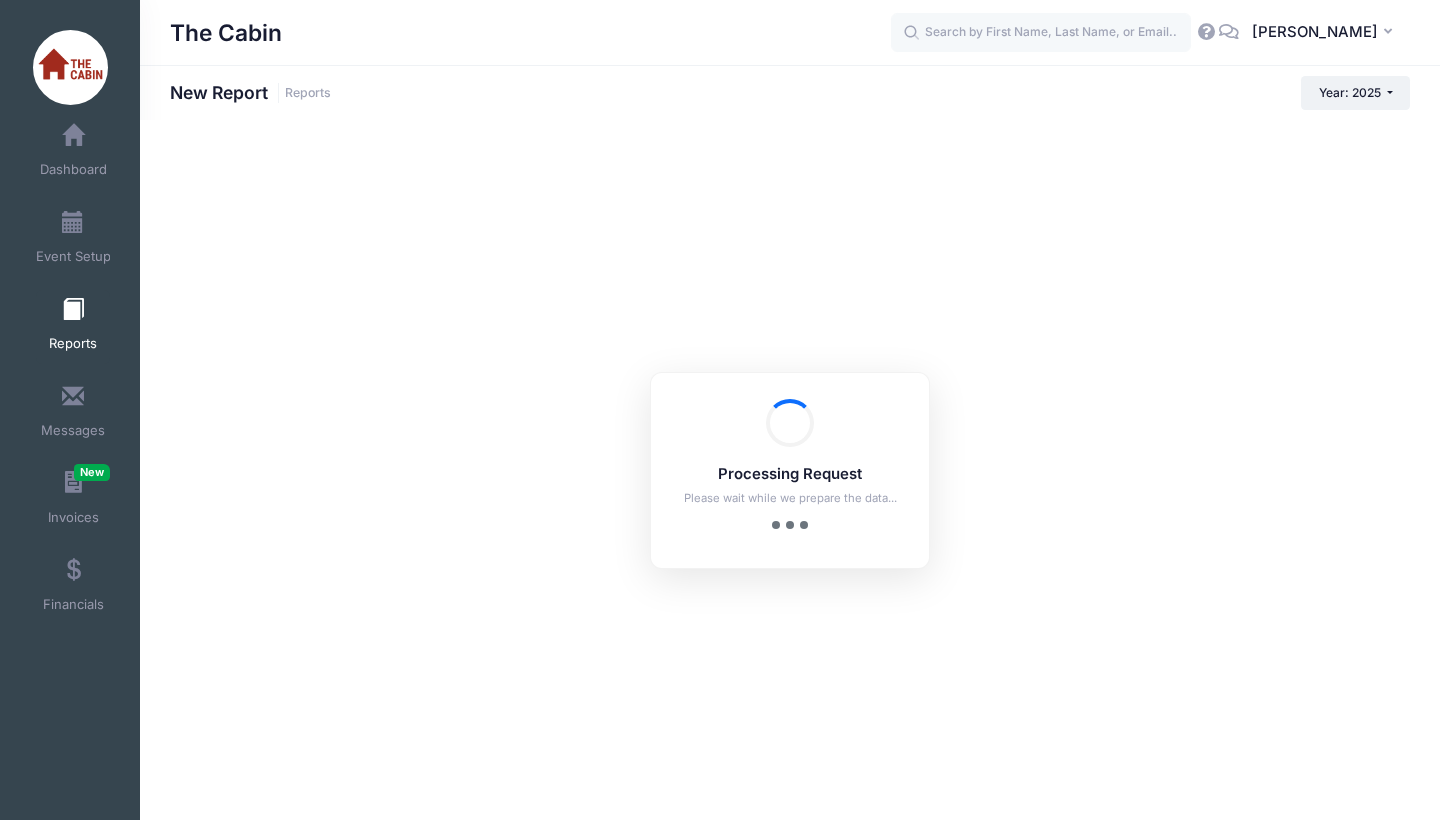 checkbox on "true" 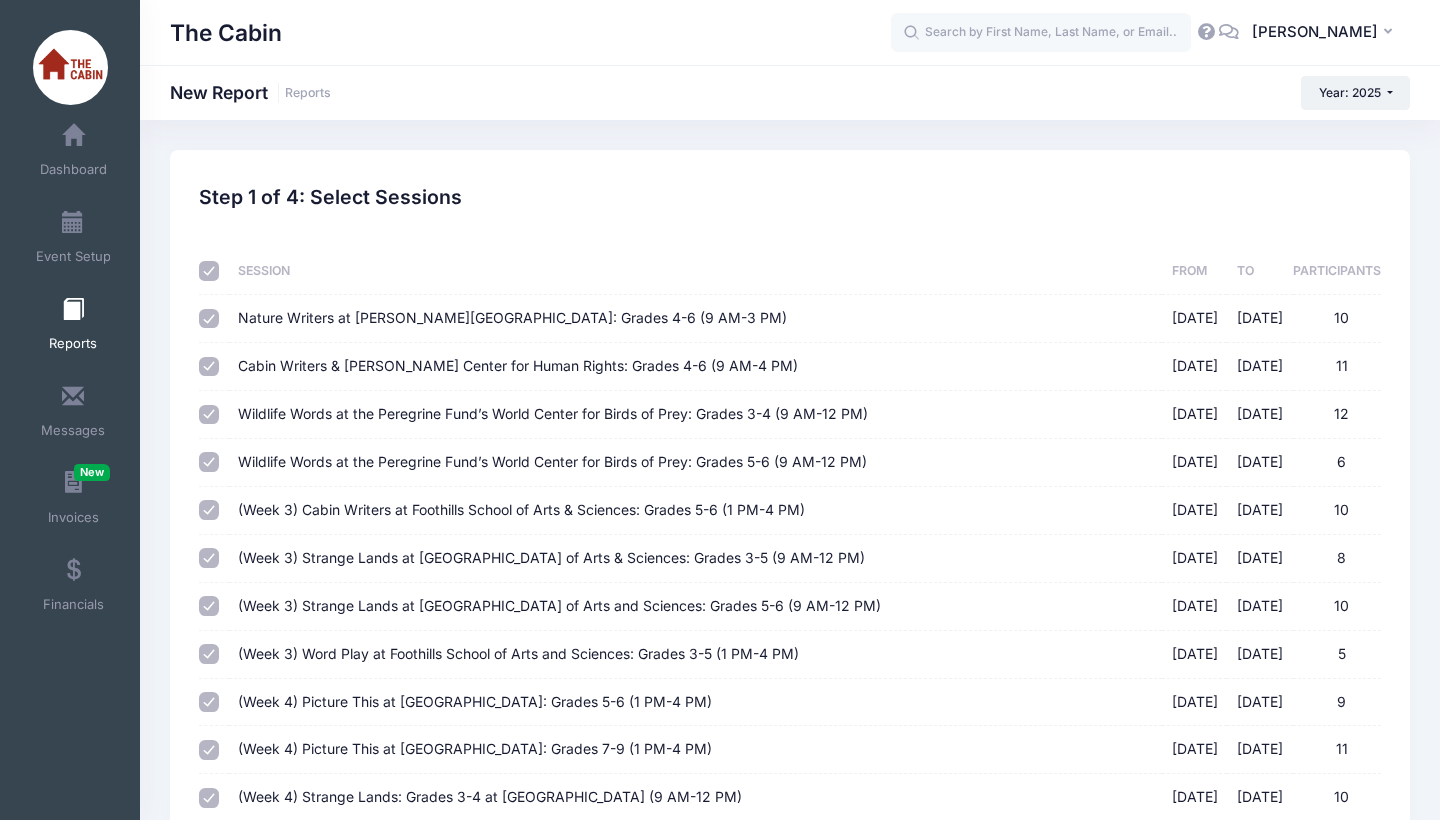 click at bounding box center [209, 271] 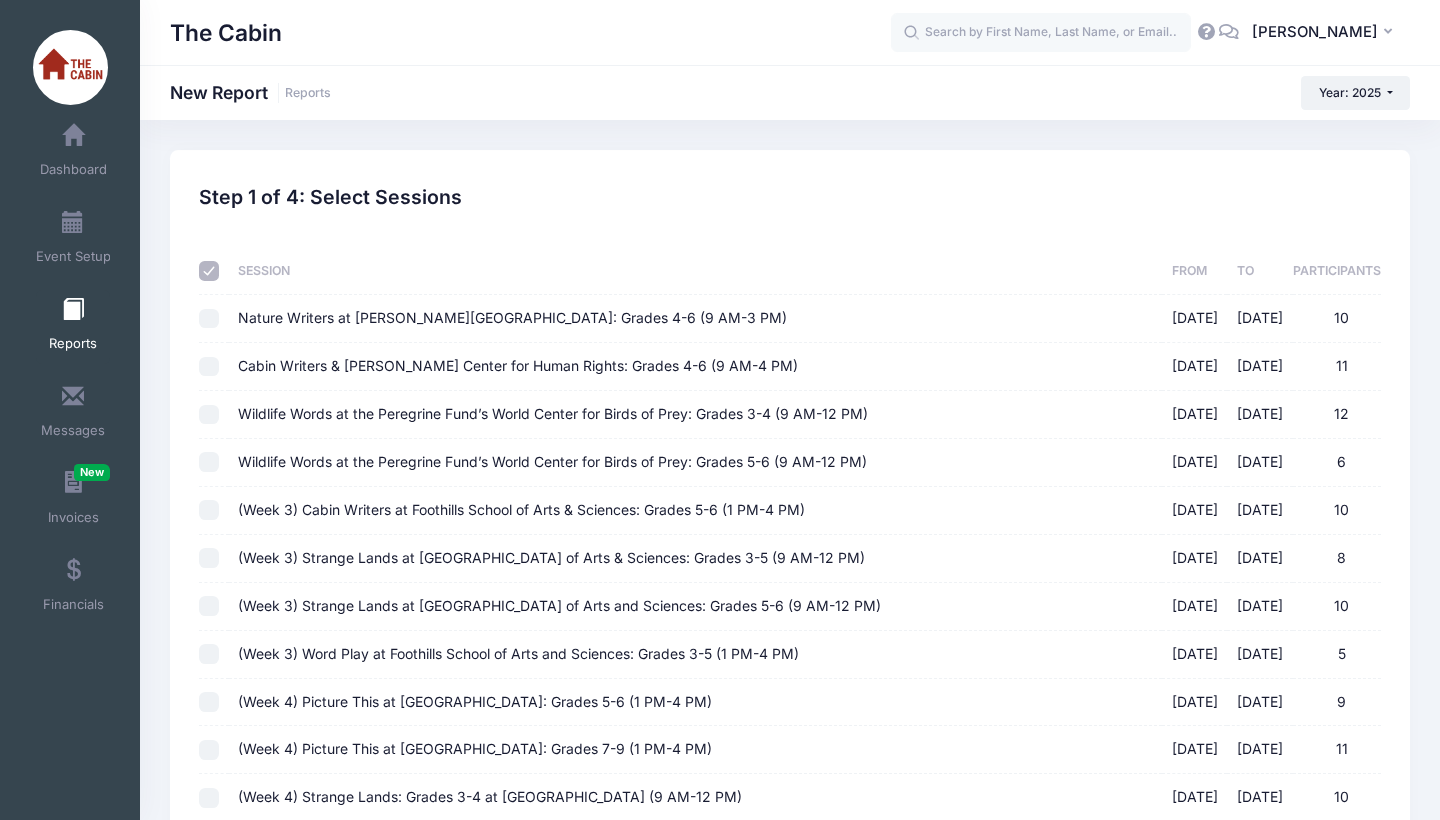 checkbox on "false" 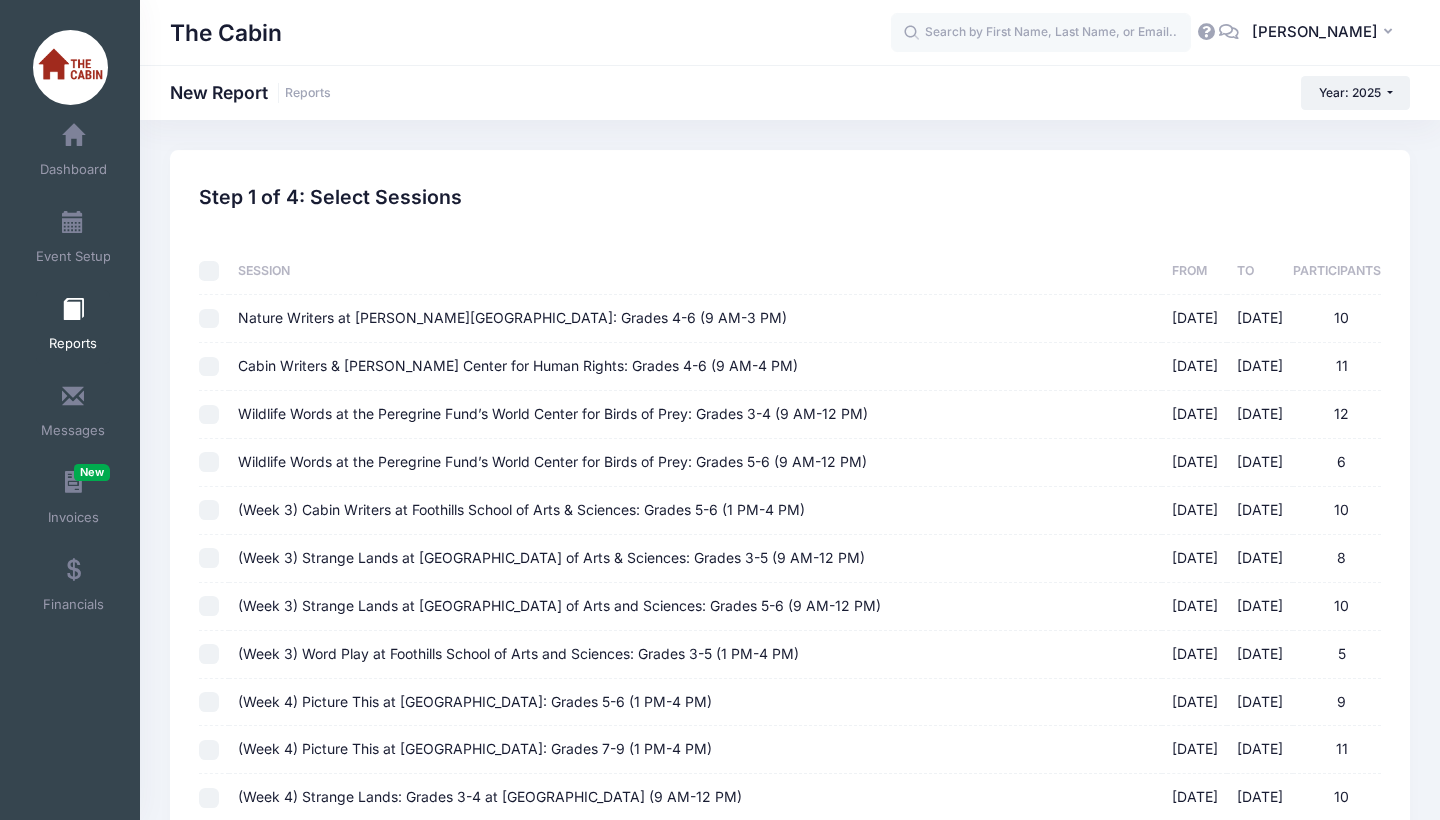 checkbox on "false" 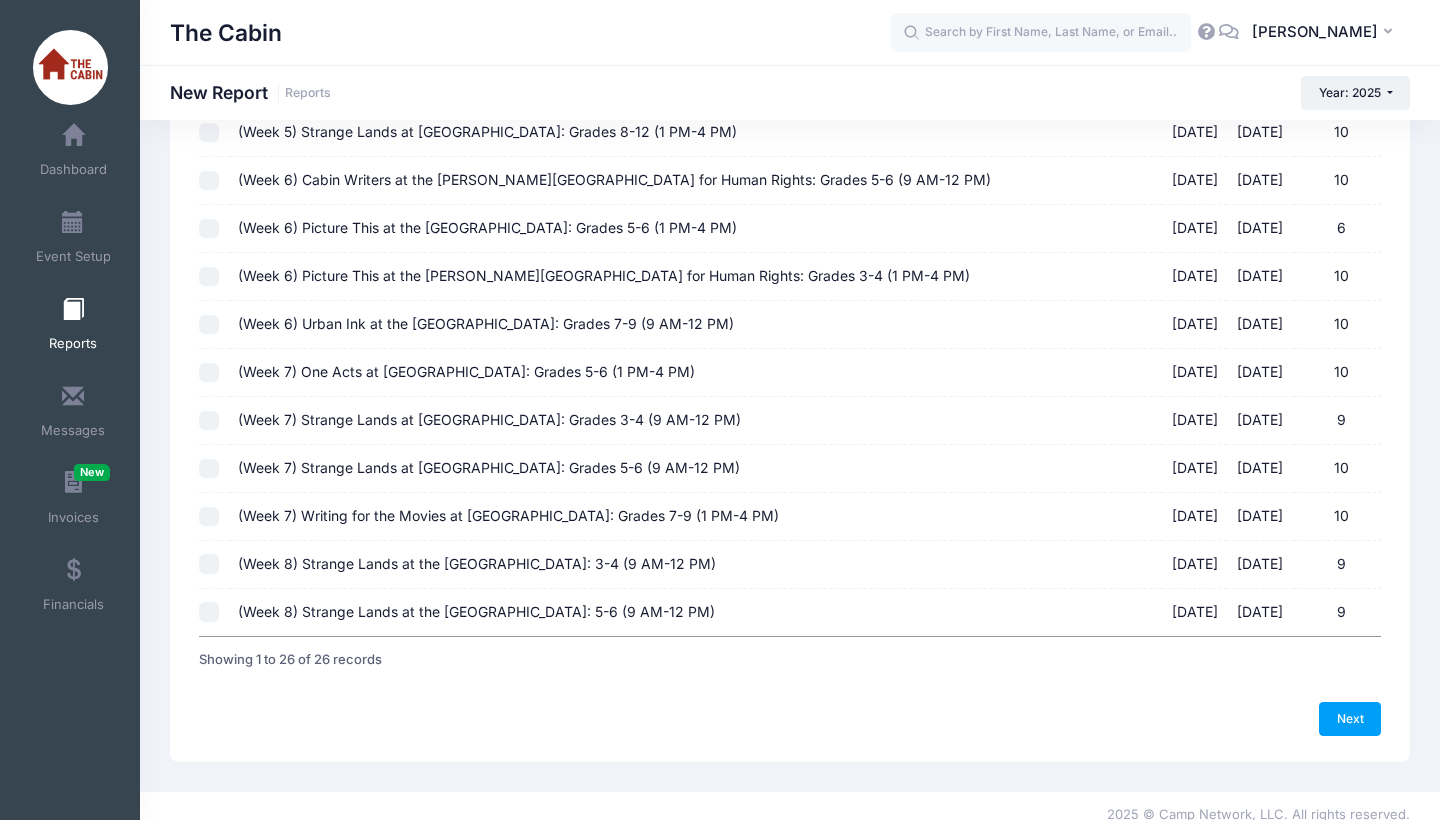scroll, scrollTop: 896, scrollLeft: 0, axis: vertical 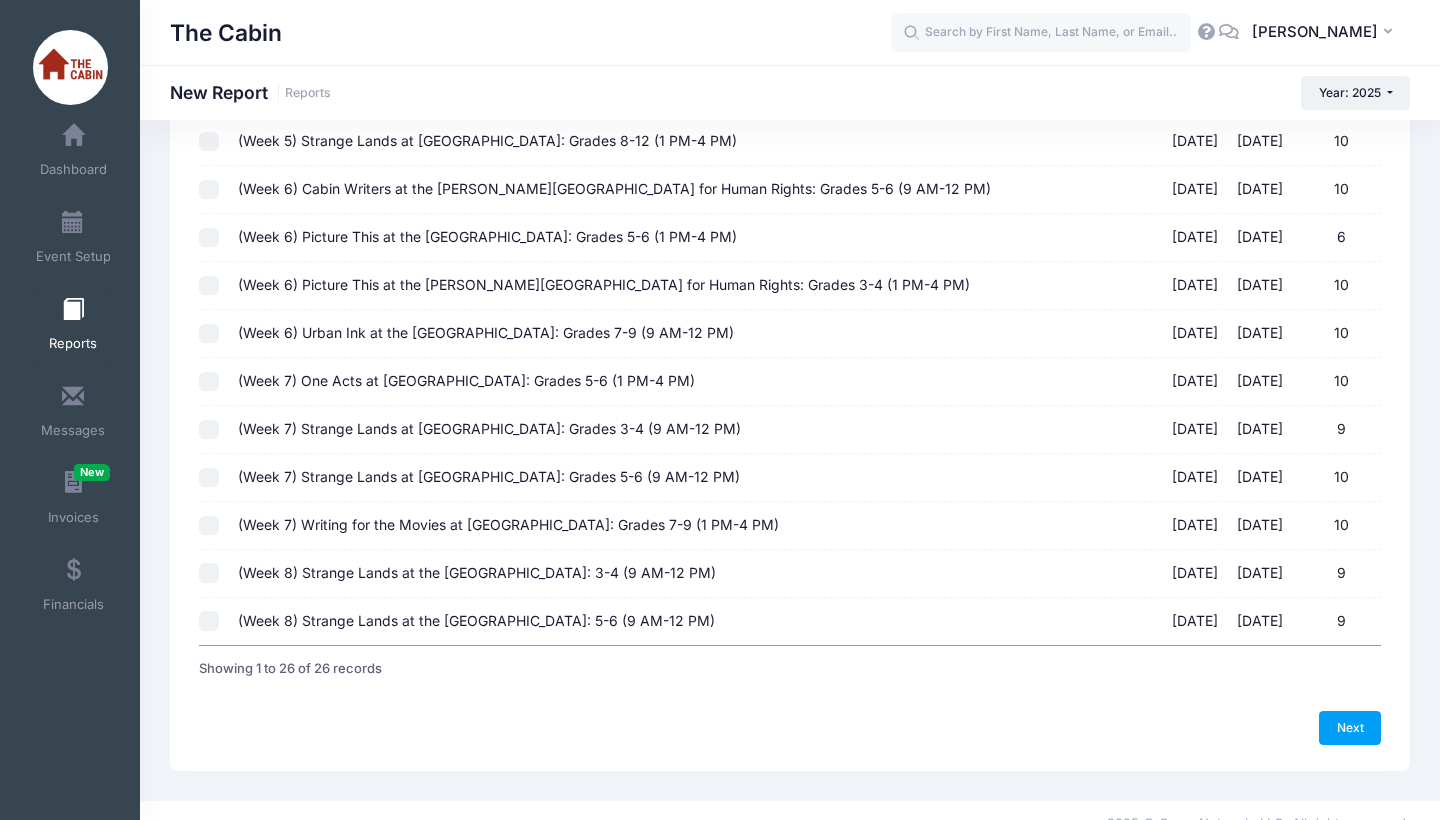 click on "(Week 8) Strange Lands at the BSU Library: 3-4 (9 AM-12 PM) 08/04/2025 - 08/08/2025  9" at bounding box center (209, 573) 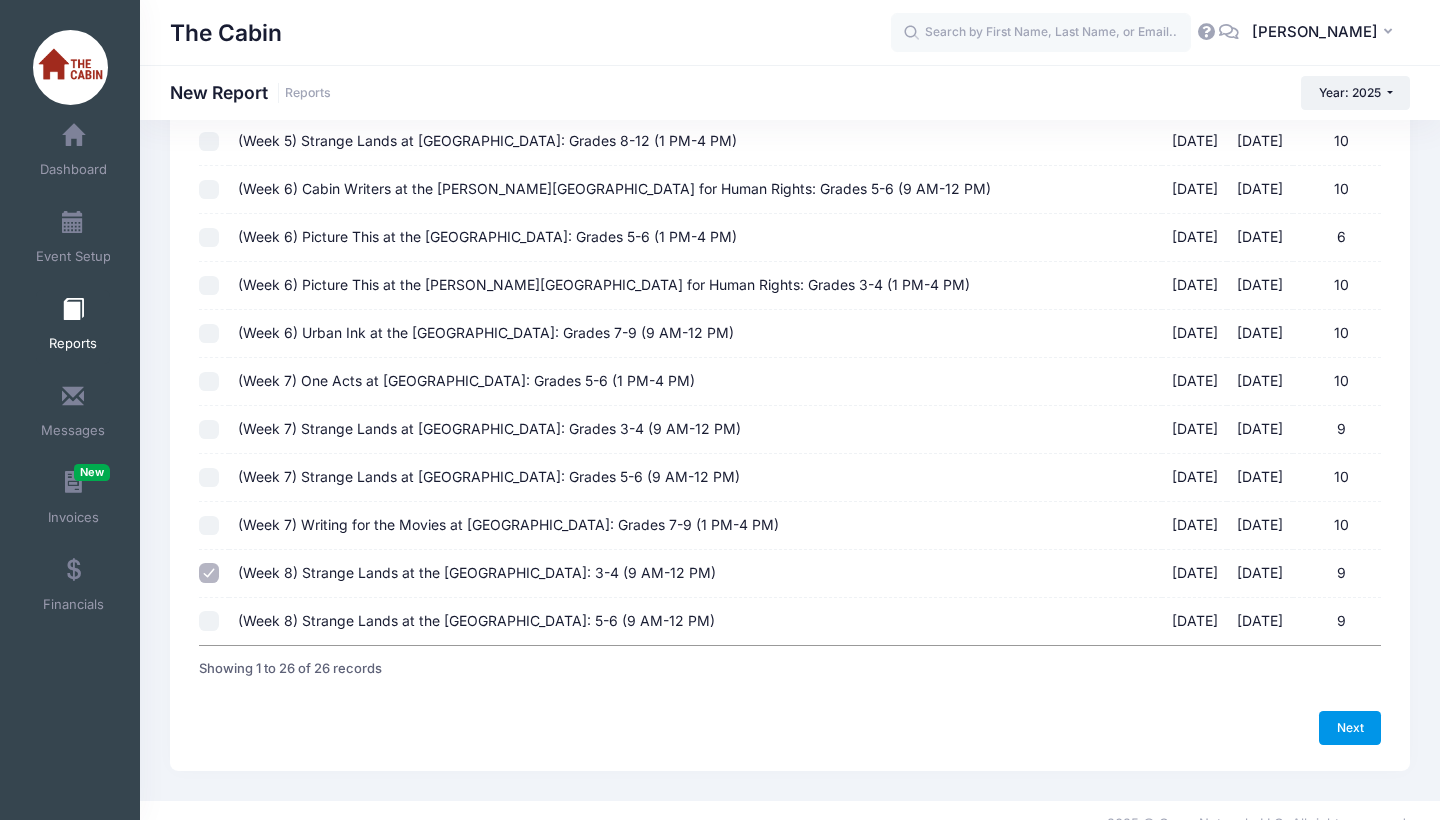 click on "Next" at bounding box center [1350, 728] 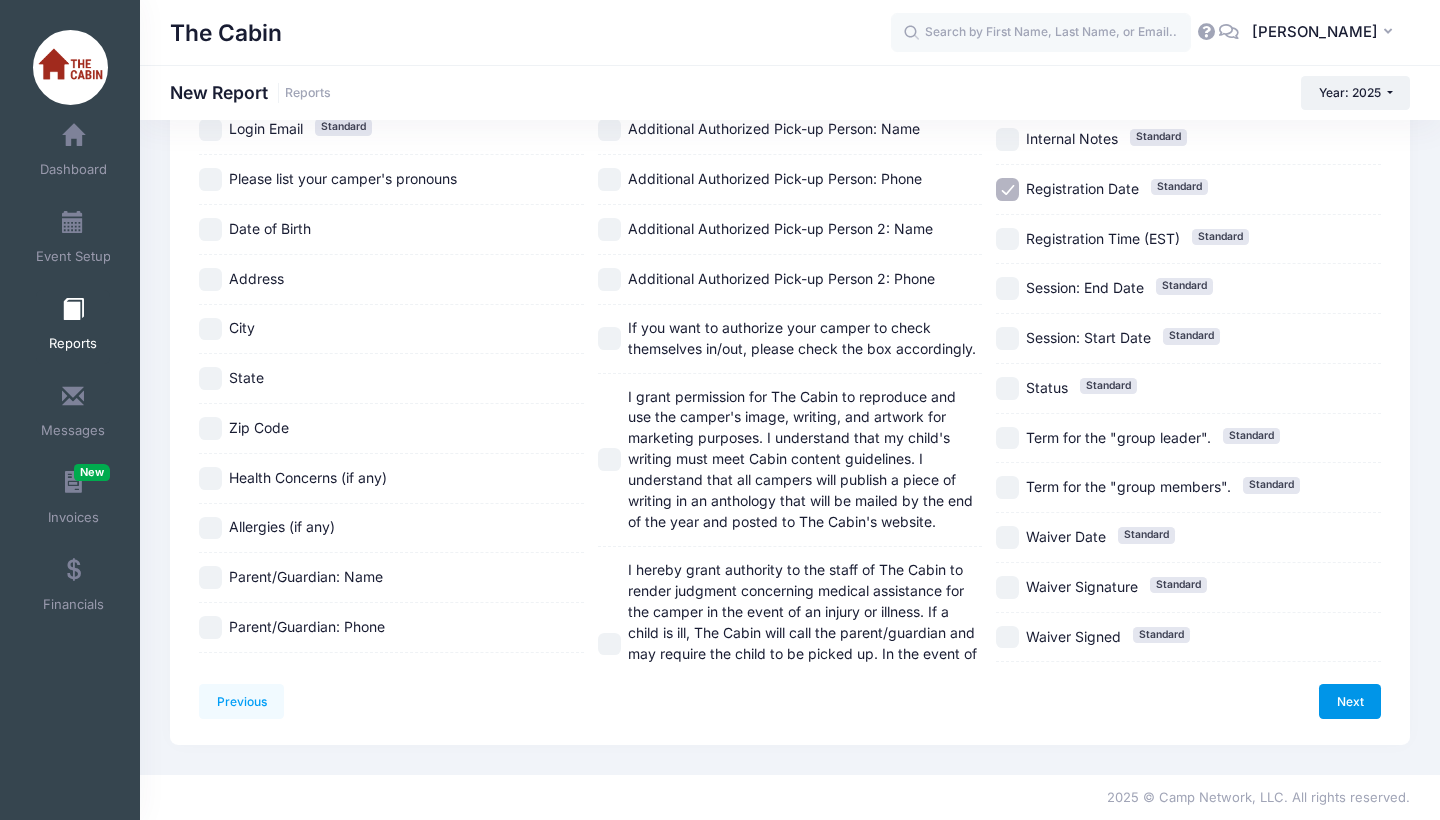 scroll, scrollTop: 0, scrollLeft: 0, axis: both 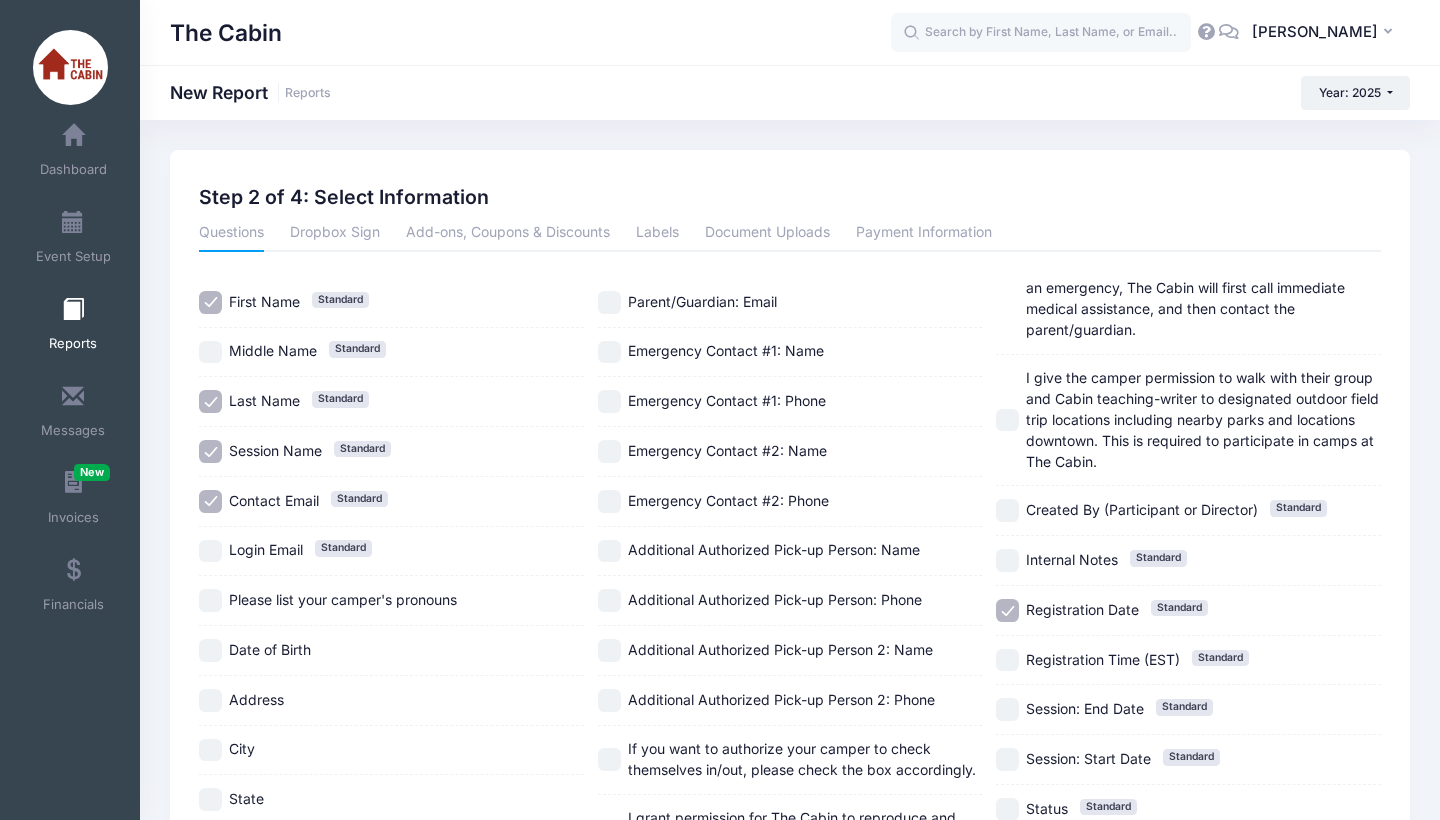 click on "Contact Email Standard" at bounding box center (210, 501) 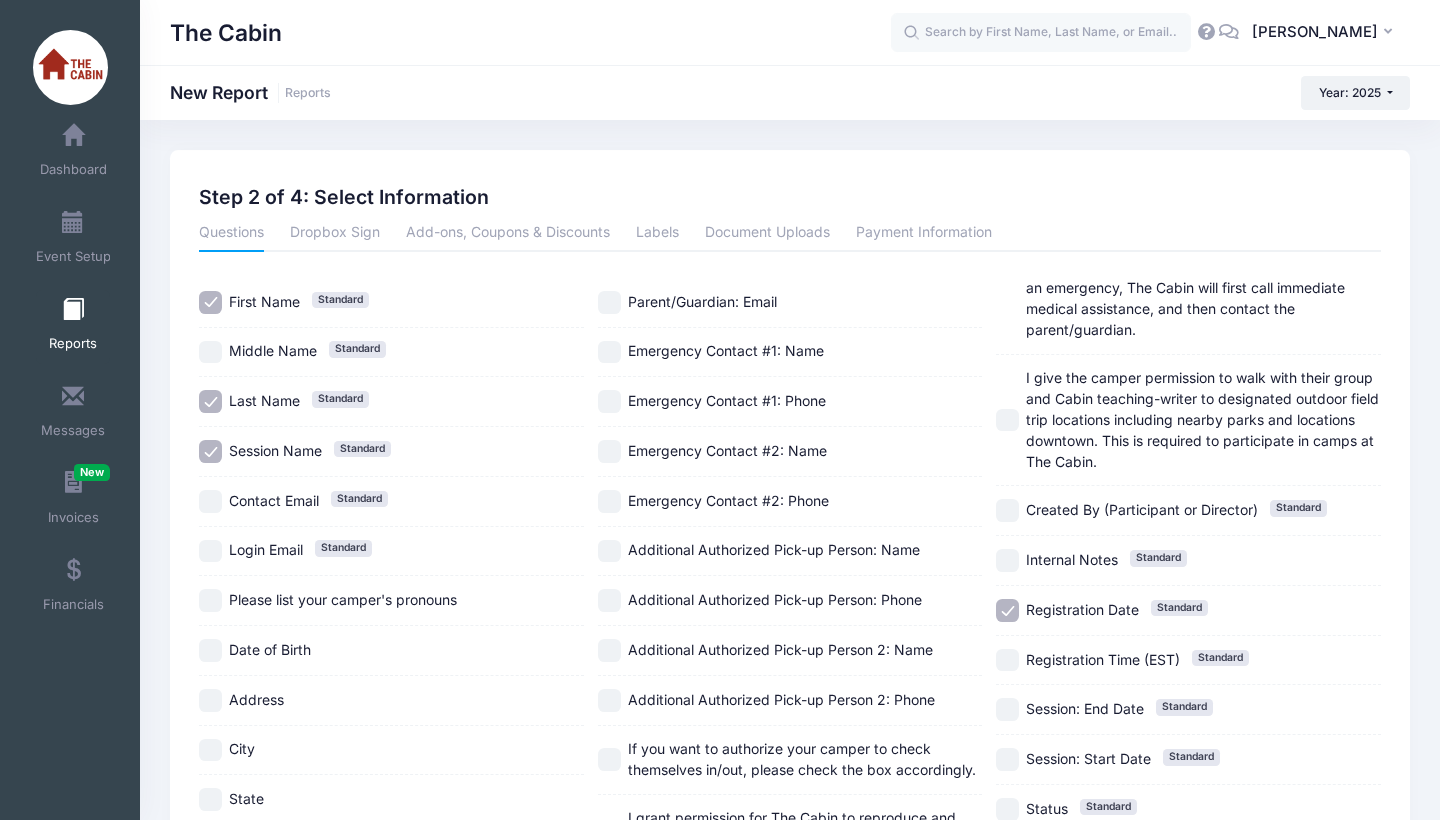click on "Session Name Standard" at bounding box center [210, 451] 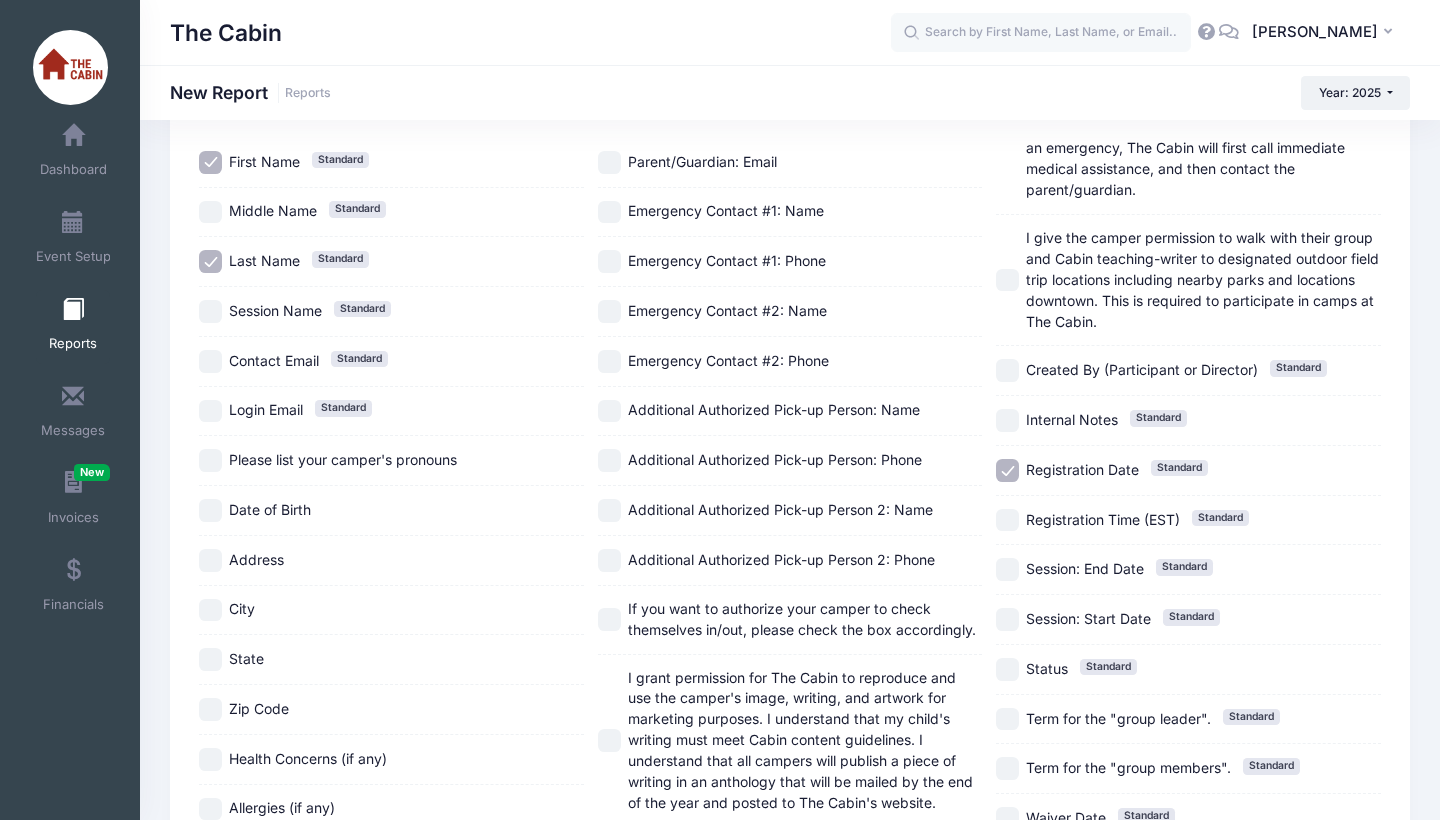 scroll, scrollTop: 141, scrollLeft: 0, axis: vertical 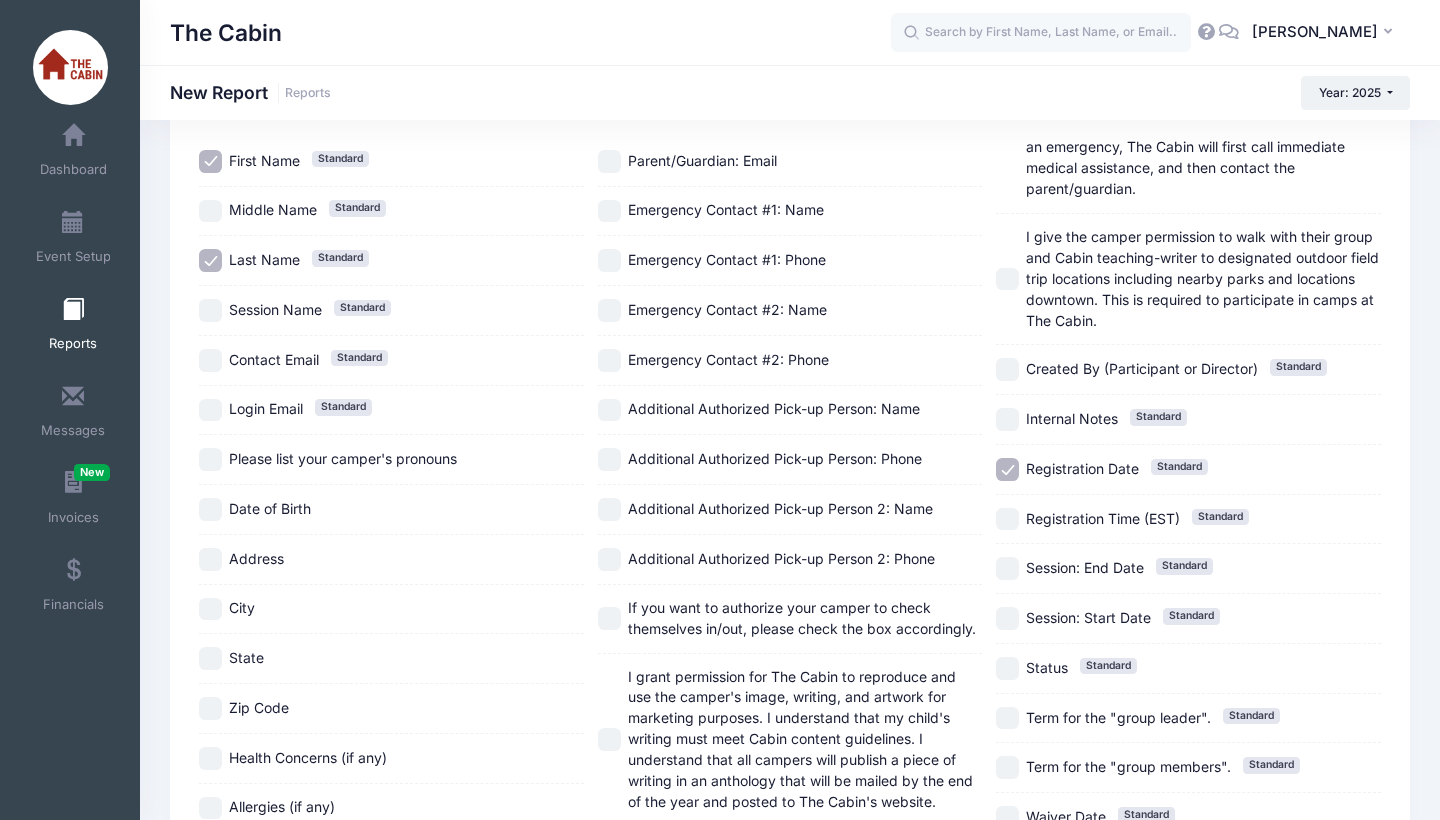 click on "Please list your camper's pronouns" at bounding box center [210, 459] 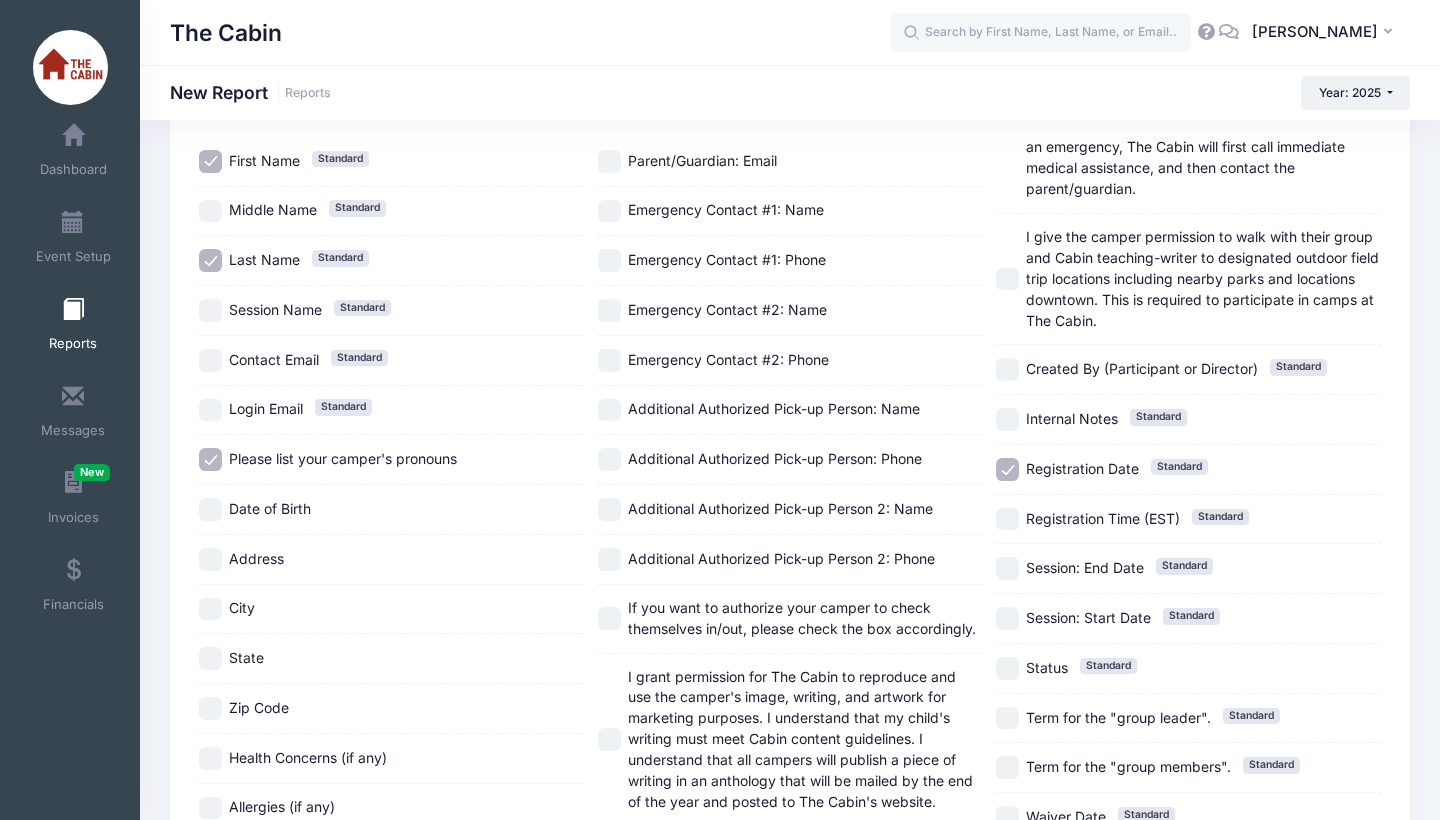 click on "Date of Birth" at bounding box center [210, 509] 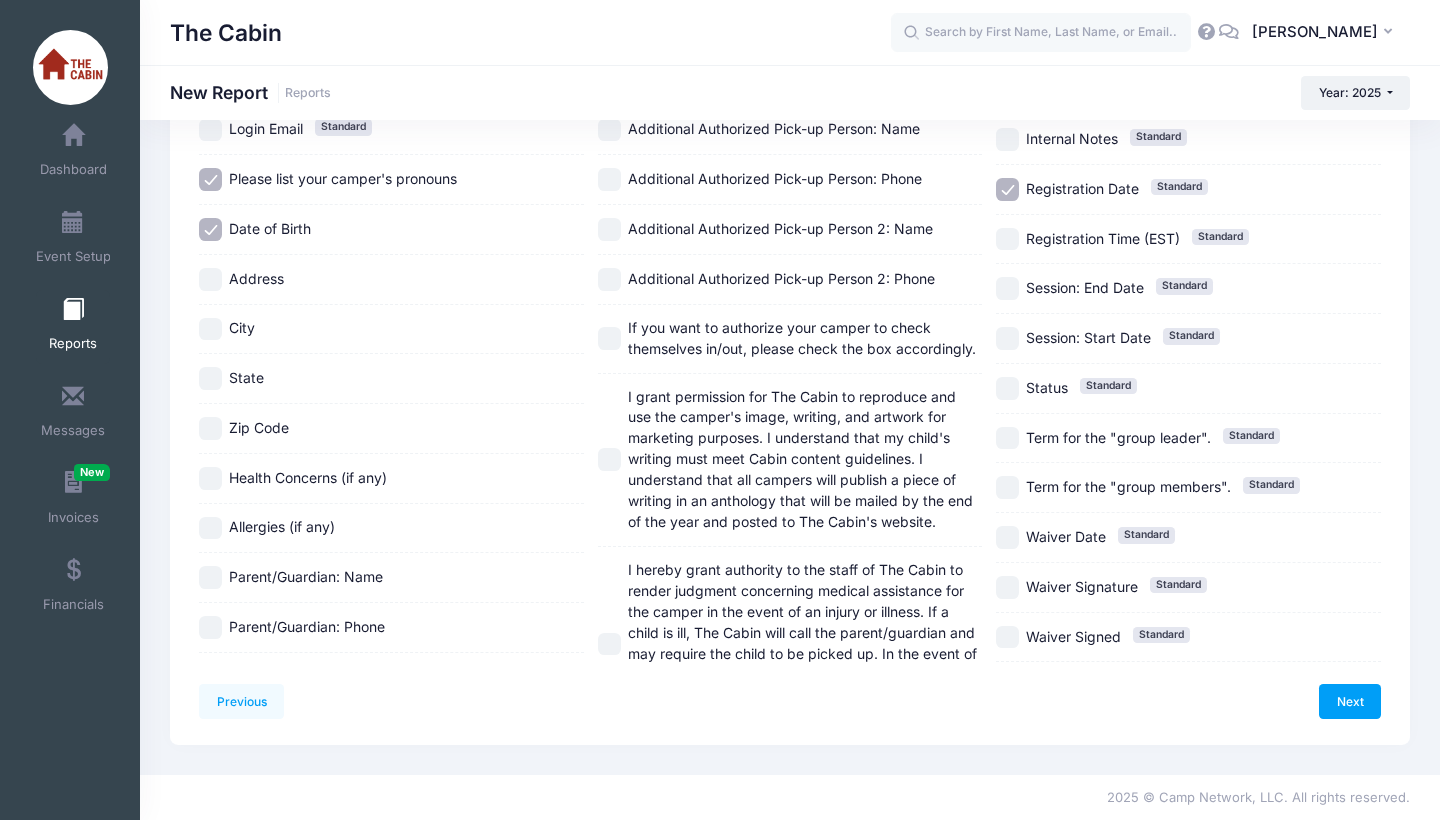 scroll, scrollTop: 502, scrollLeft: 0, axis: vertical 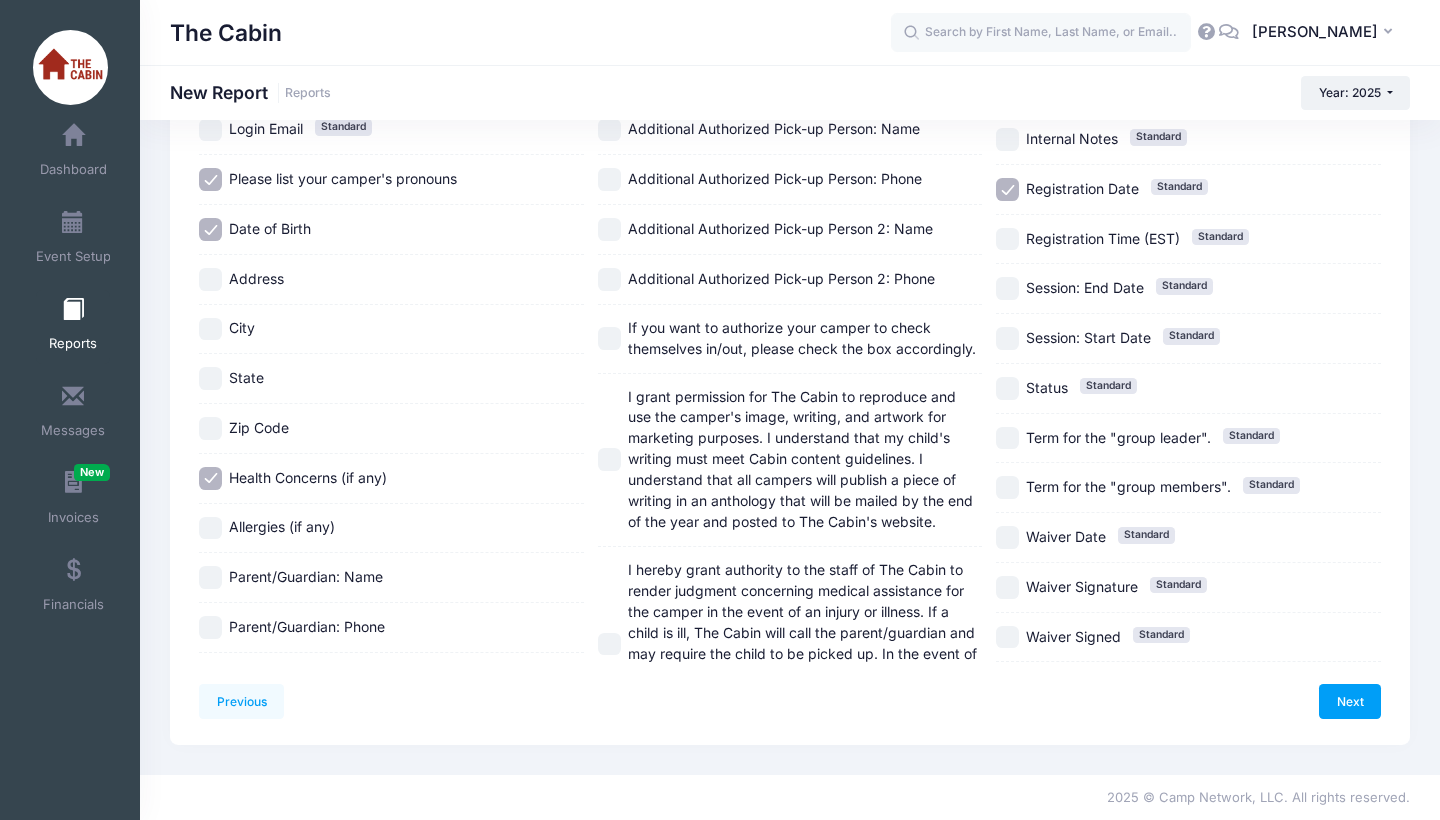 click on "Allergies (if any)" at bounding box center [210, 528] 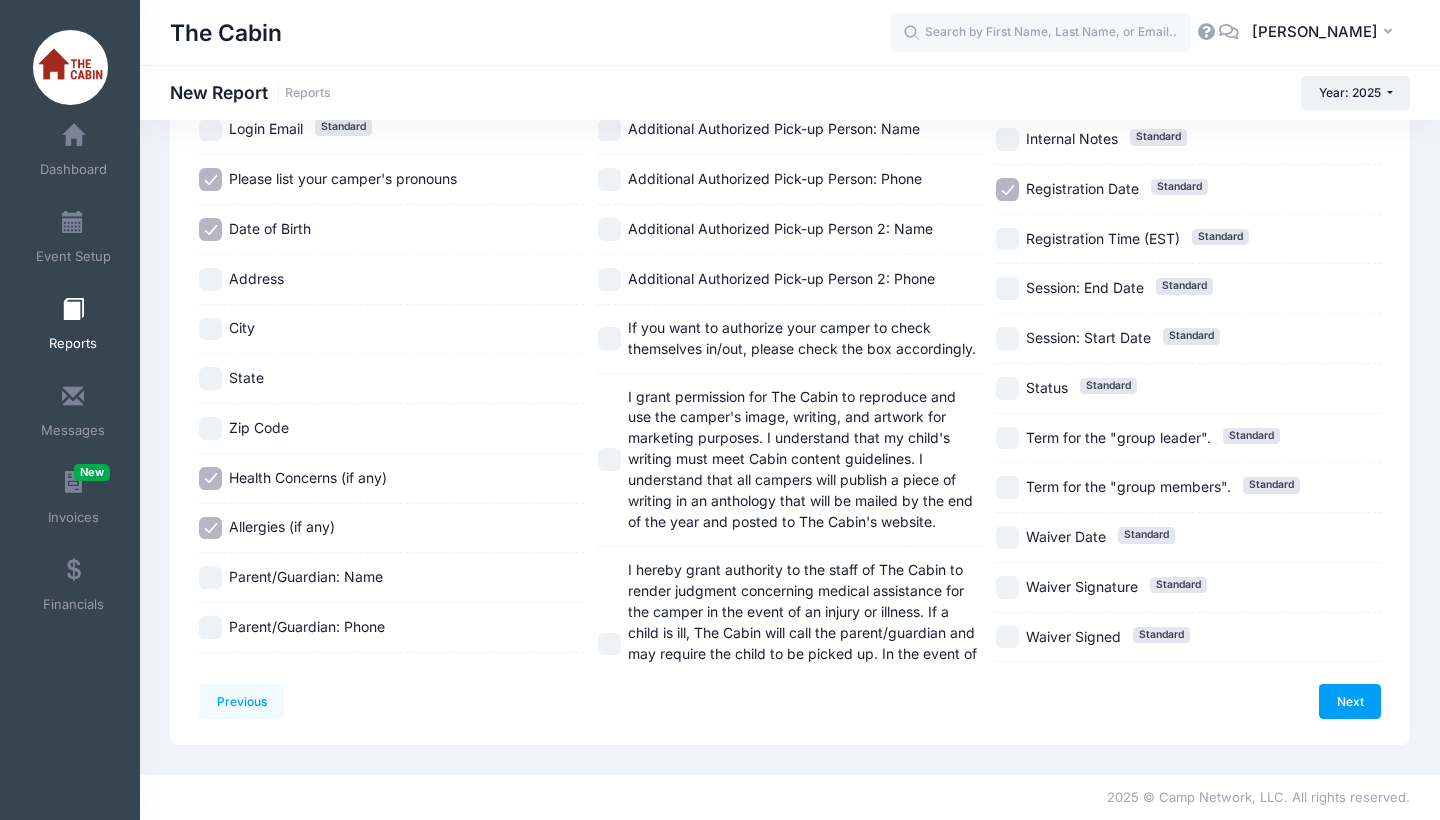 click on "Parent/Guardian: Name" at bounding box center [391, 578] 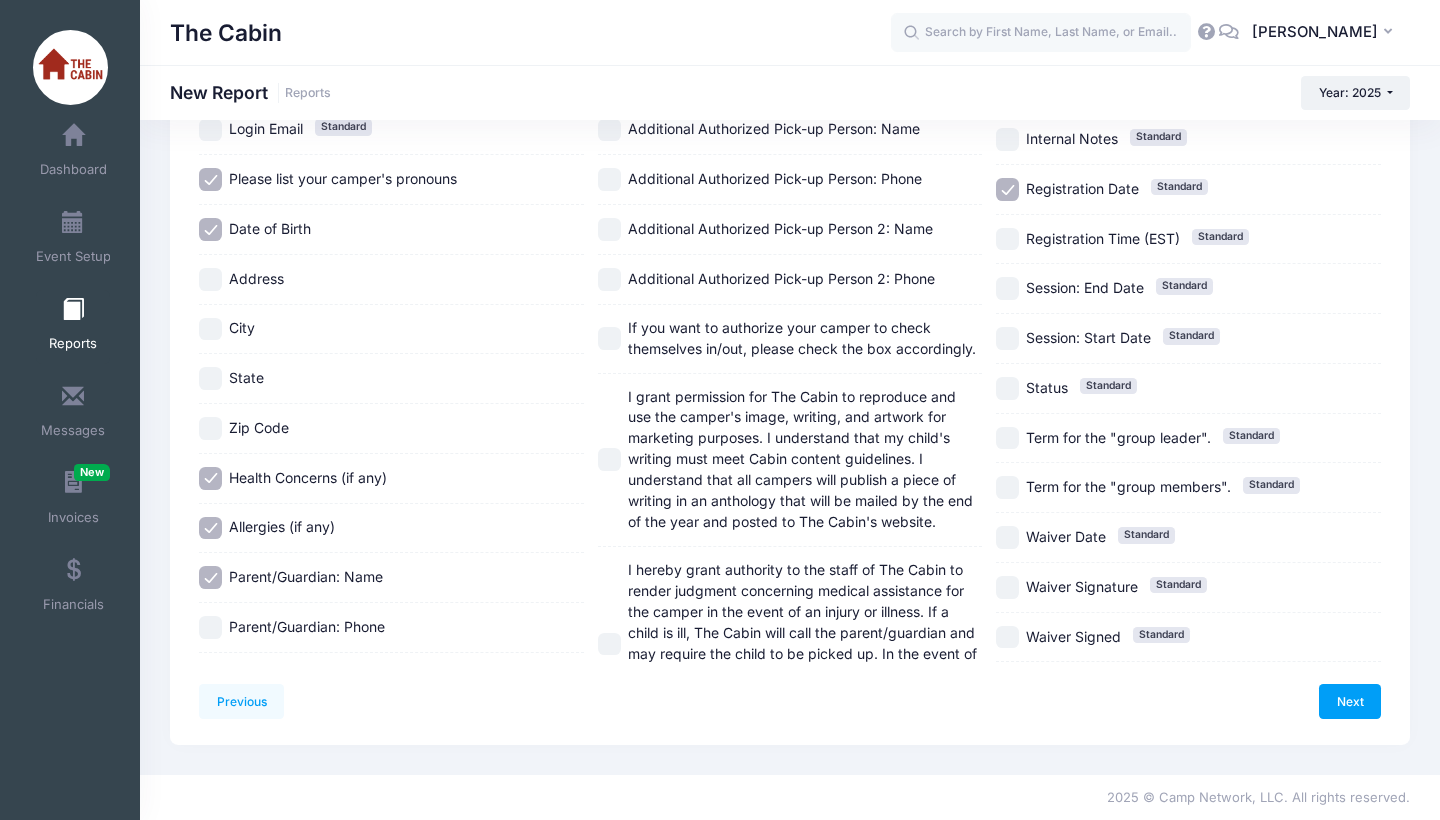 click on "Parent/Guardian: Phone" at bounding box center (210, 627) 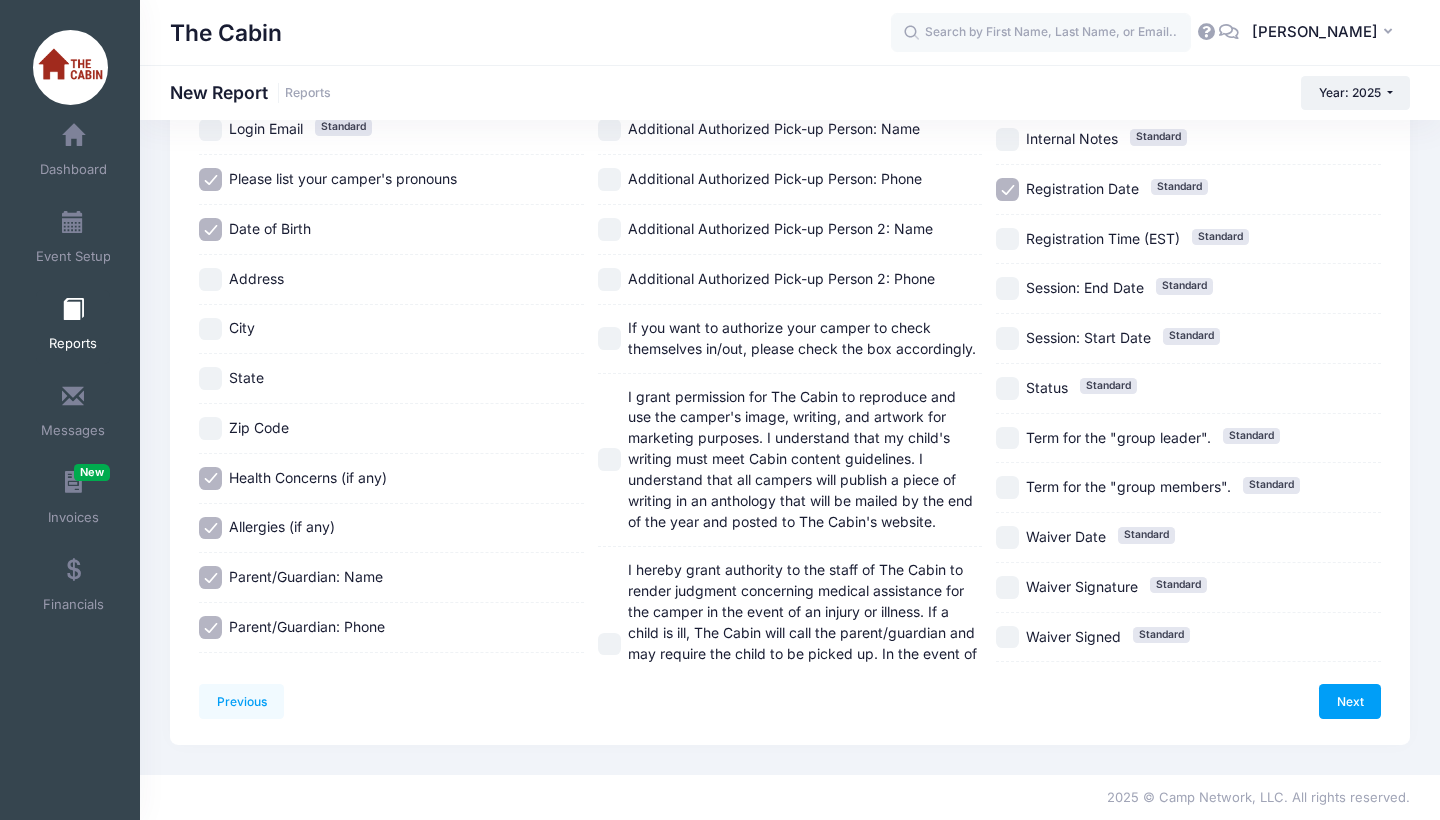 click on "I hereby grant authority to the staff of The Cabin to render judgment concerning medical assistance for the camper in the event of an injury or illness. If a child is ill, The Cabin will call the parent/guardian and may require the child to be picked up. In the event of an emergency, The Cabin will first call immediate medical assistance, and then contact the parent/guardian." at bounding box center (609, 644) 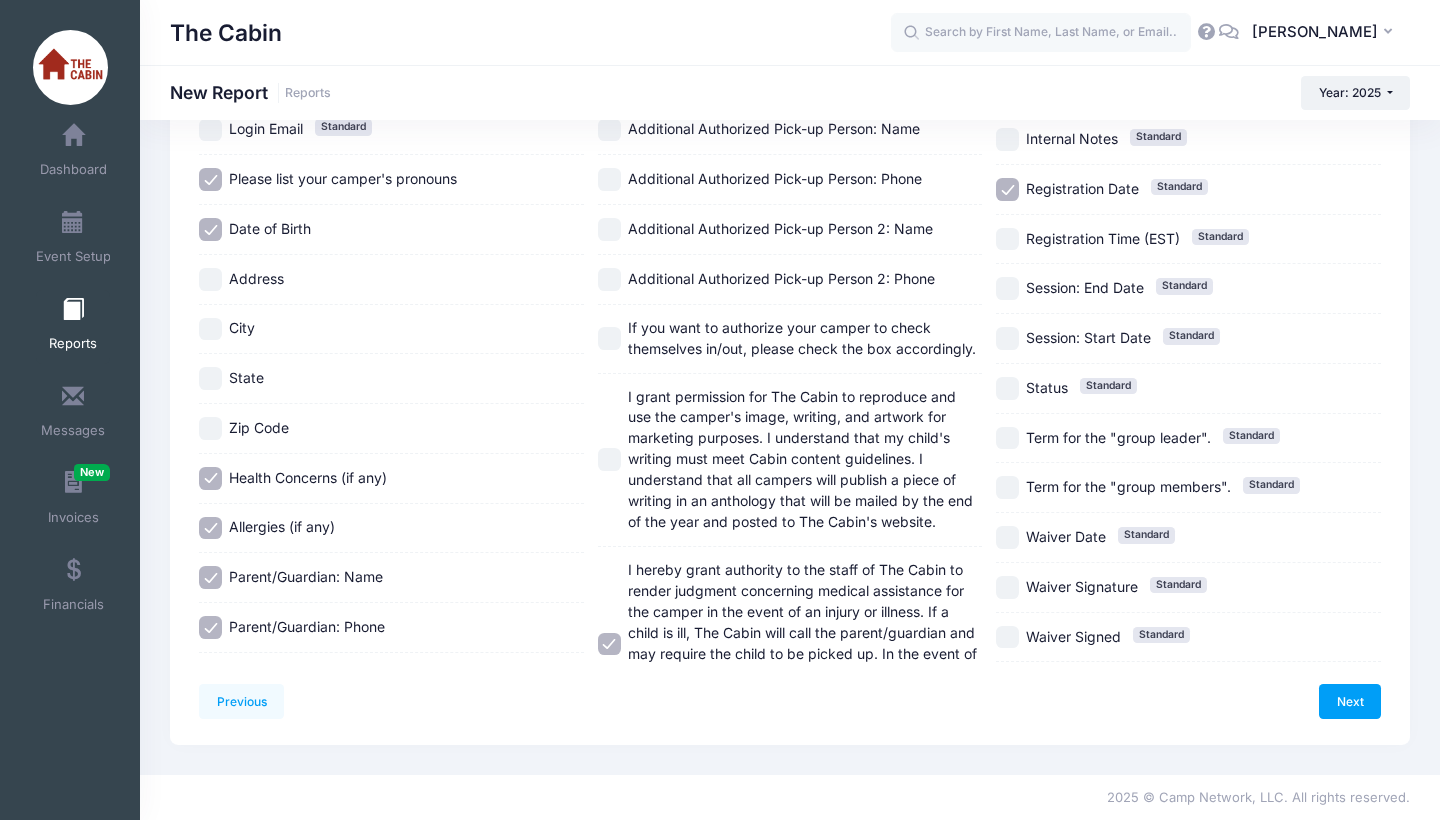 click on "I grant permission for The Cabin to reproduce and use the camper's image, writing, and artwork for marketing purposes. I understand that my child's writing must meet Cabin content guidelines. I understand that all campers will publish a piece of writing in an anthology that will be mailed by the end of the year and posted to The Cabin's website." at bounding box center [609, 459] 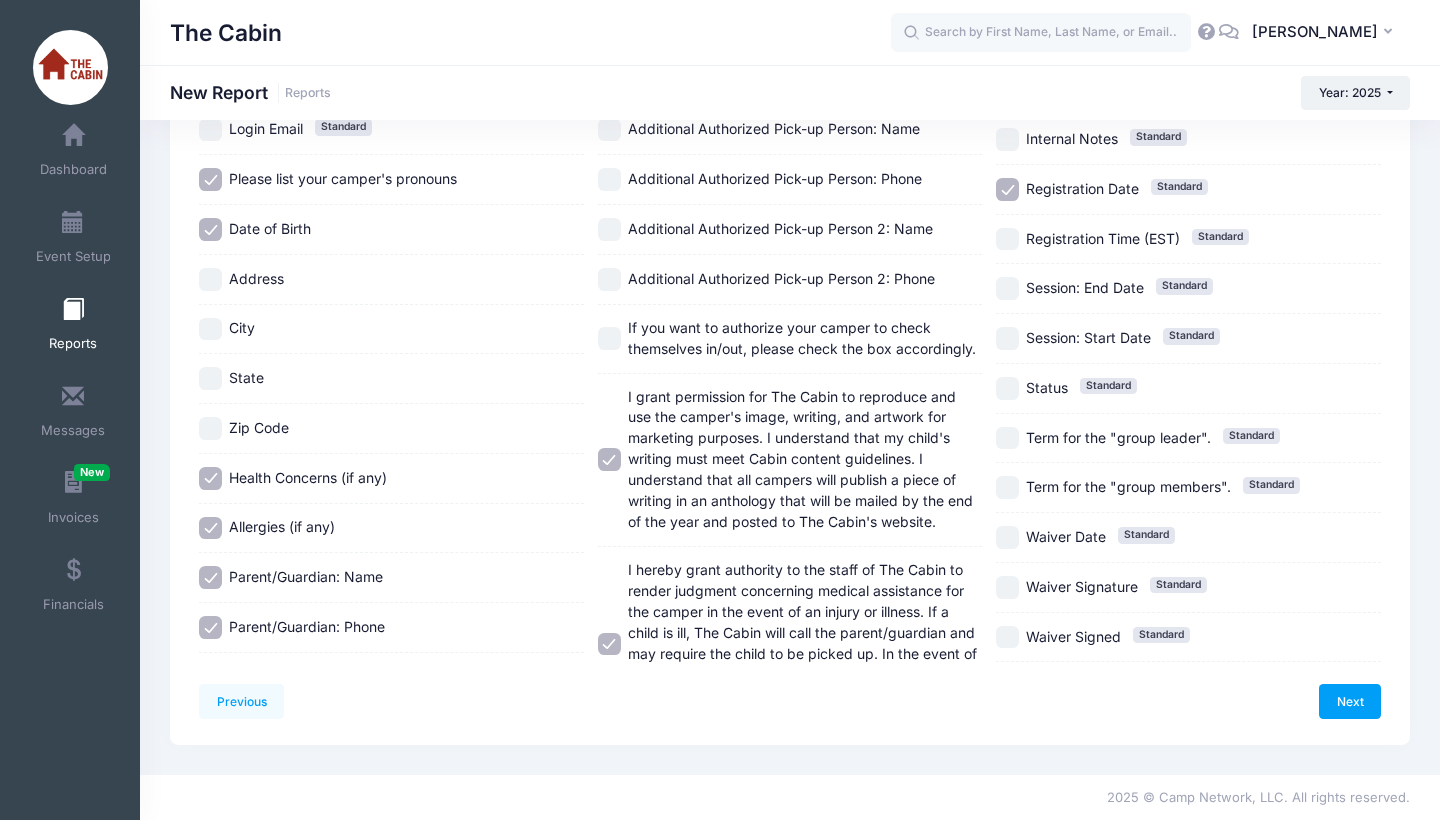 click on "If you want to authorize your camper to check themselves in/out, please check the box accordingly." at bounding box center (609, 338) 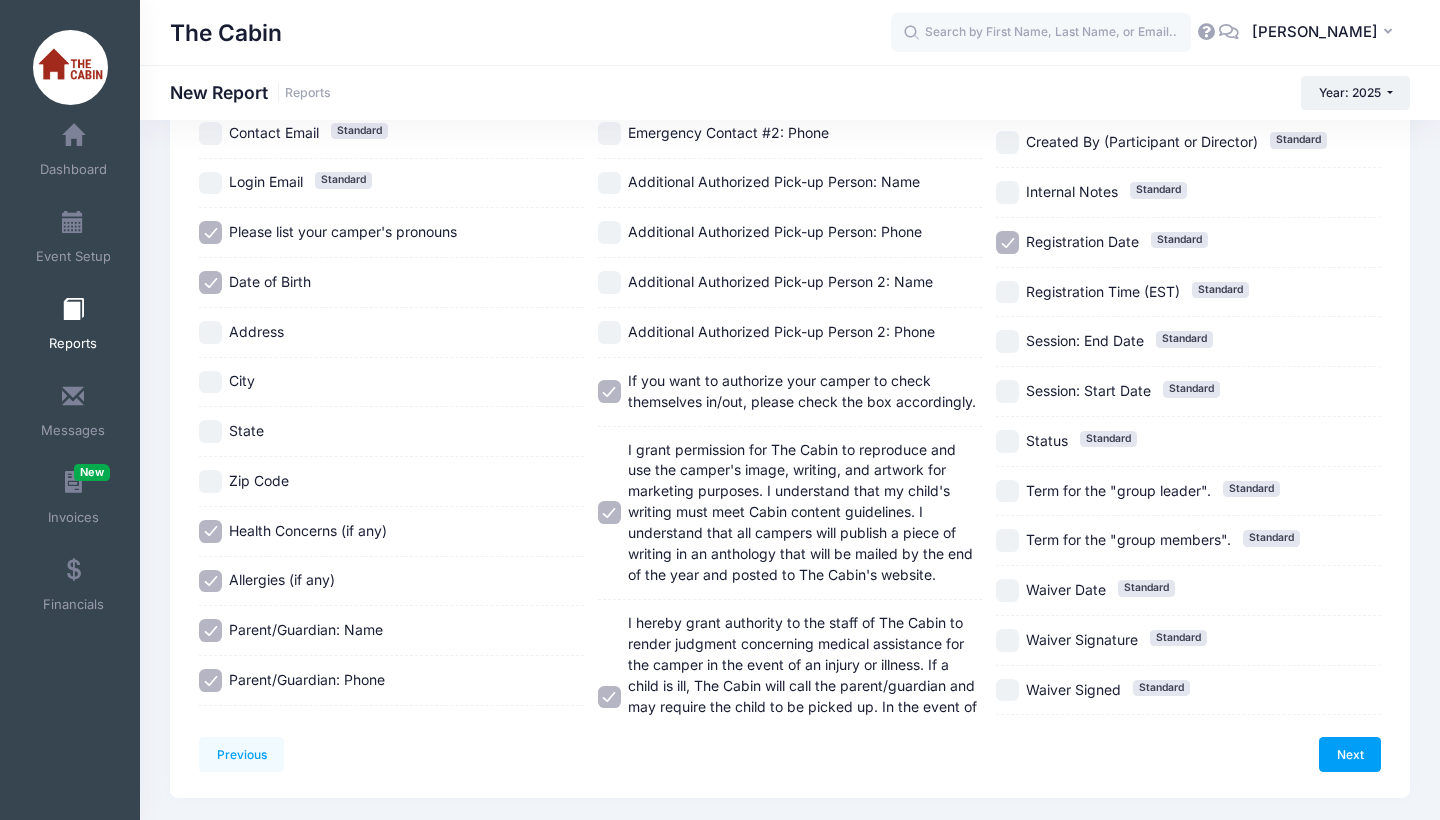 scroll, scrollTop: 365, scrollLeft: 0, axis: vertical 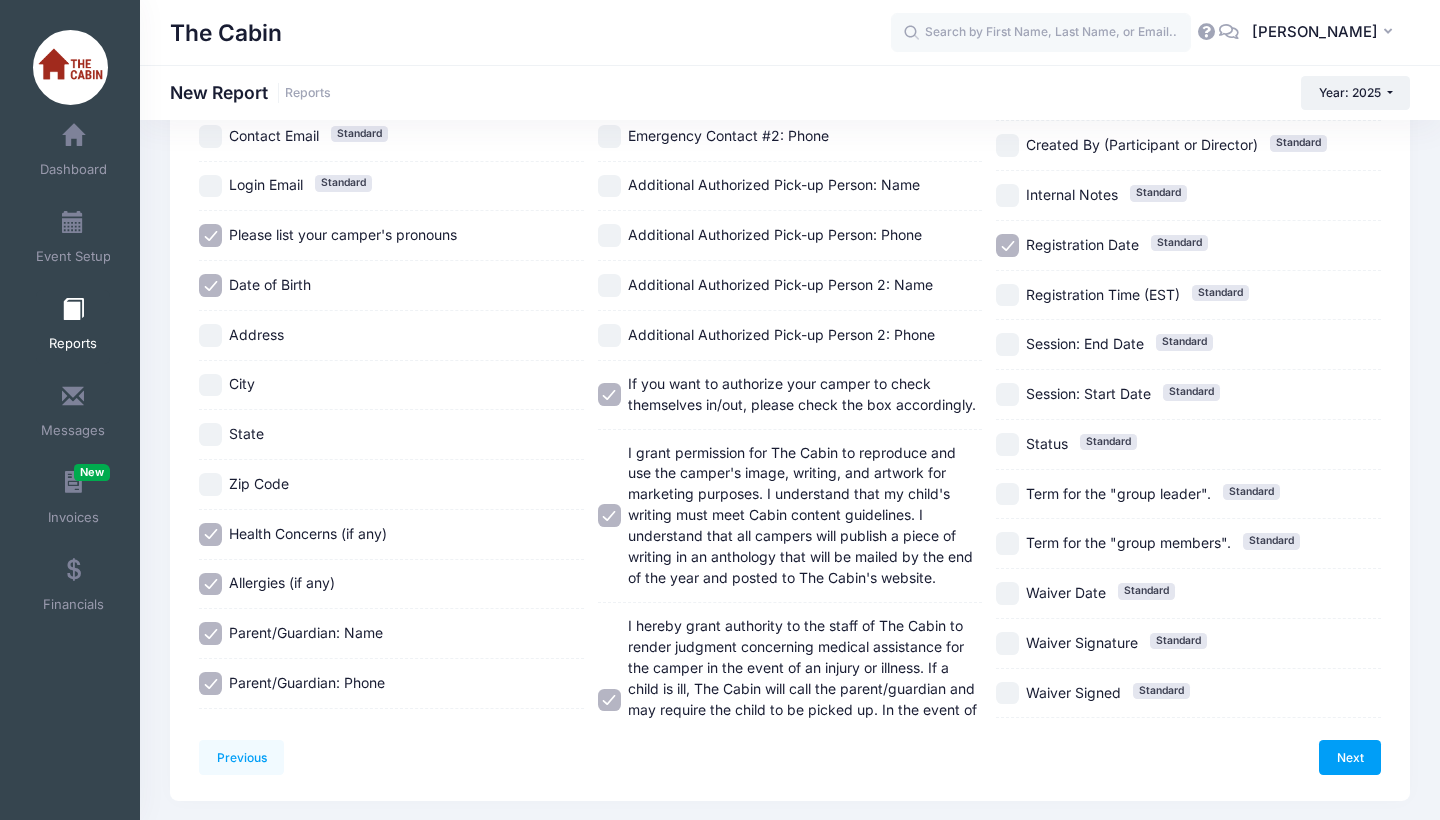 click on "Additional Authorized Pick-up Person 2: Name" at bounding box center (609, 285) 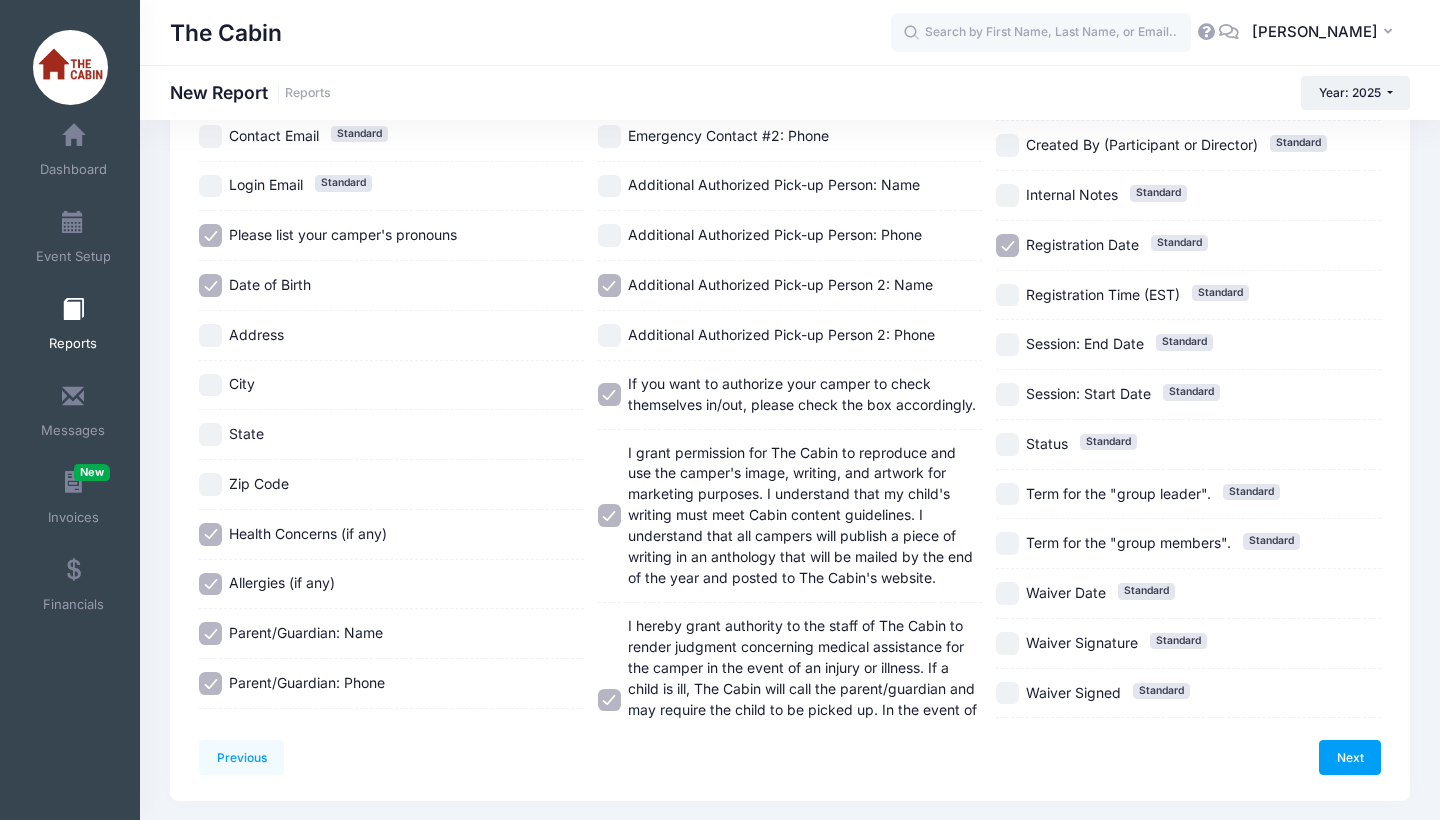 click on "Additional Authorized Pick-up Person: Name" at bounding box center (609, 186) 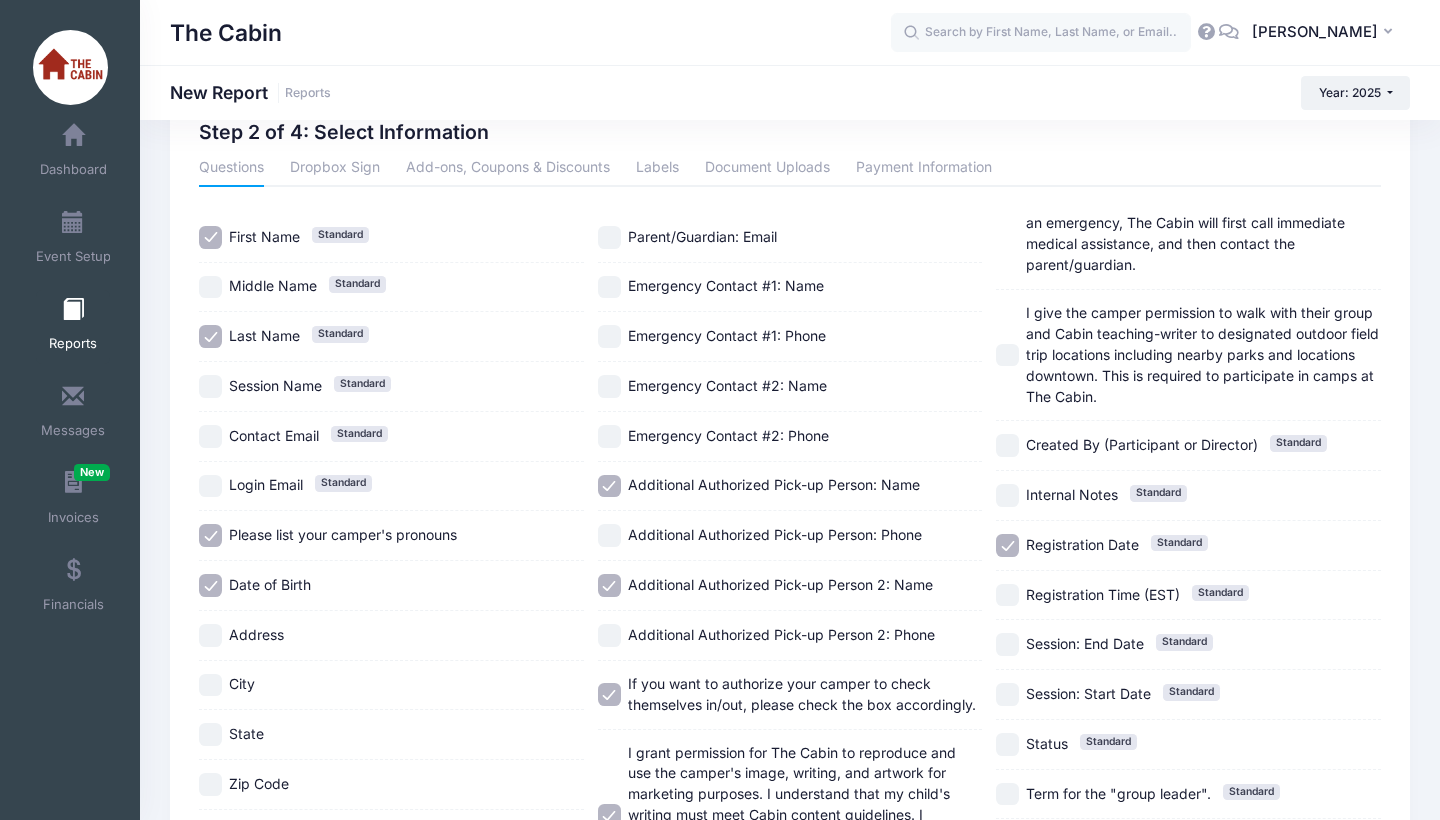 scroll, scrollTop: 63, scrollLeft: 0, axis: vertical 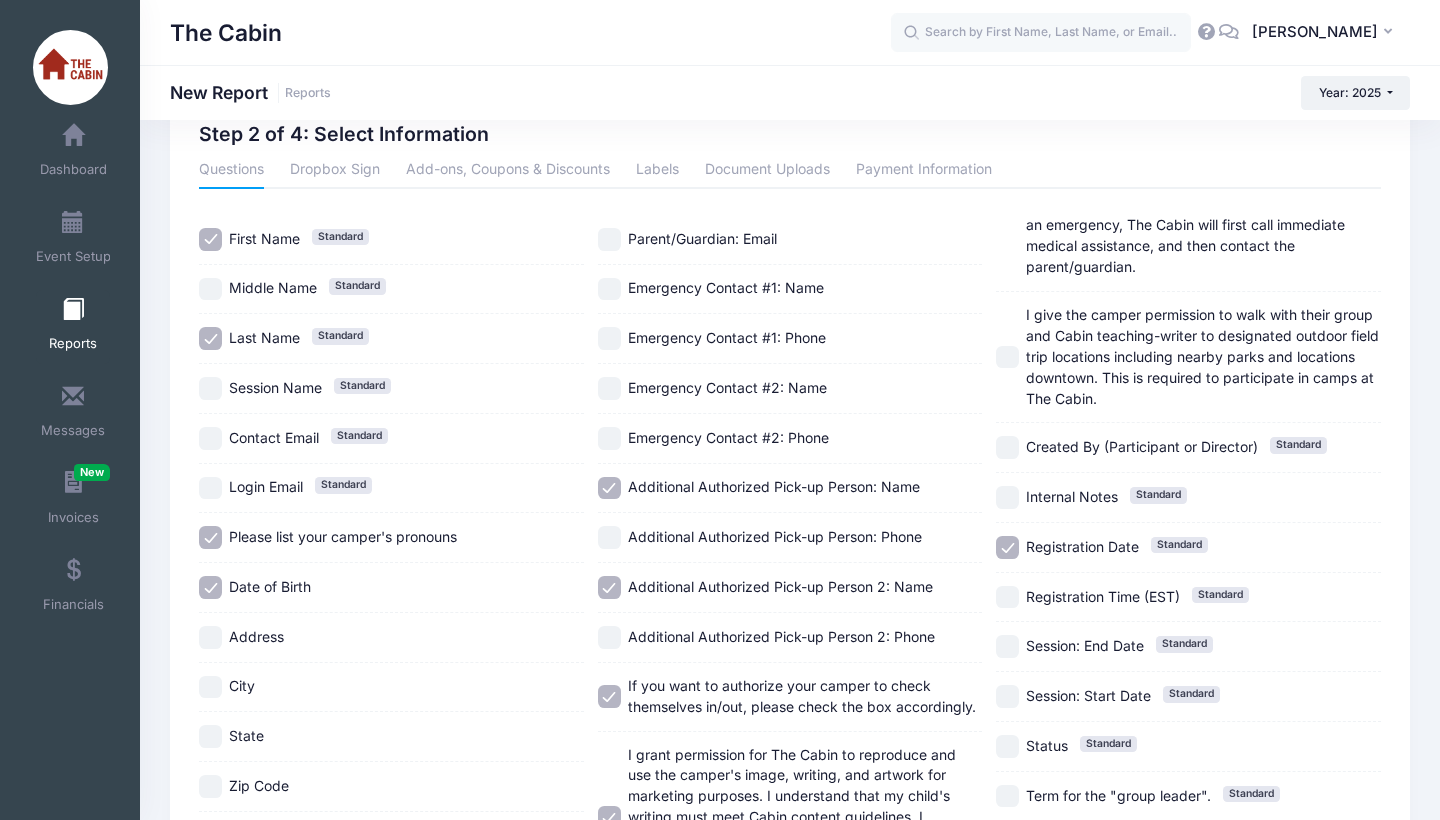 click on "Emergency Contact #1: Name" at bounding box center [790, 290] 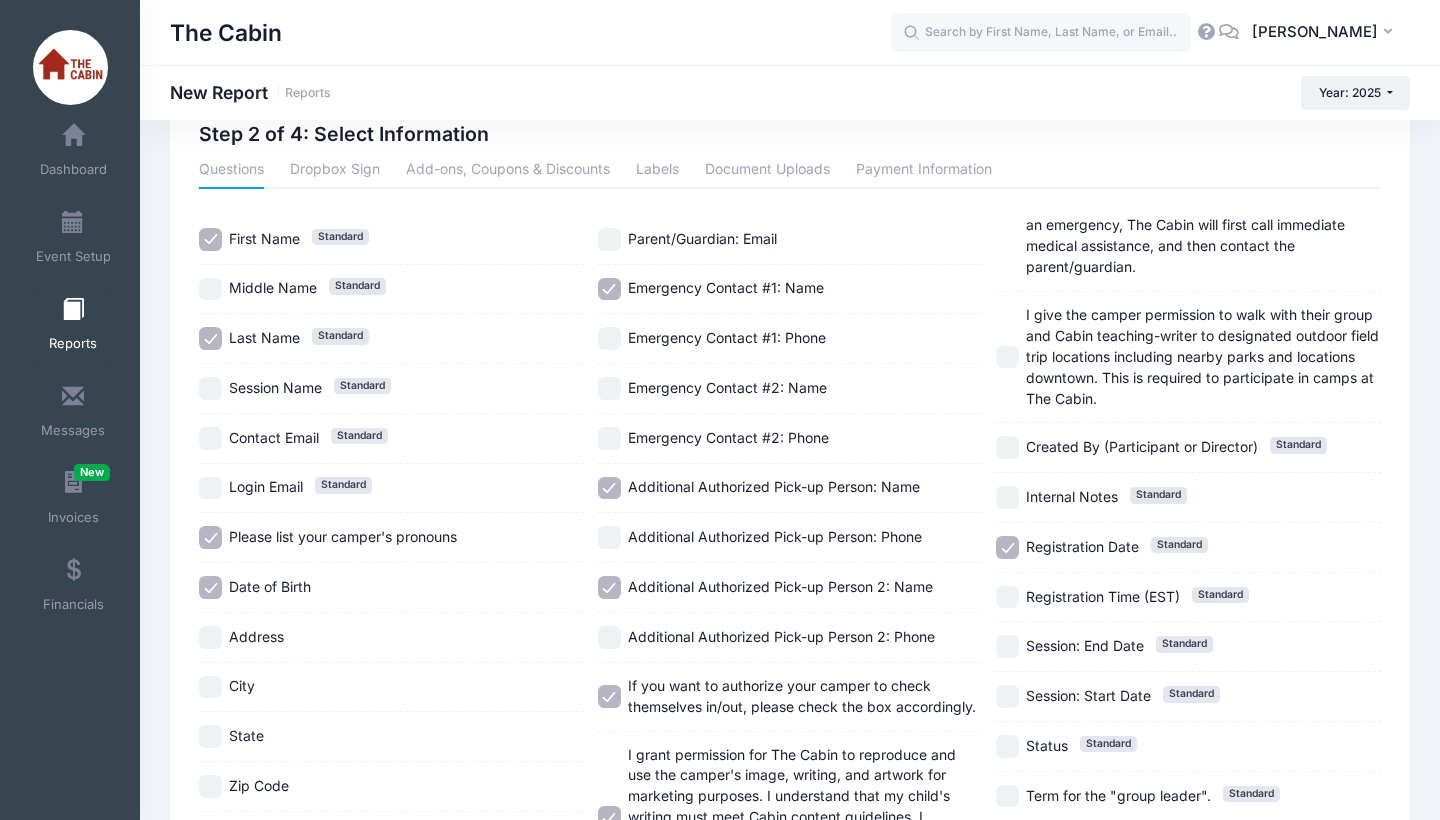 click on "Emergency Contact #1: Phone" at bounding box center [609, 338] 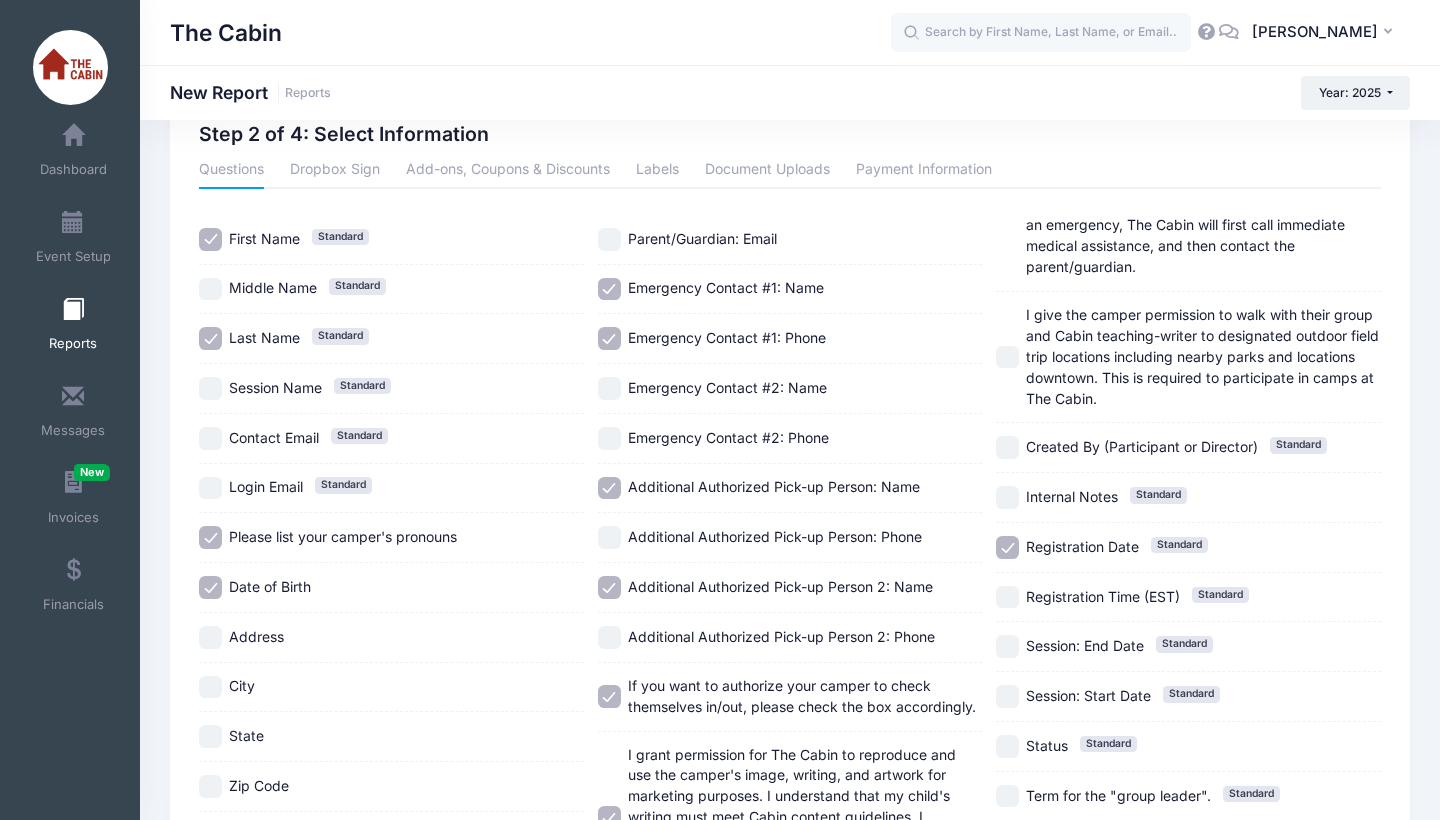 click on "Emergency Contact #2: Name" at bounding box center [609, 388] 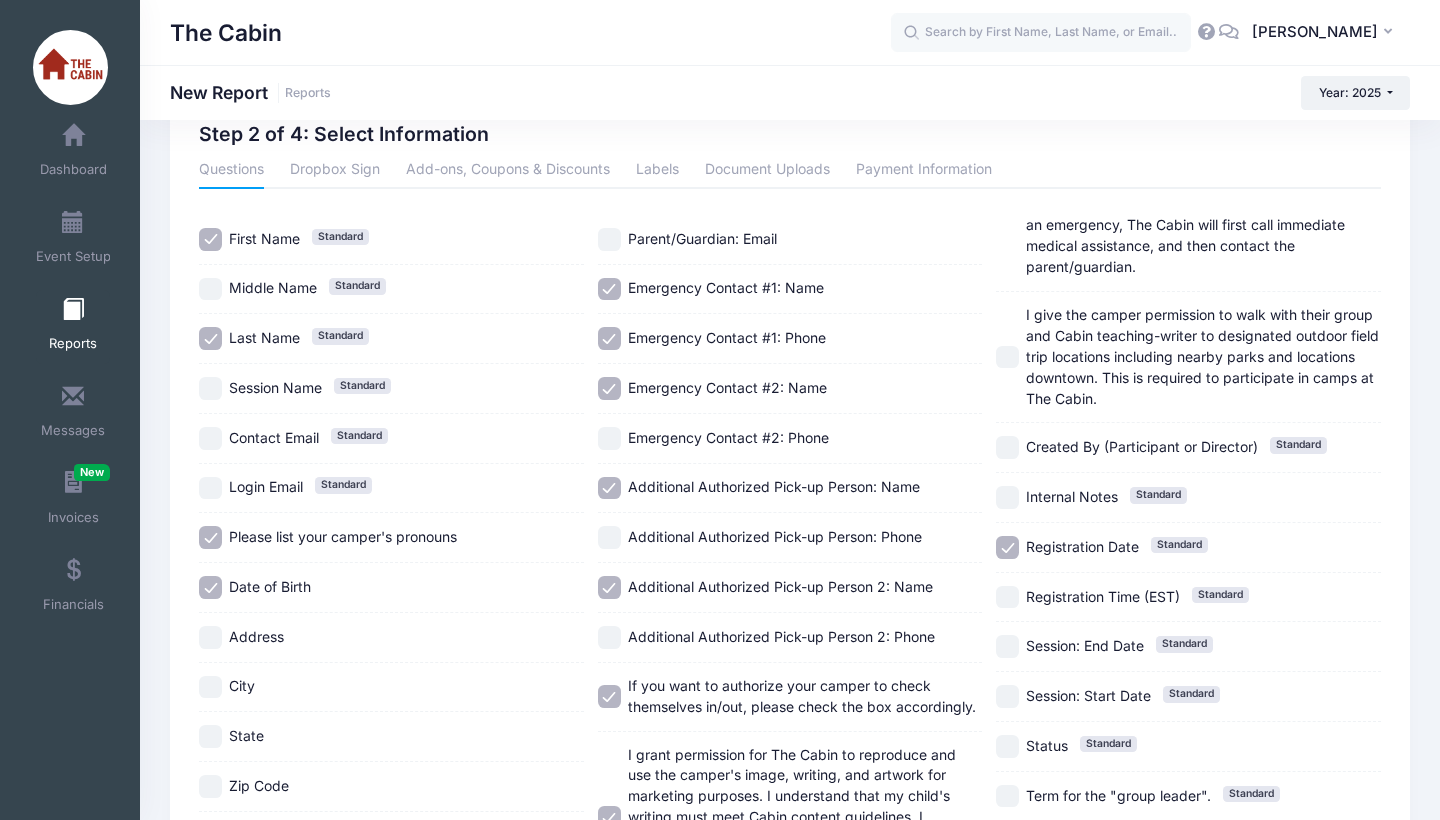 click on "Registration Date Standard" at bounding box center [1007, 547] 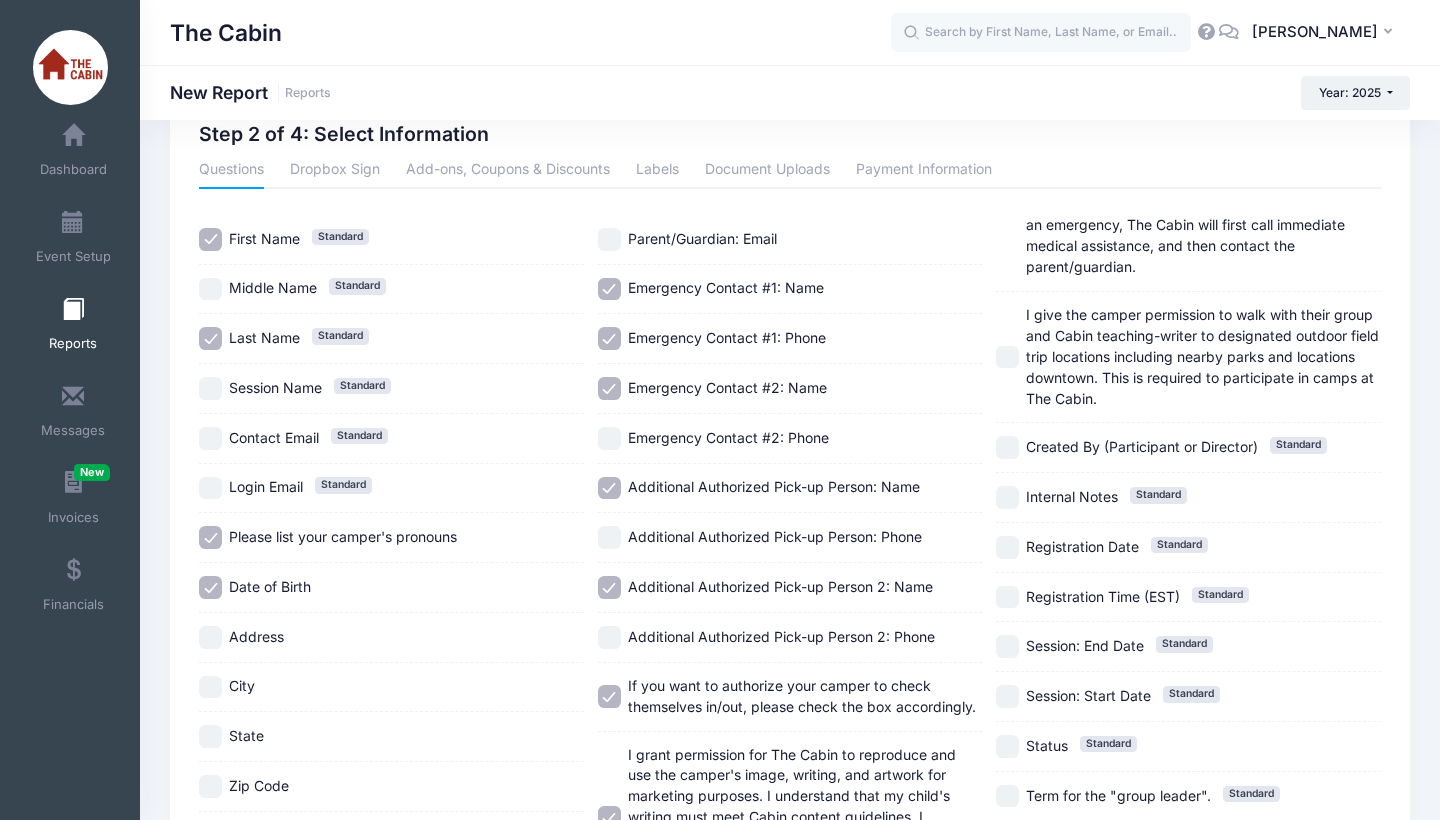 click on "I give the camper permission to walk with their group and Cabin teaching-writer to designated outdoor field trip locations including nearby parks and locations downtown. This is required to participate in camps at The Cabin." at bounding box center [1007, 357] 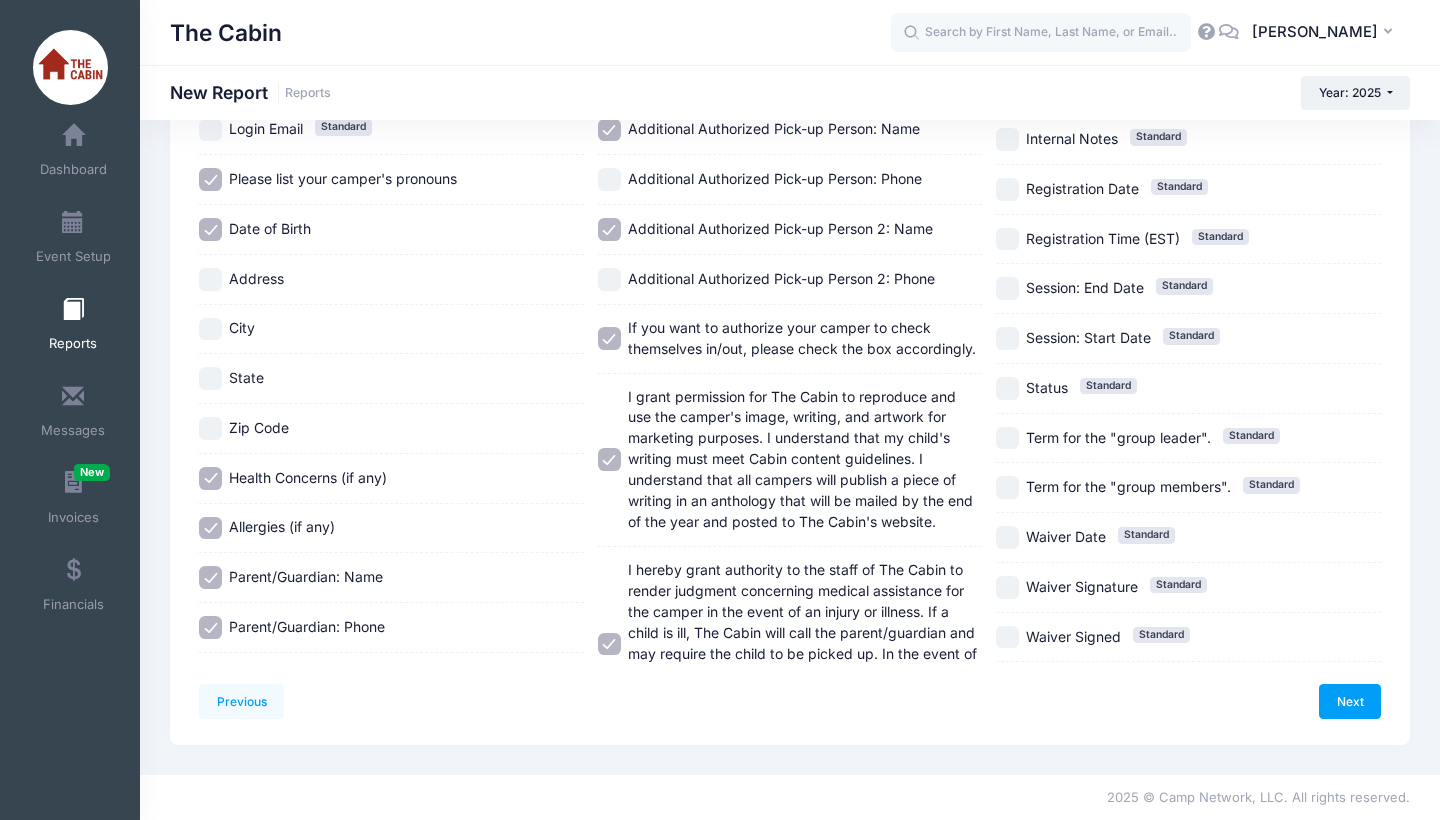 scroll, scrollTop: 431, scrollLeft: 0, axis: vertical 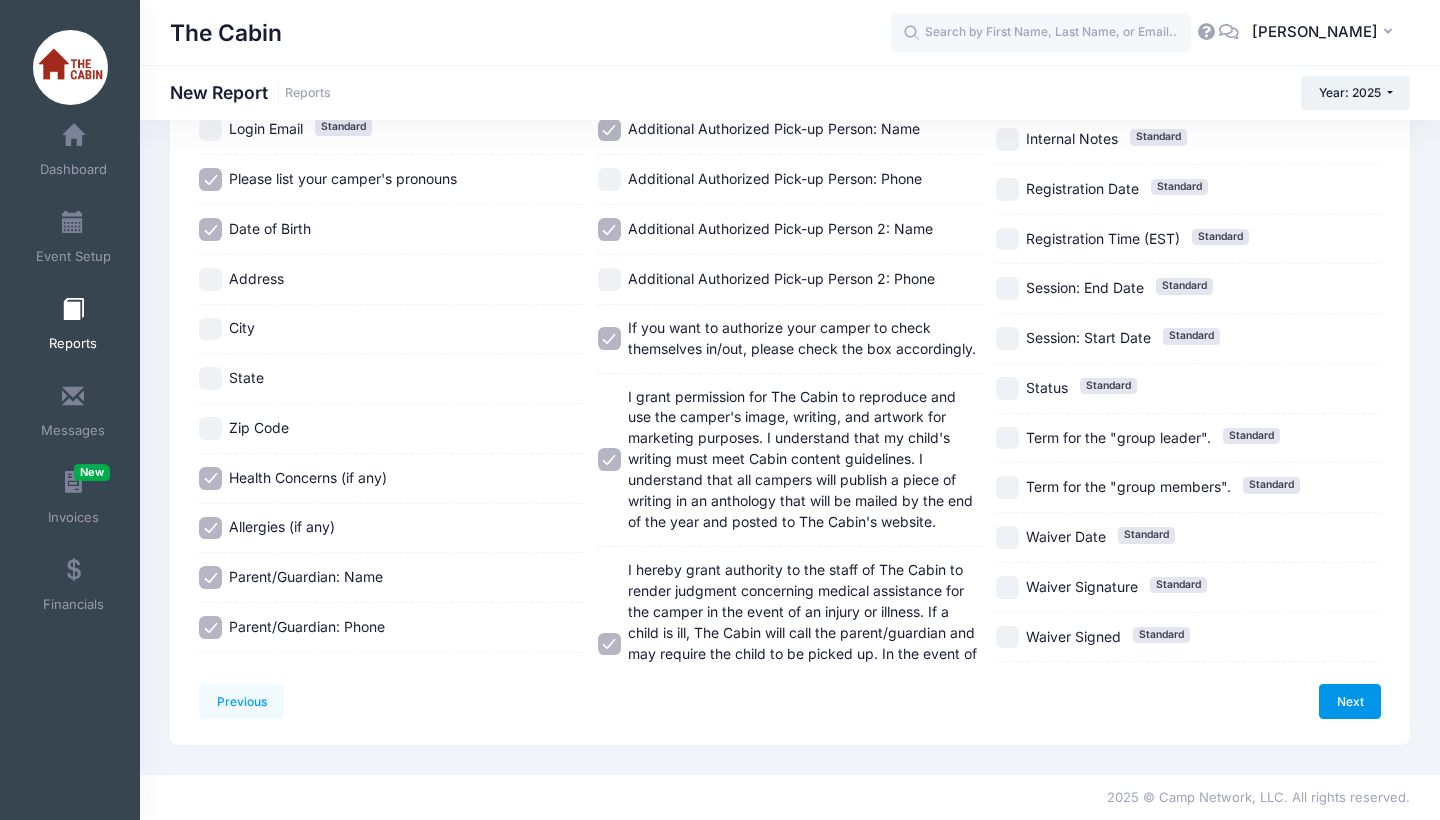 click on "Next" at bounding box center (1350, 701) 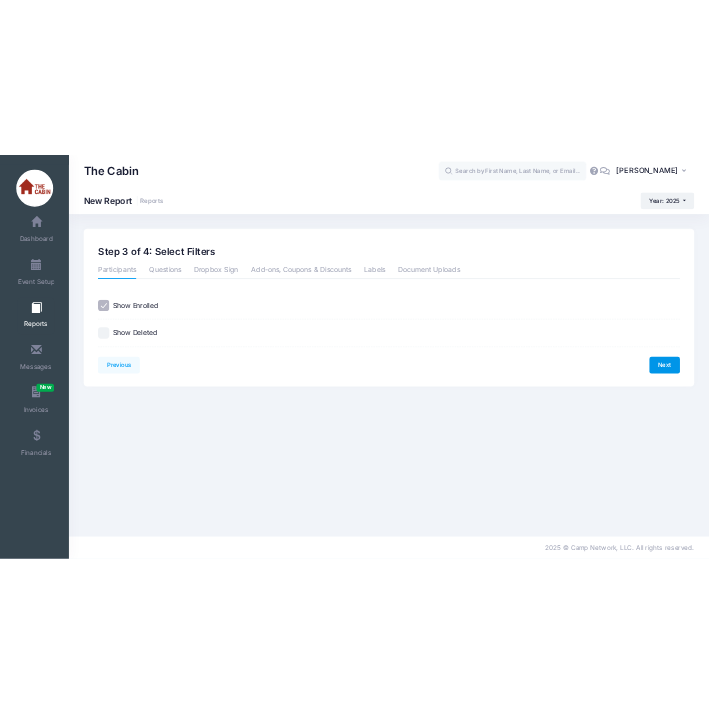 scroll, scrollTop: 0, scrollLeft: 0, axis: both 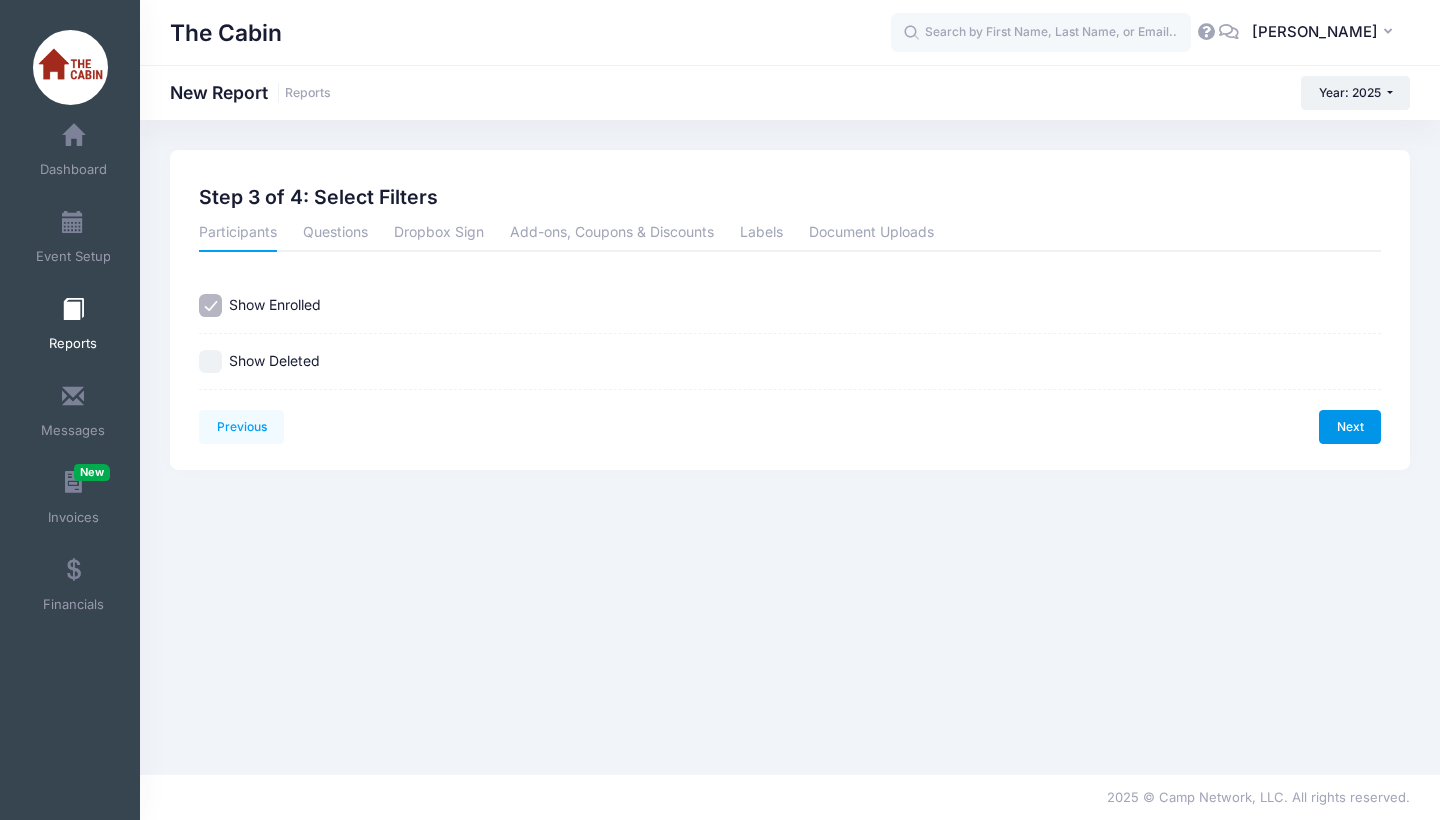 click on "Next" at bounding box center [1350, 427] 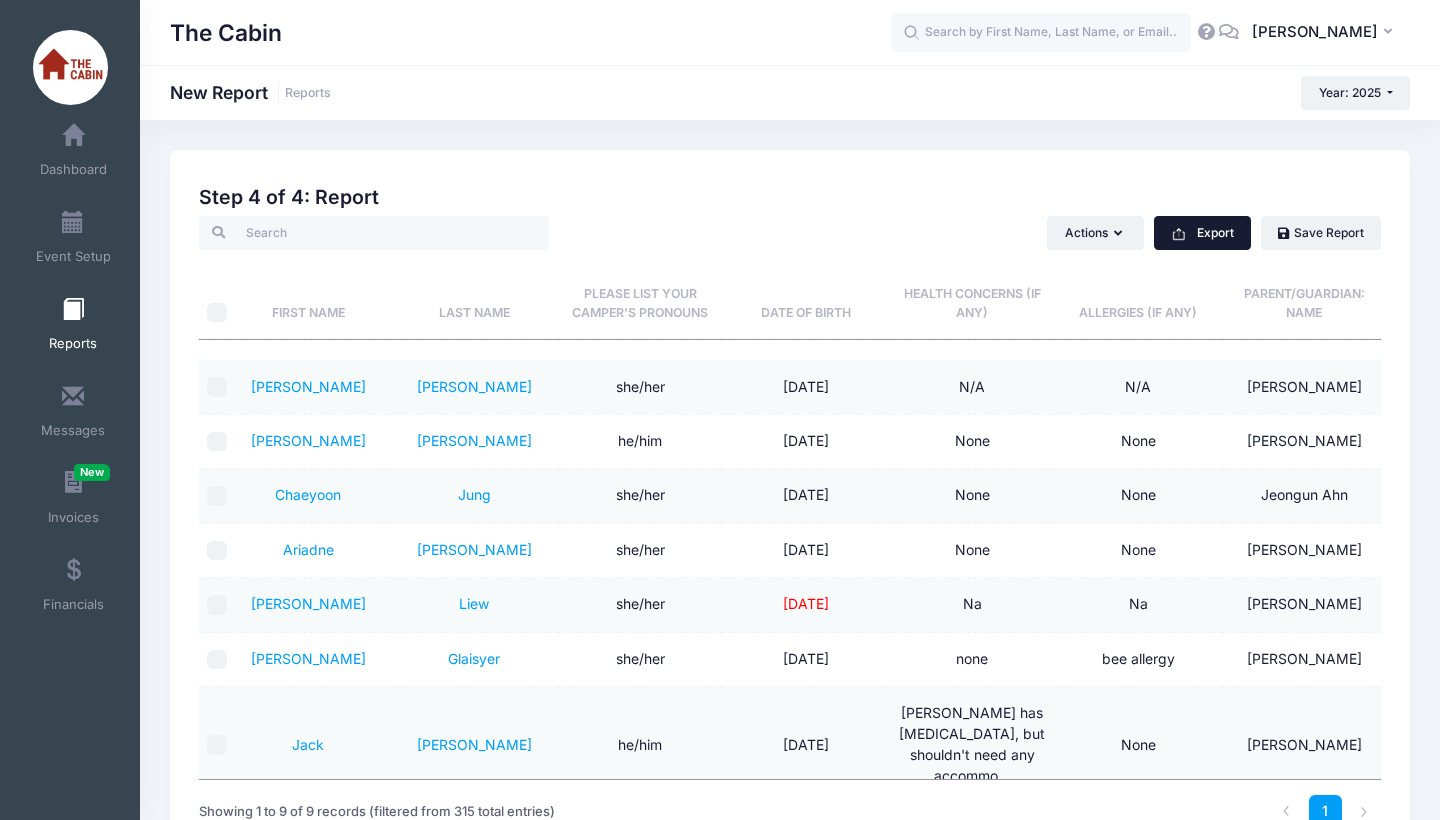 click on "Export" at bounding box center (1202, 233) 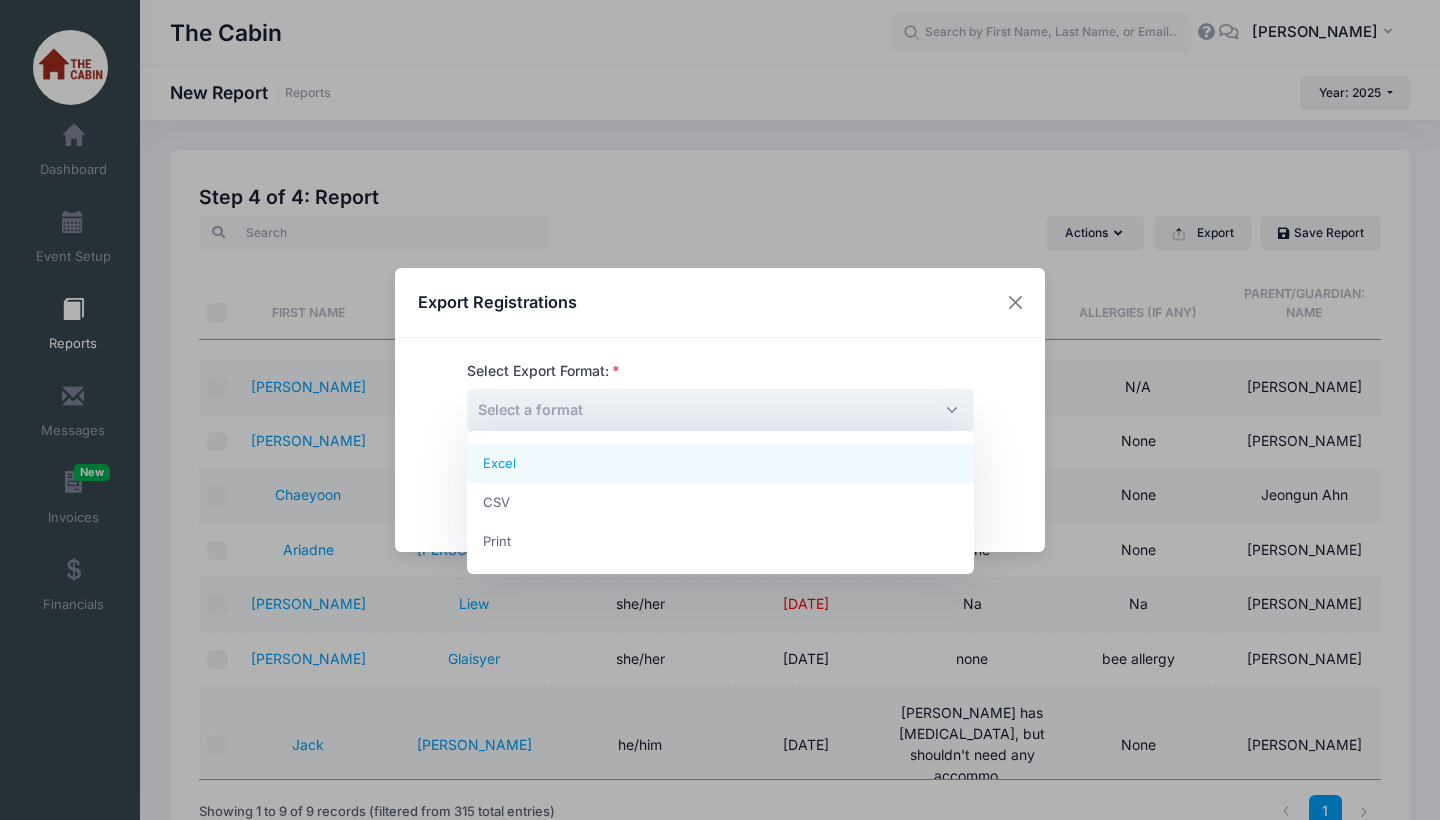 click on "Select a format" at bounding box center (720, 410) 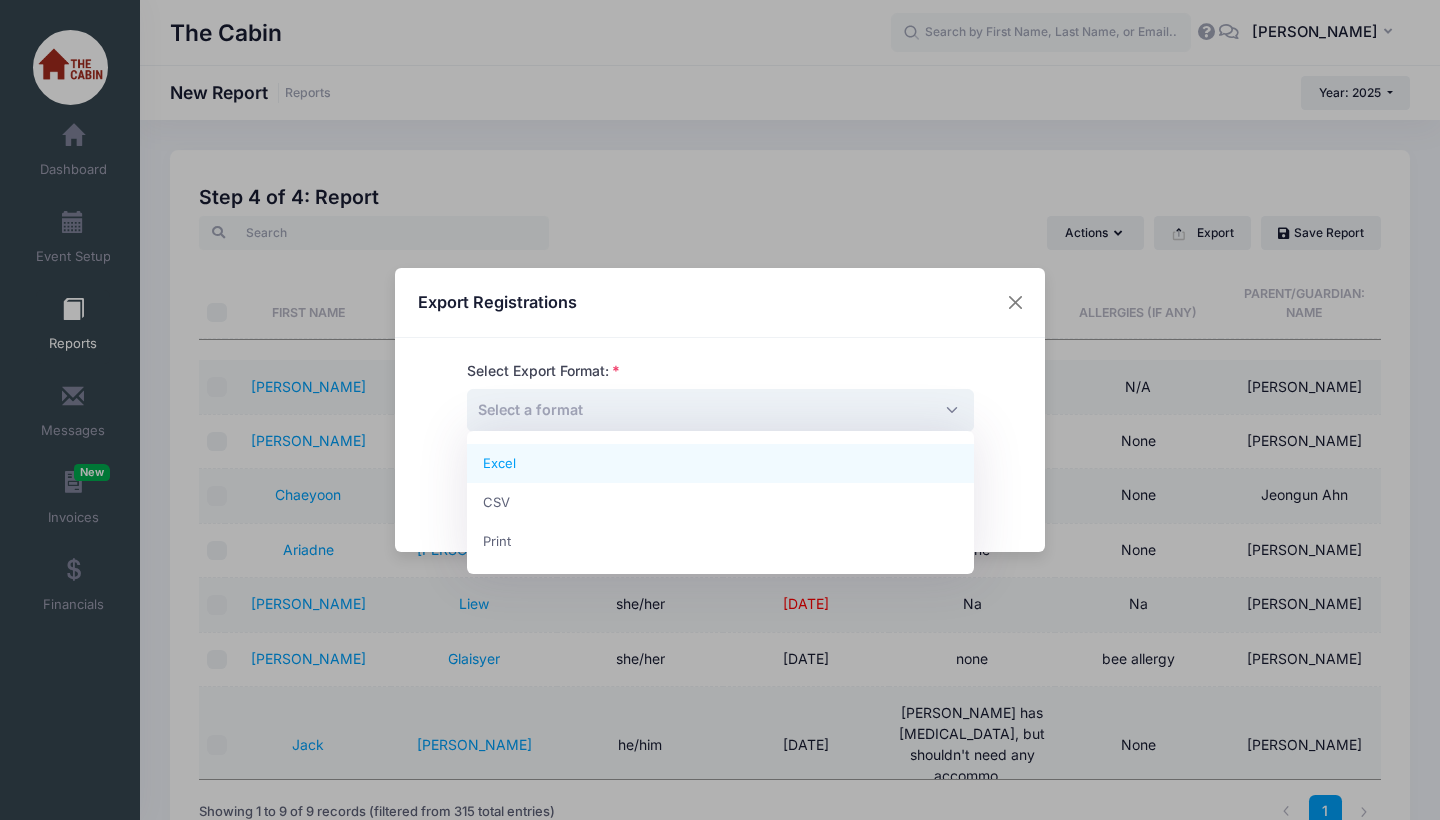 select on "excel" 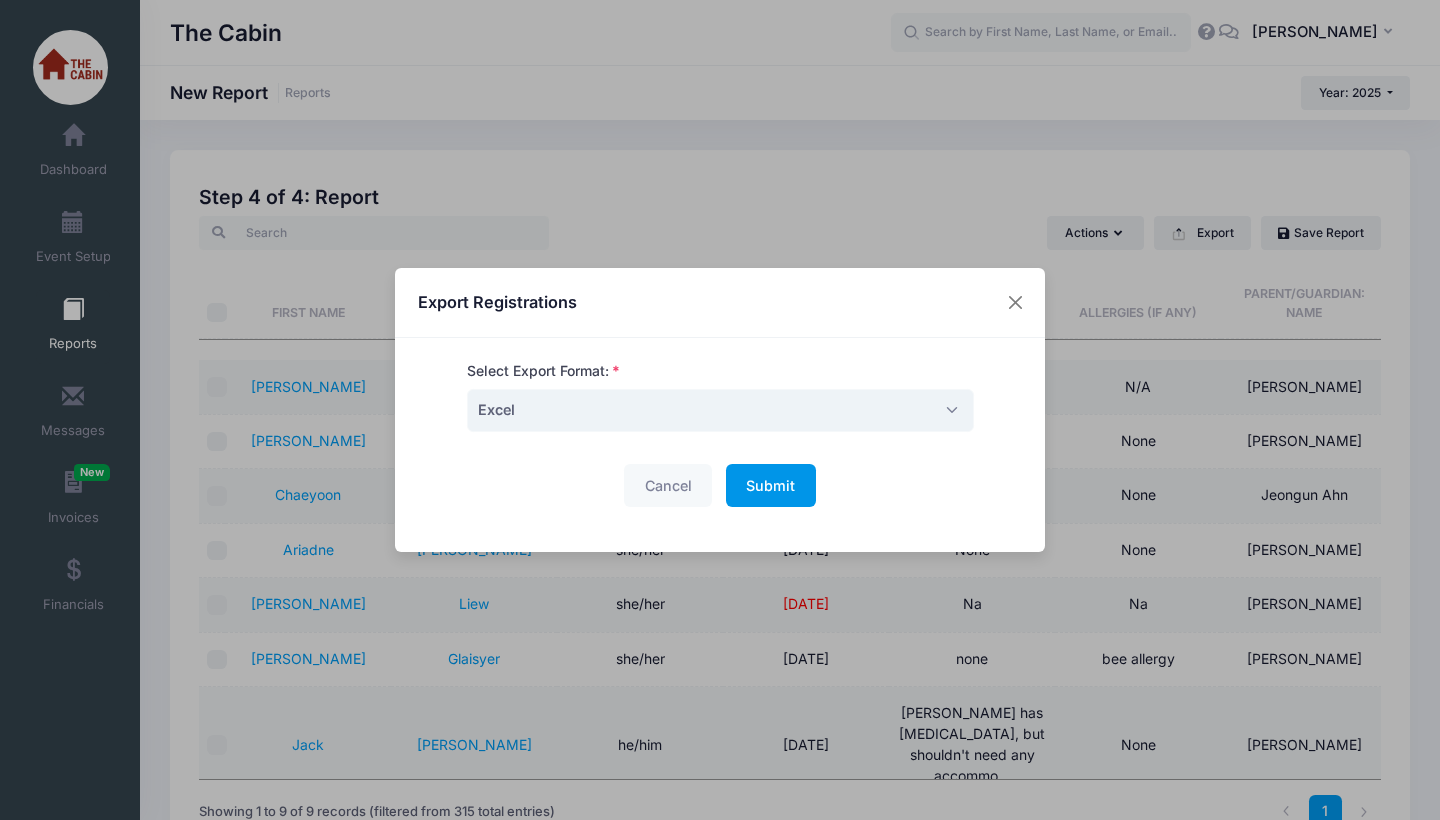 click on "Submit" at bounding box center [770, 485] 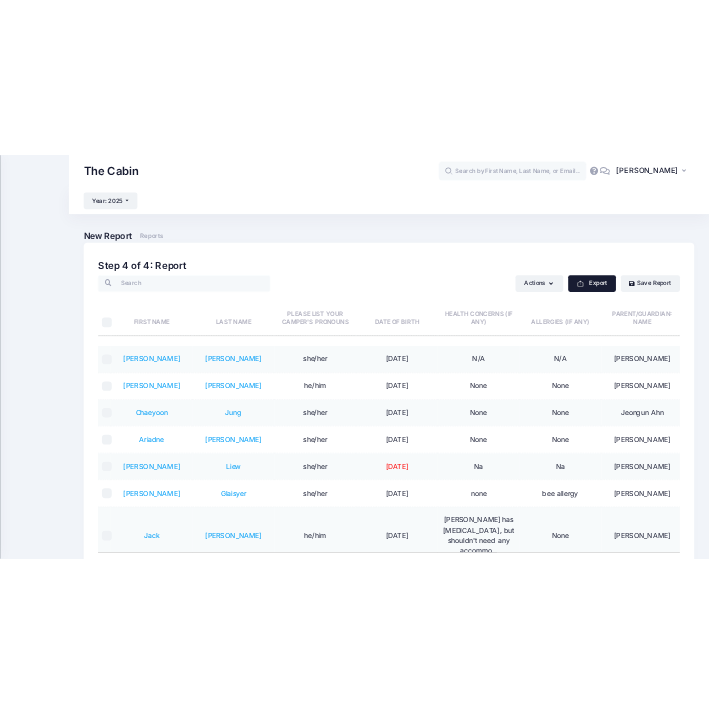 scroll, scrollTop: 0, scrollLeft: 0, axis: both 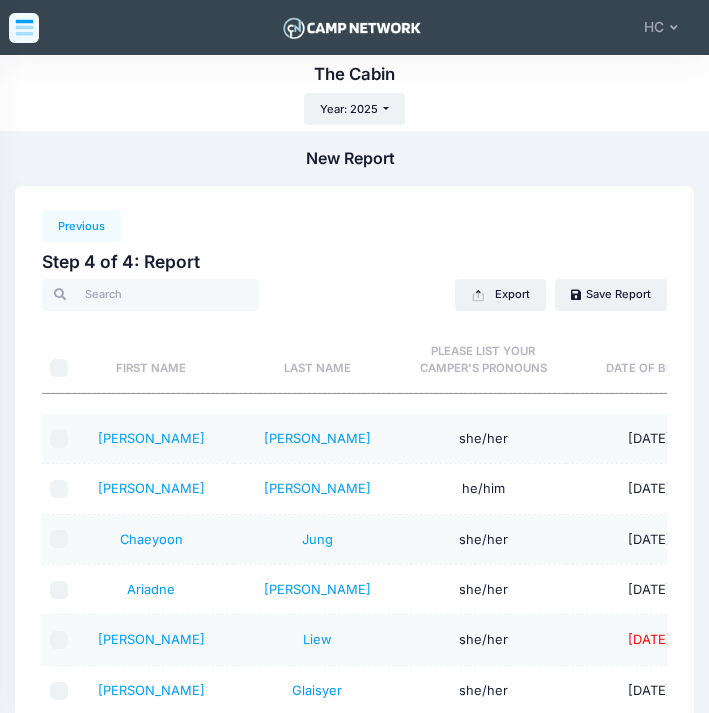 click 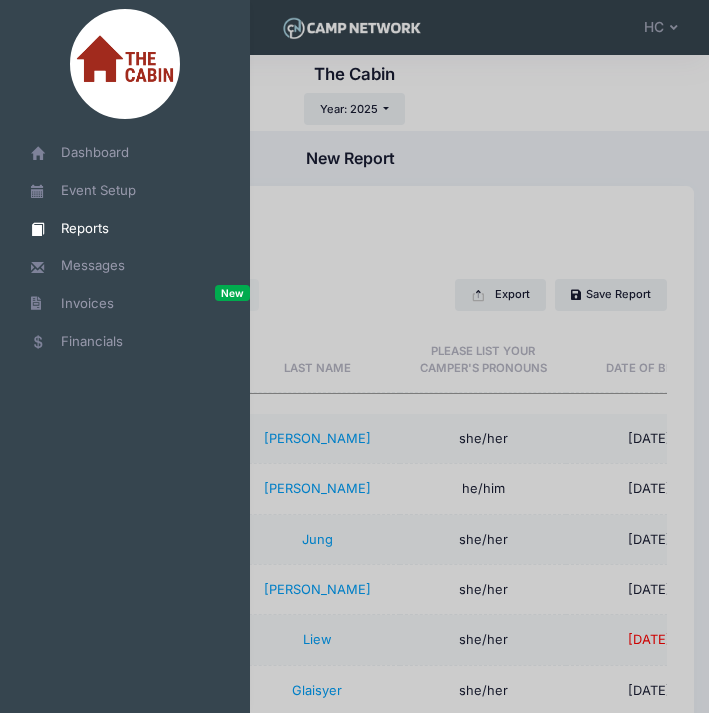 click on "Reports" at bounding box center (135, 229) 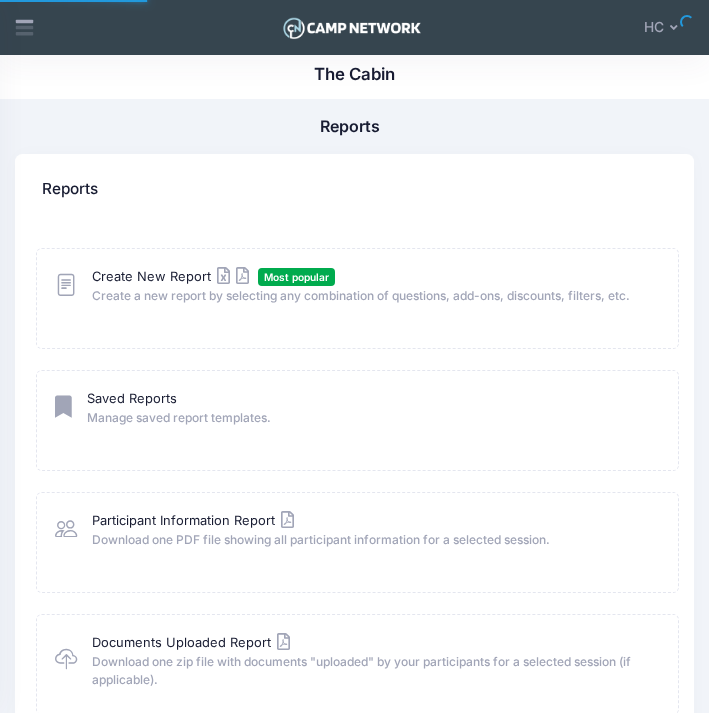 scroll, scrollTop: 0, scrollLeft: 0, axis: both 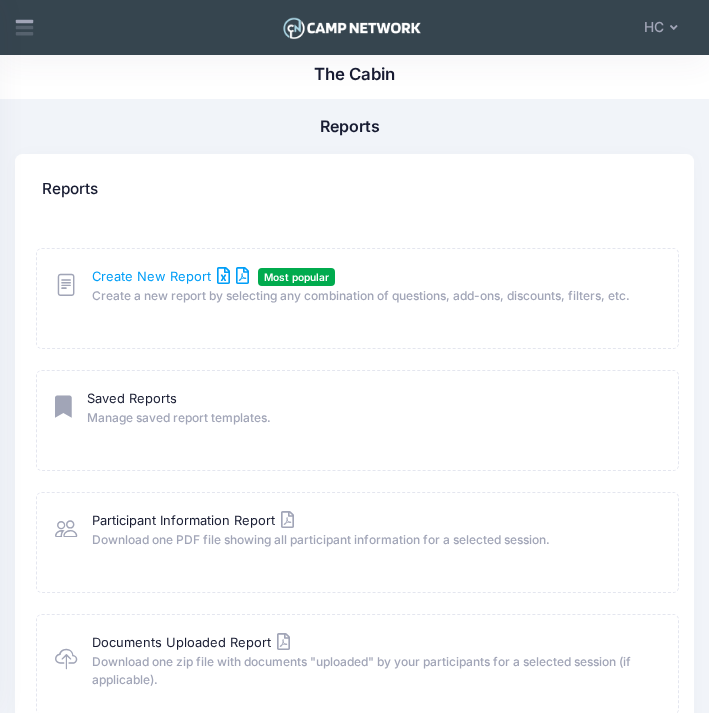 click on "Create New Report" at bounding box center [170, 276] 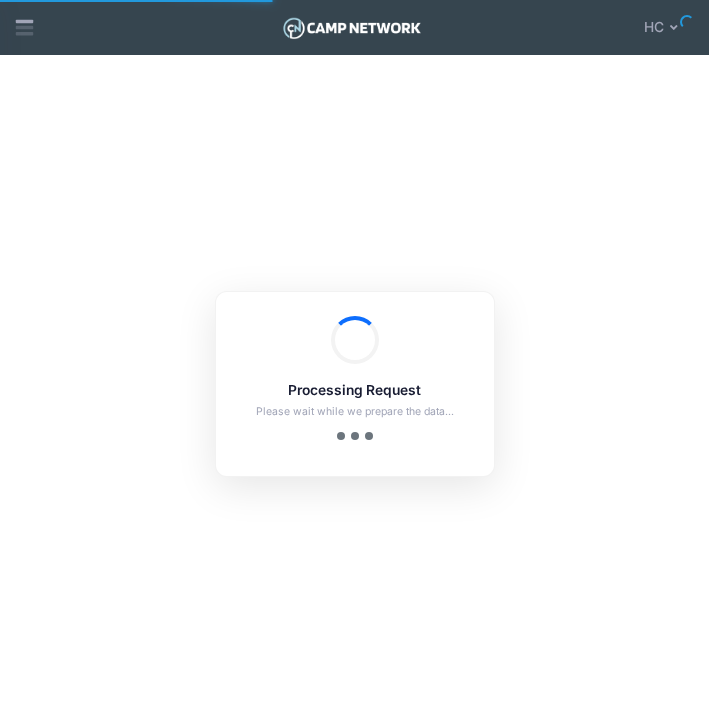 scroll, scrollTop: 0, scrollLeft: 0, axis: both 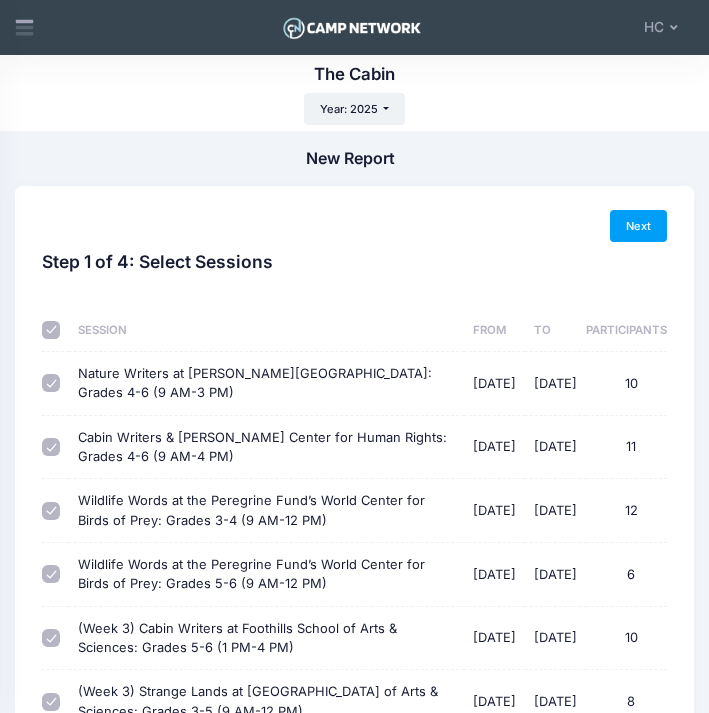 click at bounding box center [51, 330] 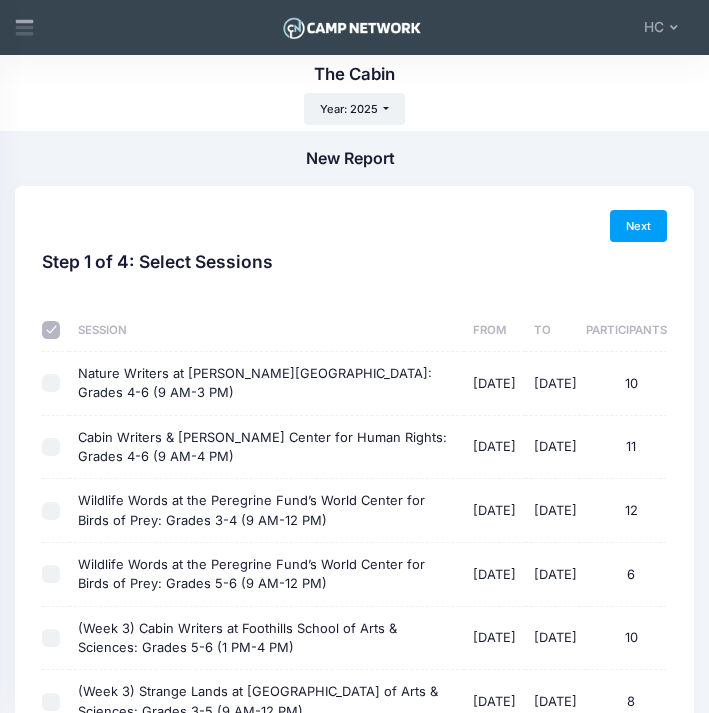 checkbox on "false" 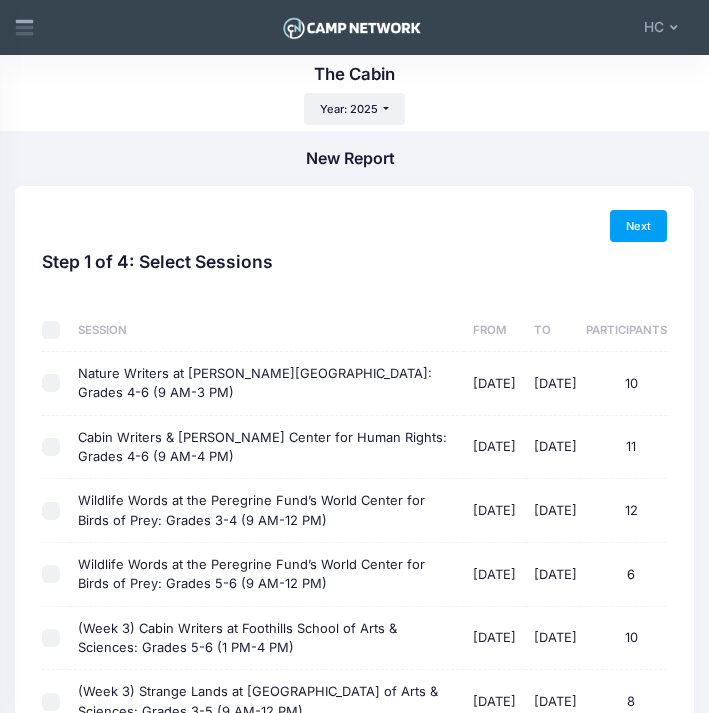 checkbox on "false" 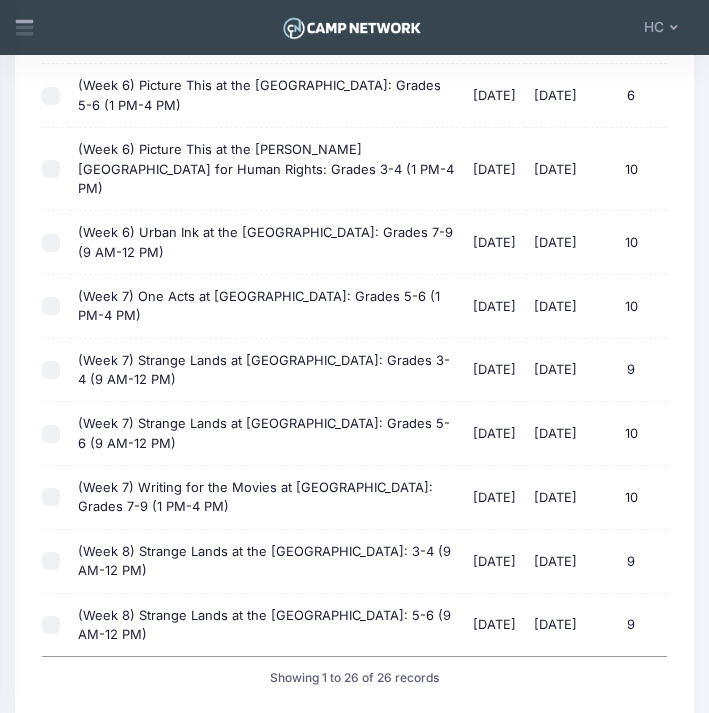 scroll, scrollTop: 1395, scrollLeft: 0, axis: vertical 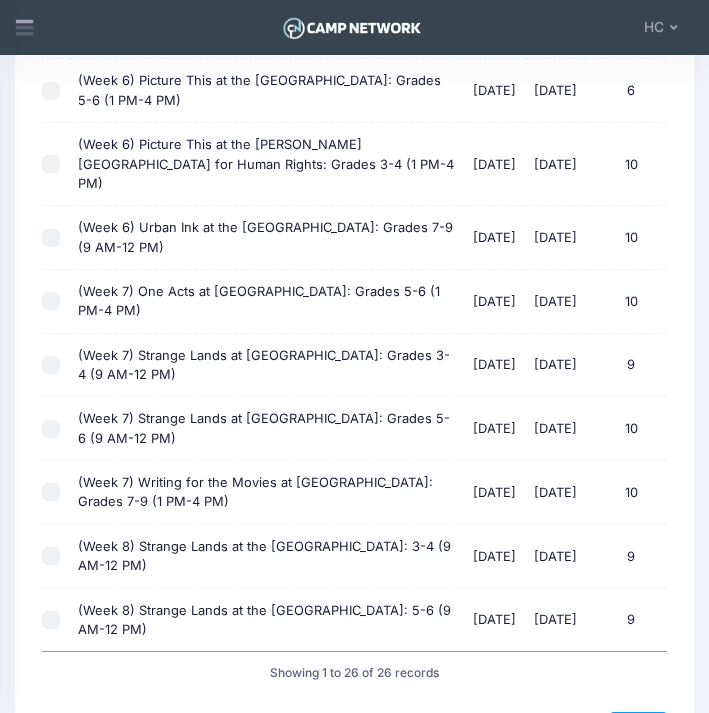 click on "(Week 8) Strange Lands at the [GEOGRAPHIC_DATA]: 5-6 (9 AM-12 PM) [DATE] - [DATE]  9" at bounding box center [51, 620] 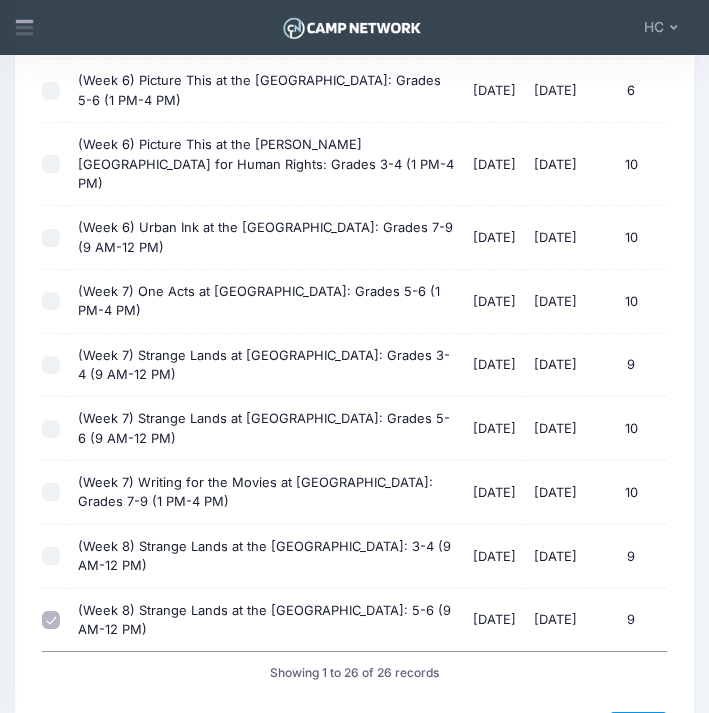 click on "Next" at bounding box center (638, 728) 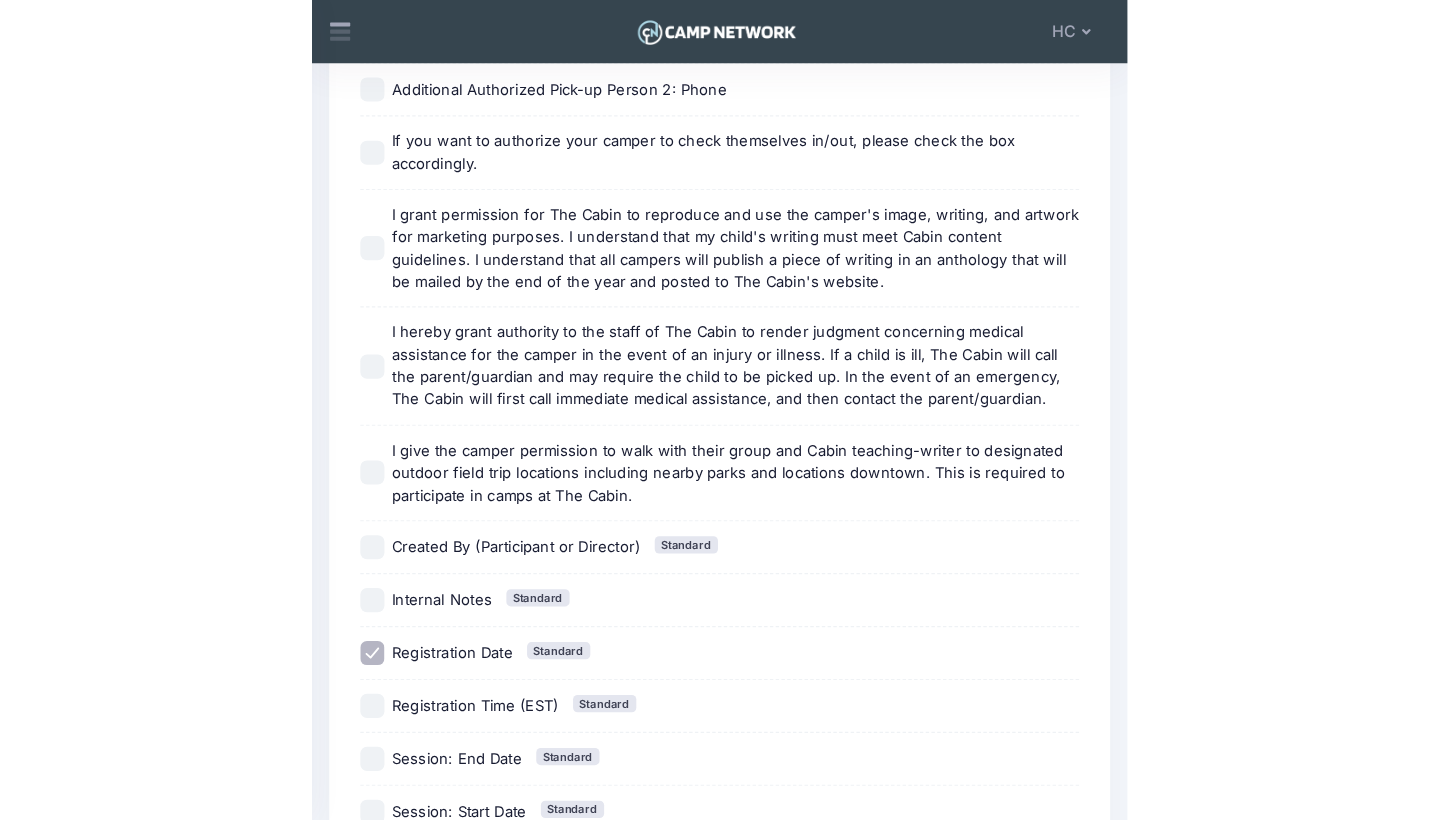scroll, scrollTop: 0, scrollLeft: 0, axis: both 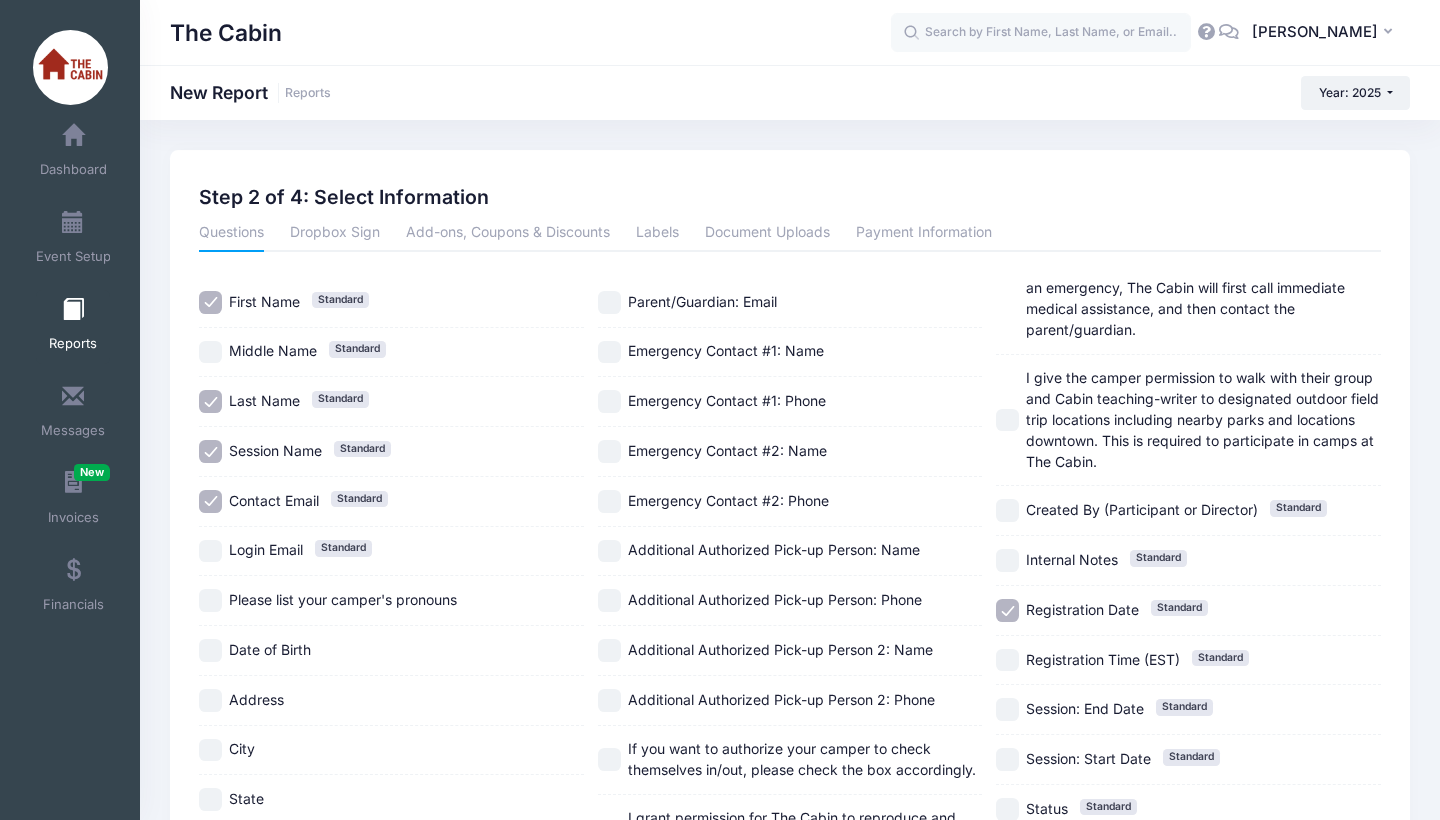 click on "Session Name Standard" at bounding box center (210, 451) 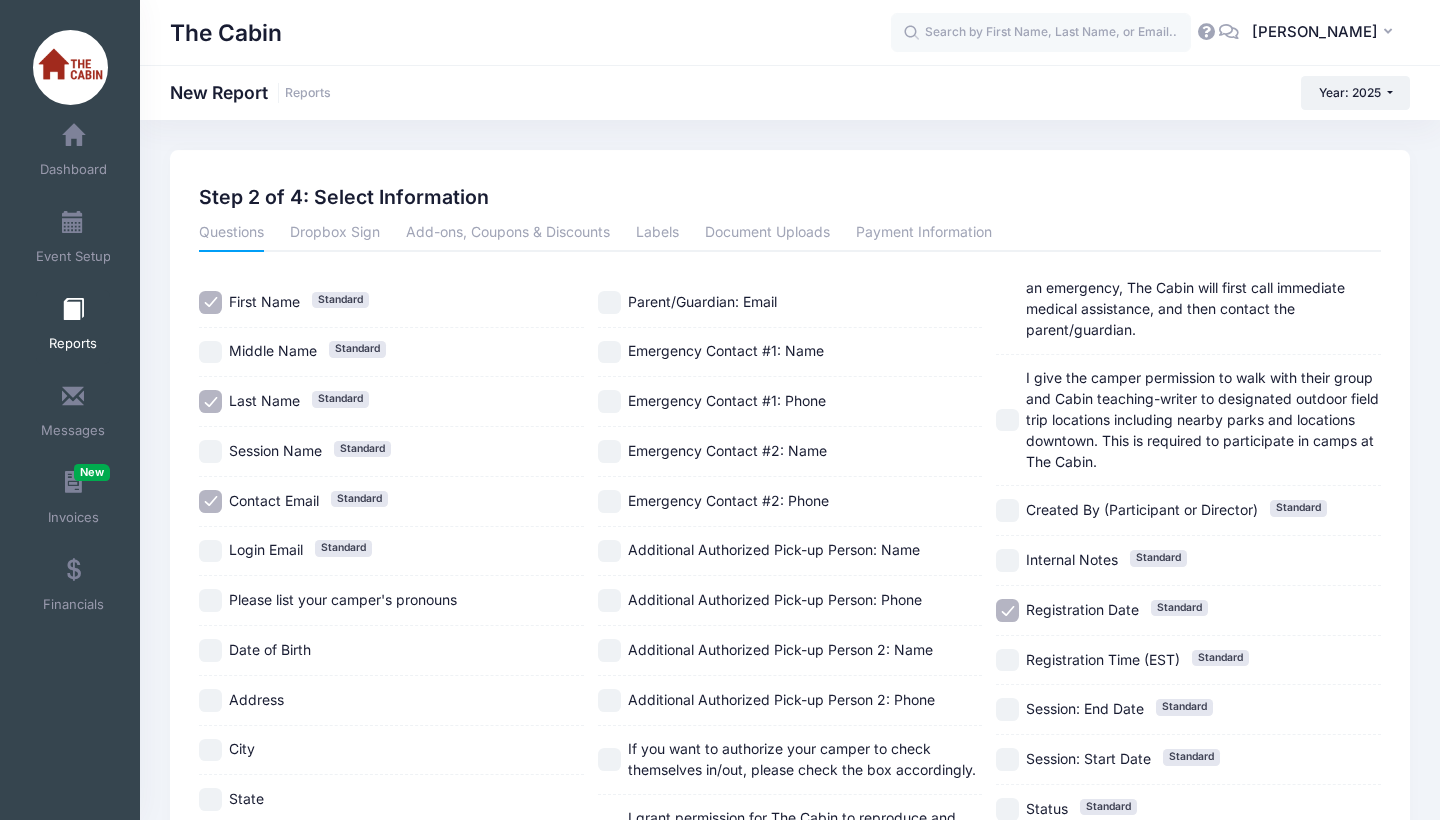 click on "Contact Email Standard" at bounding box center (210, 501) 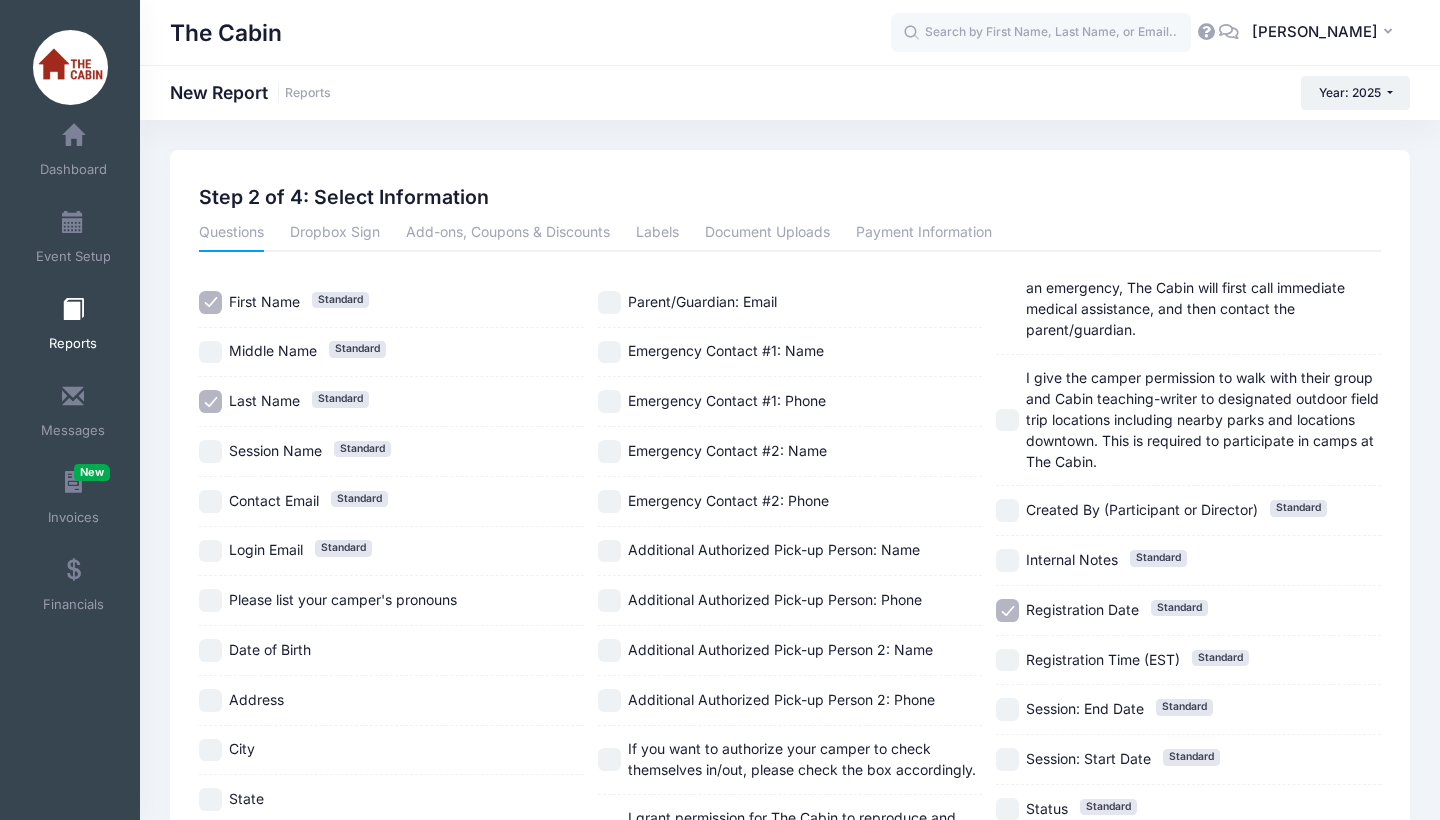 click on "Please list your camper's pronouns" at bounding box center (210, 600) 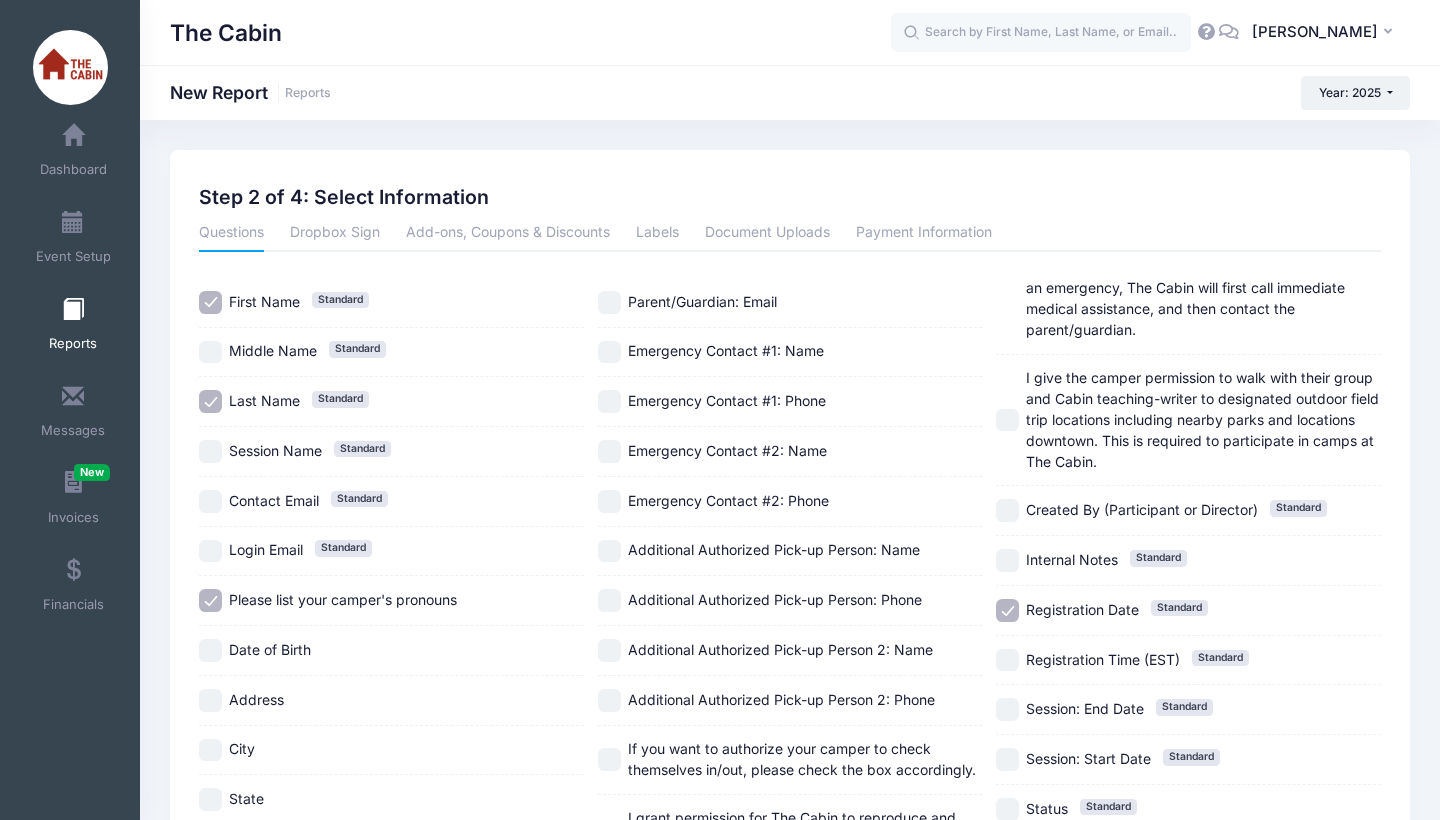 click on "Date of Birth" at bounding box center (210, 650) 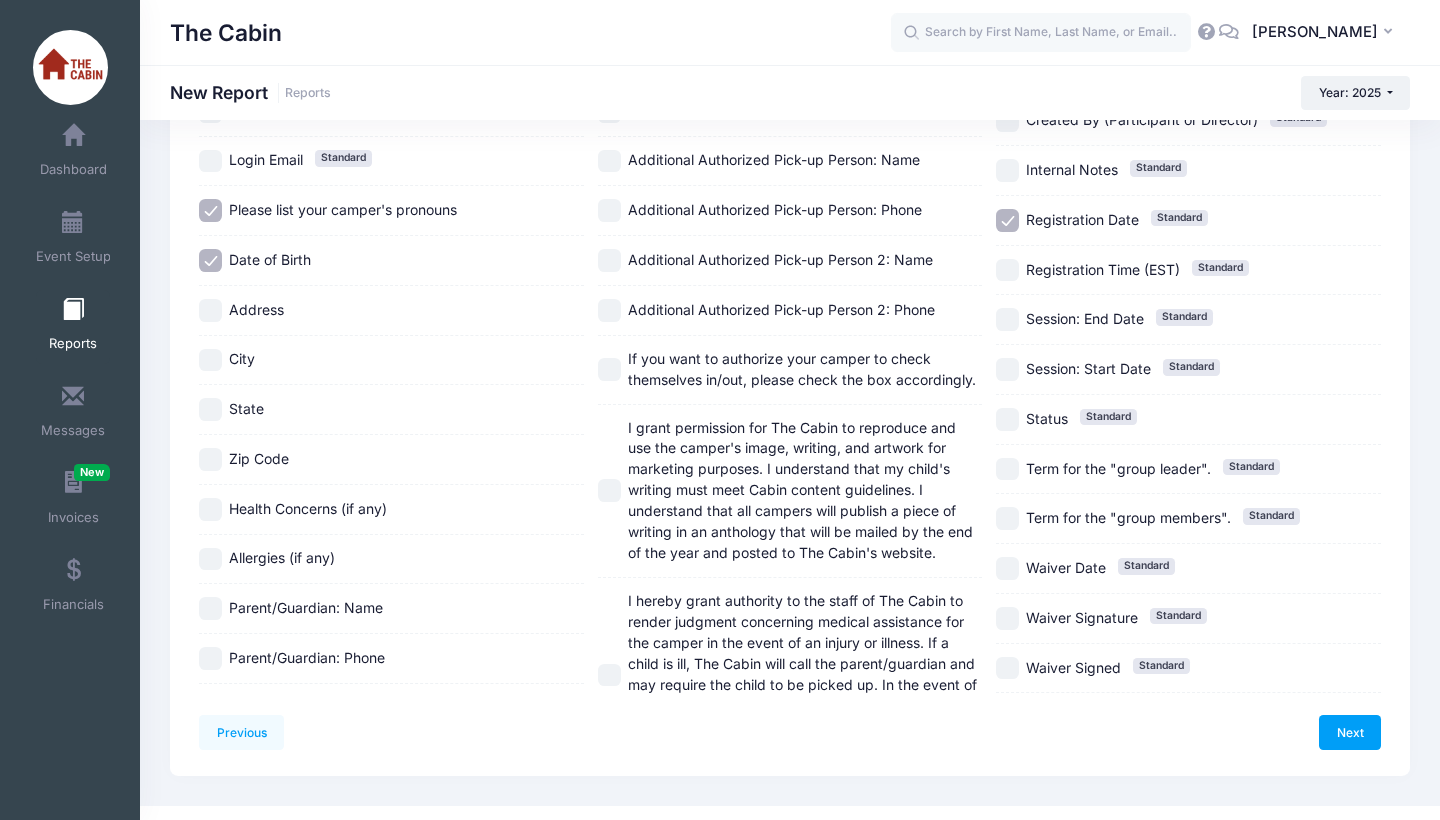 scroll, scrollTop: 471, scrollLeft: 0, axis: vertical 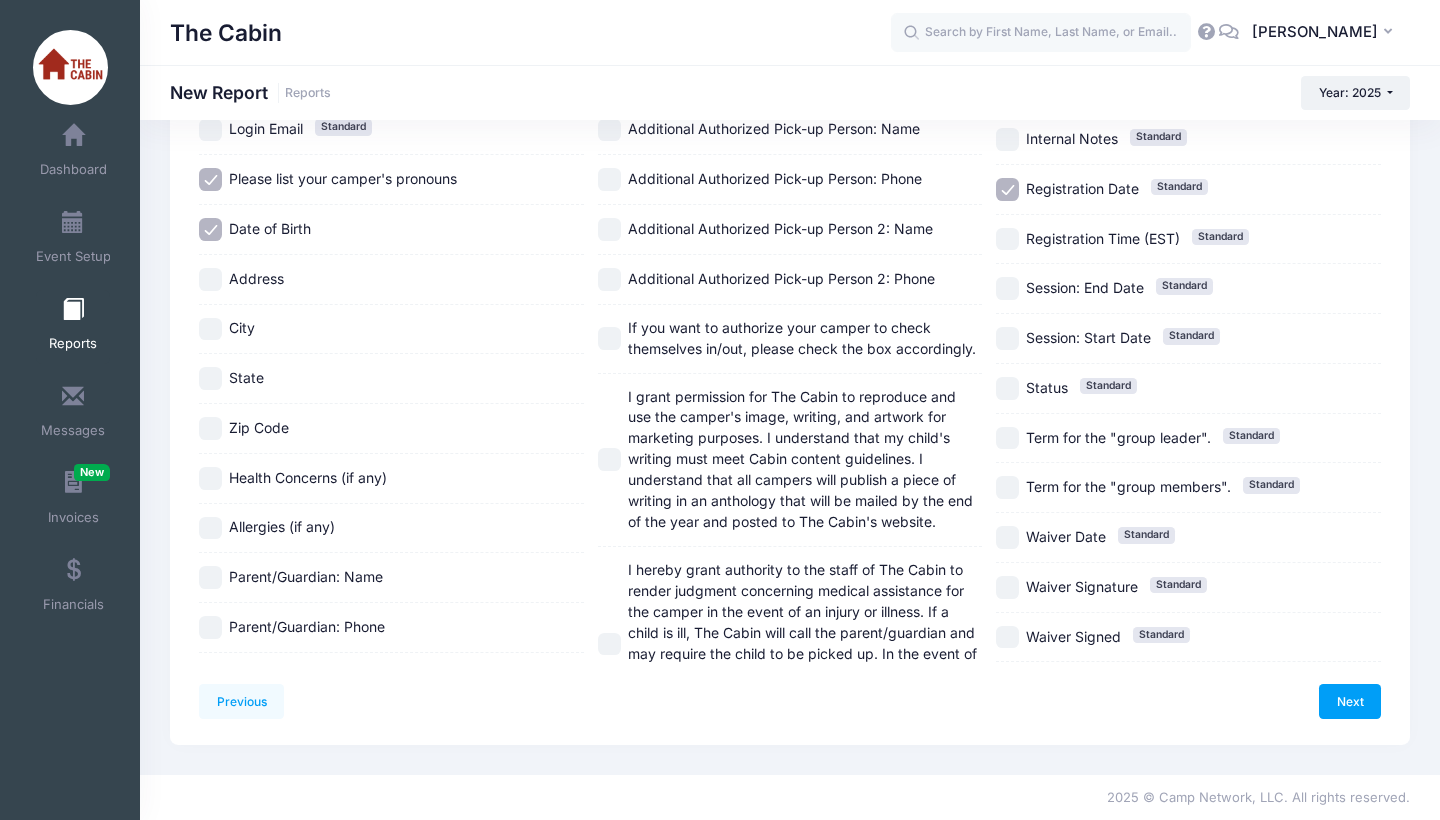 click on "Health Concerns (if any)" at bounding box center [210, 478] 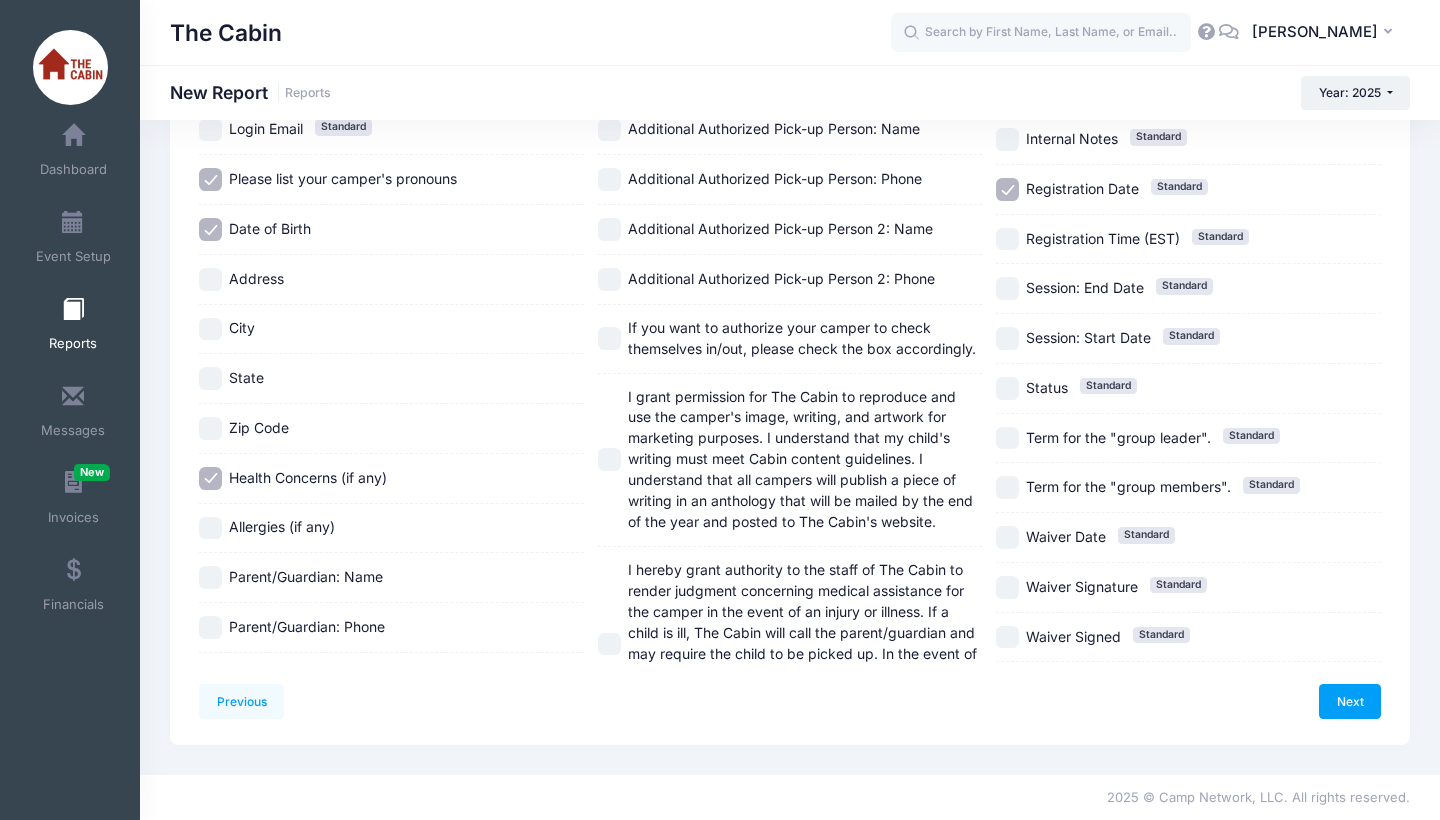 click on "Allergies (if any)" at bounding box center [210, 528] 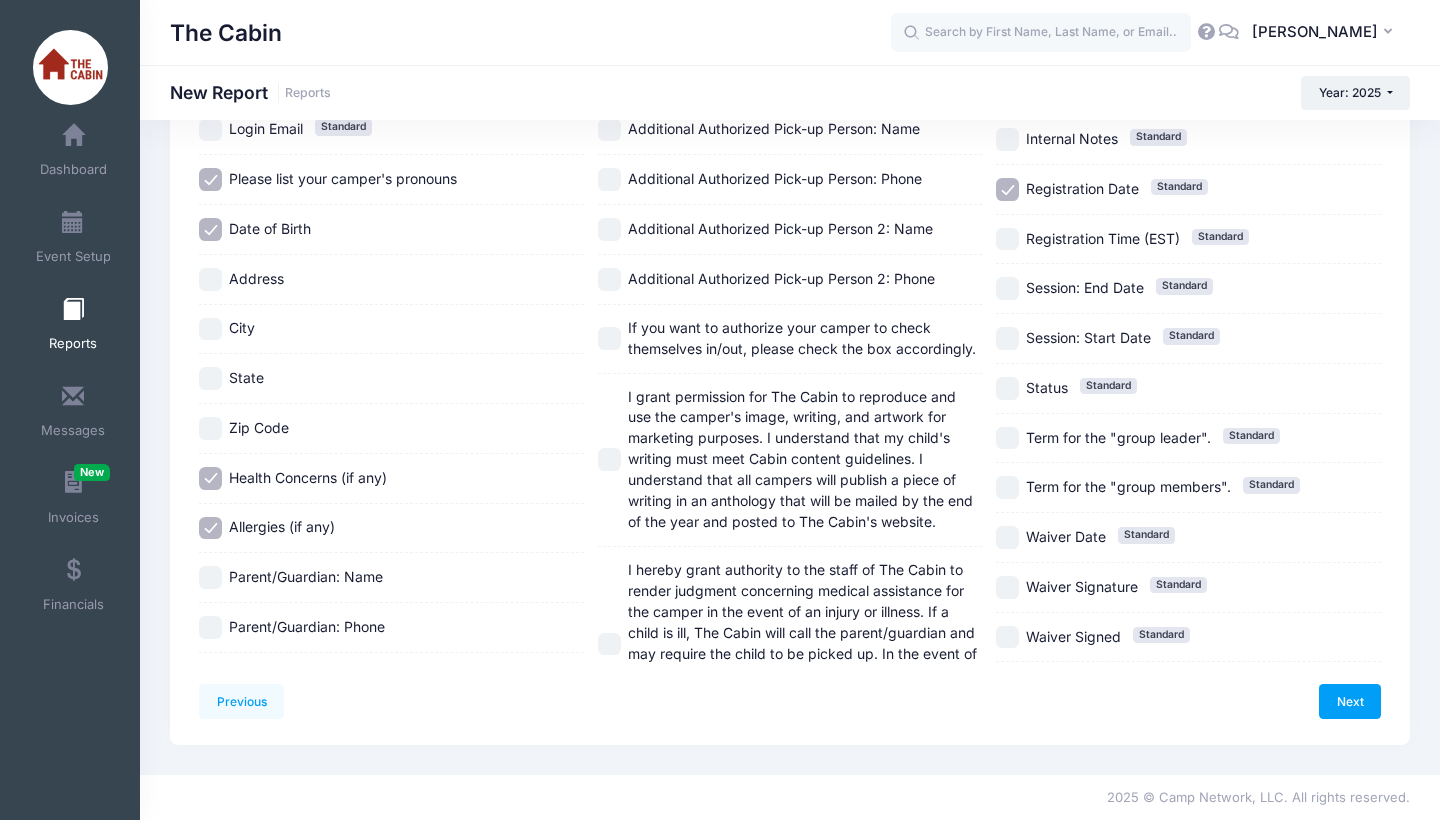 click on "Parent/Guardian: Name" at bounding box center [210, 577] 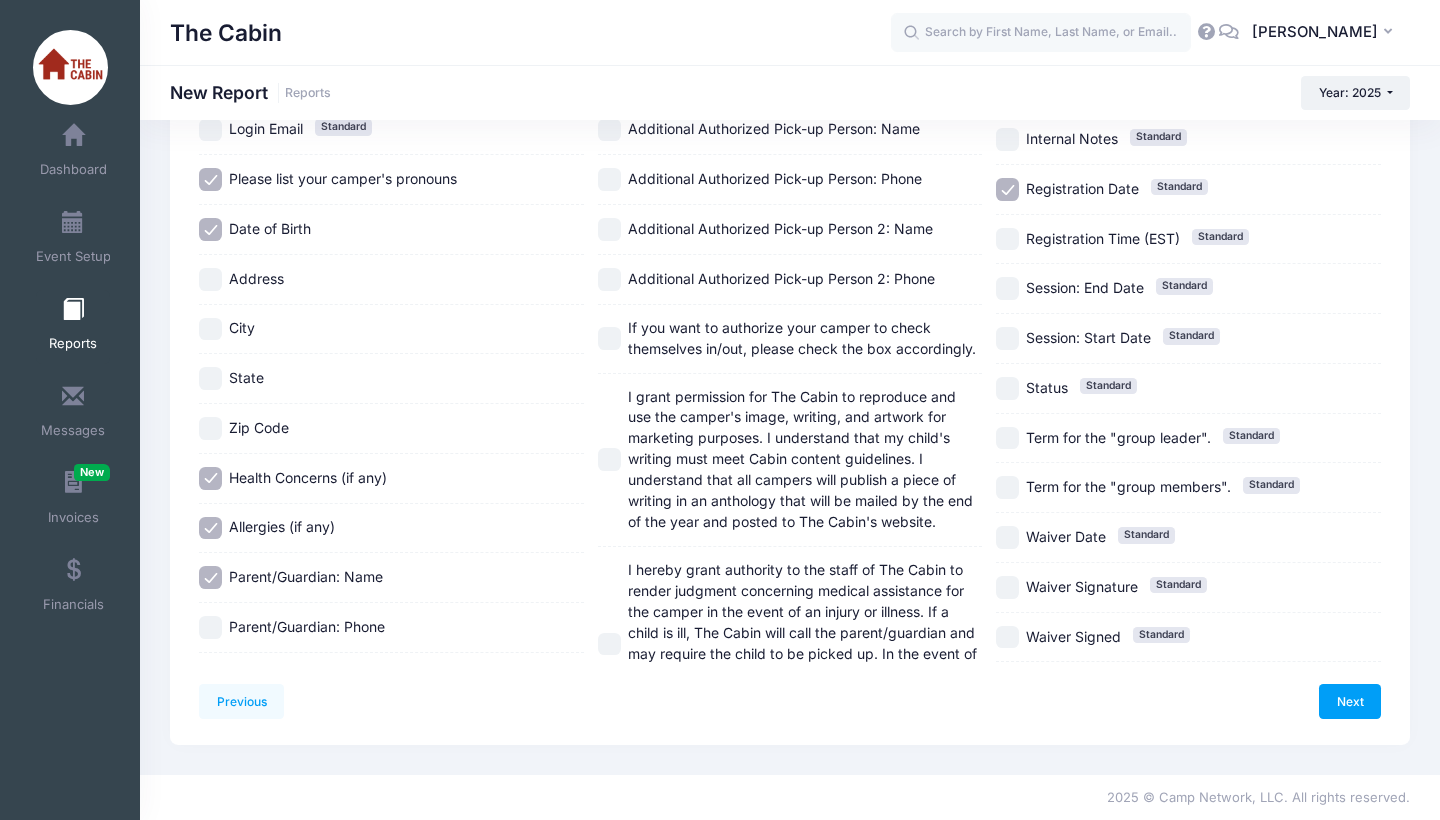click on "Parent/Guardian: Phone" at bounding box center (210, 627) 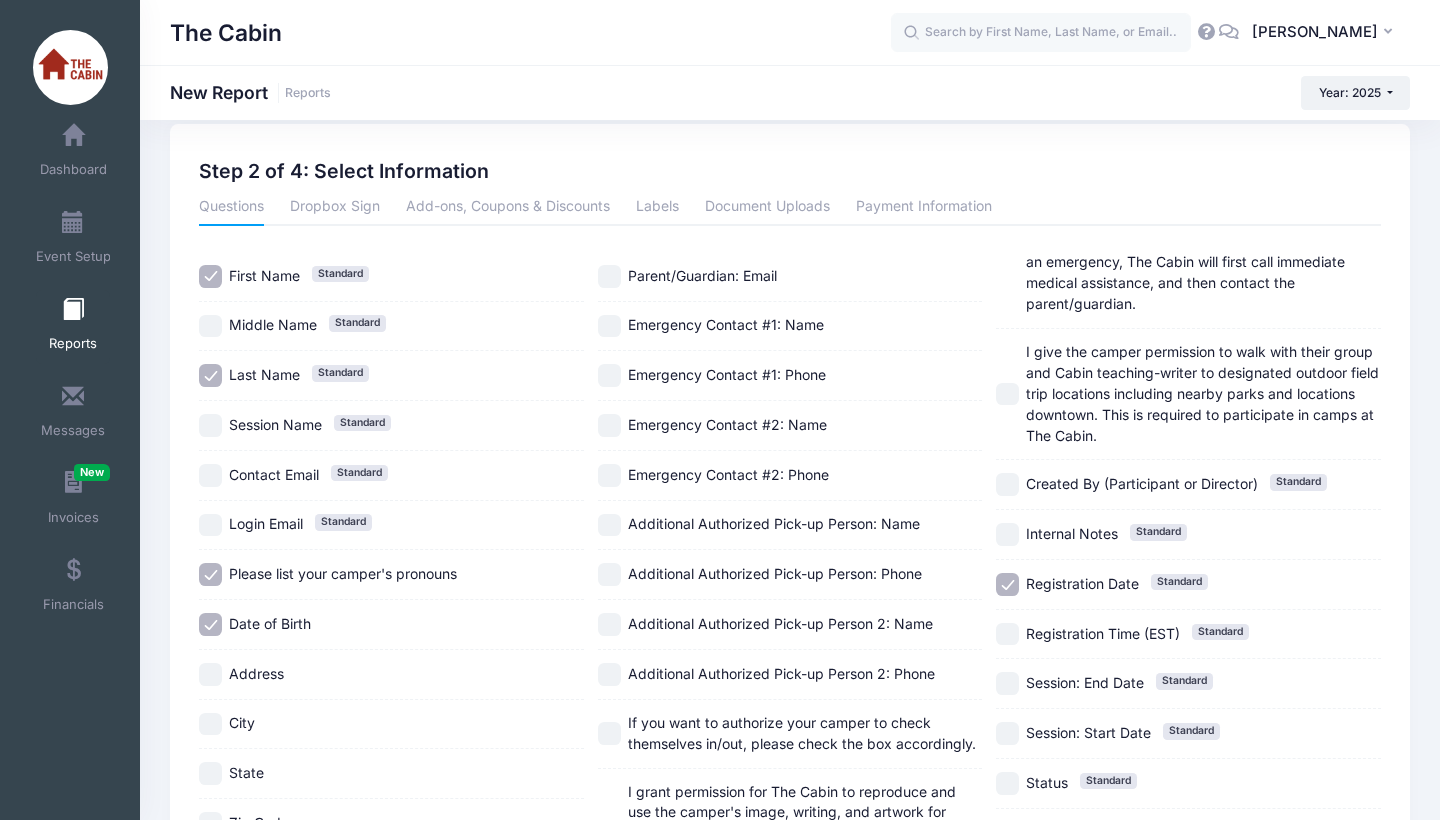scroll, scrollTop: -1, scrollLeft: 0, axis: vertical 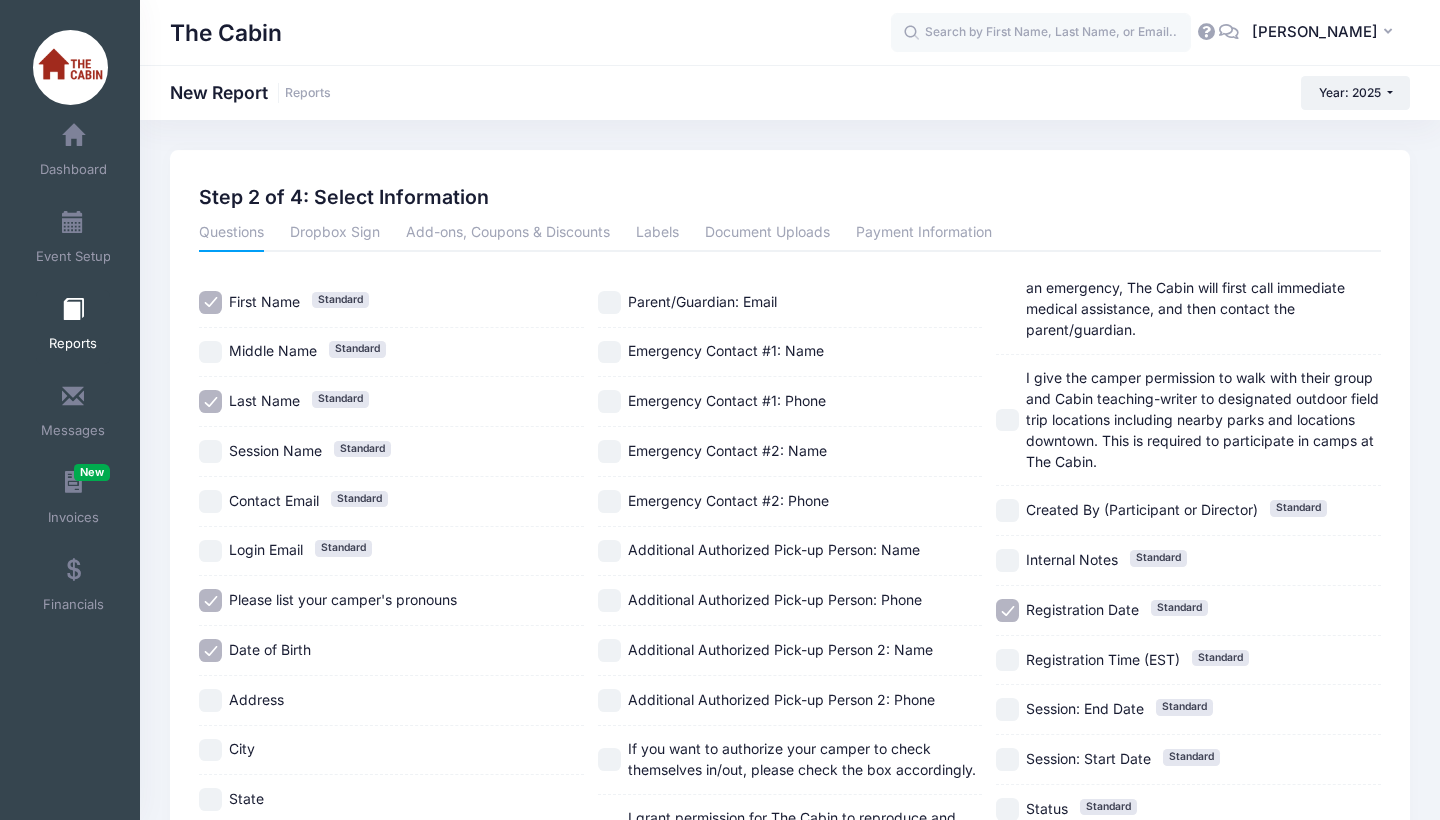 click on "Emergency Contact #1: Name" at bounding box center (609, 352) 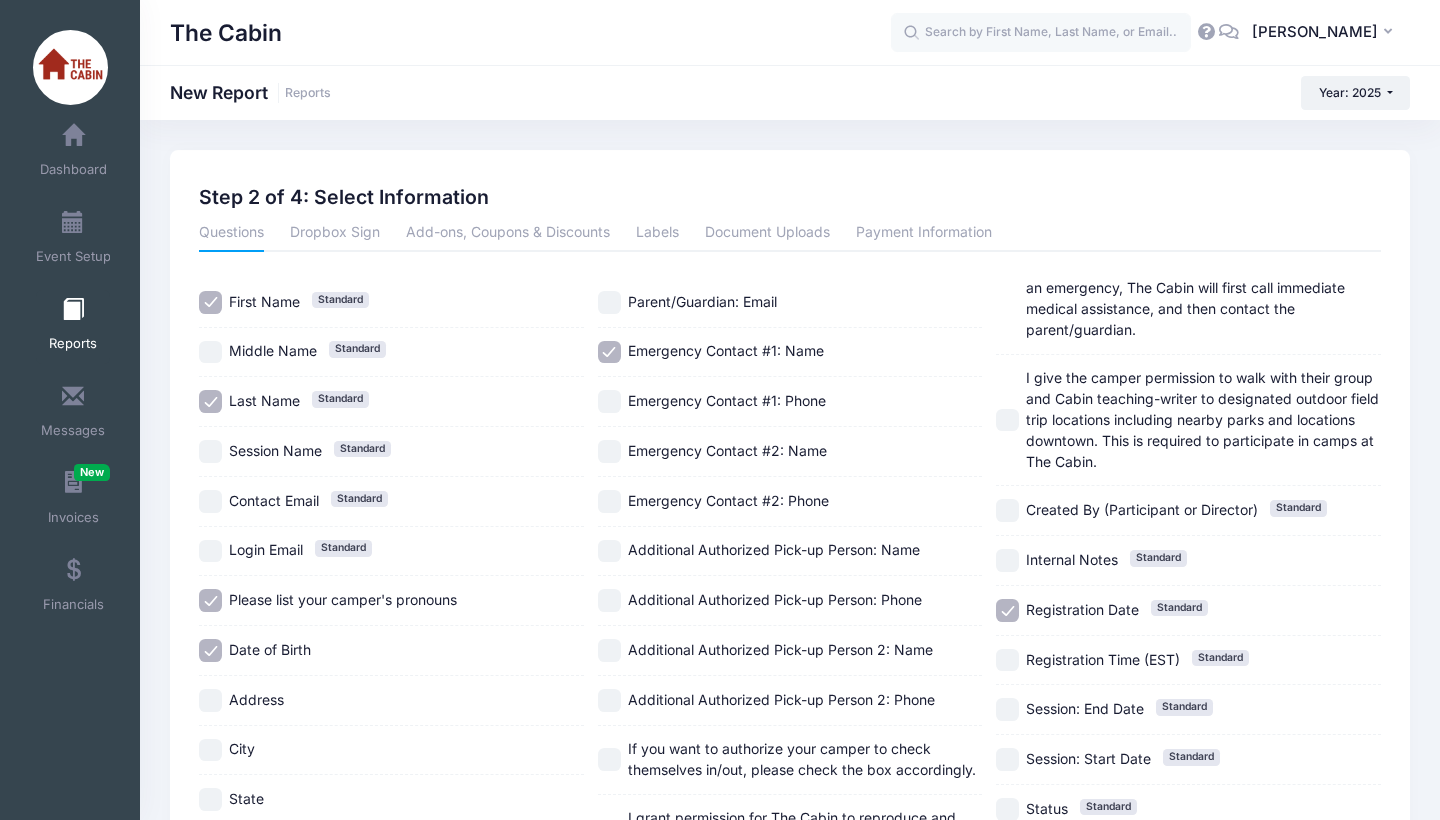click on "Emergency Contact #1: Phone" at bounding box center [609, 401] 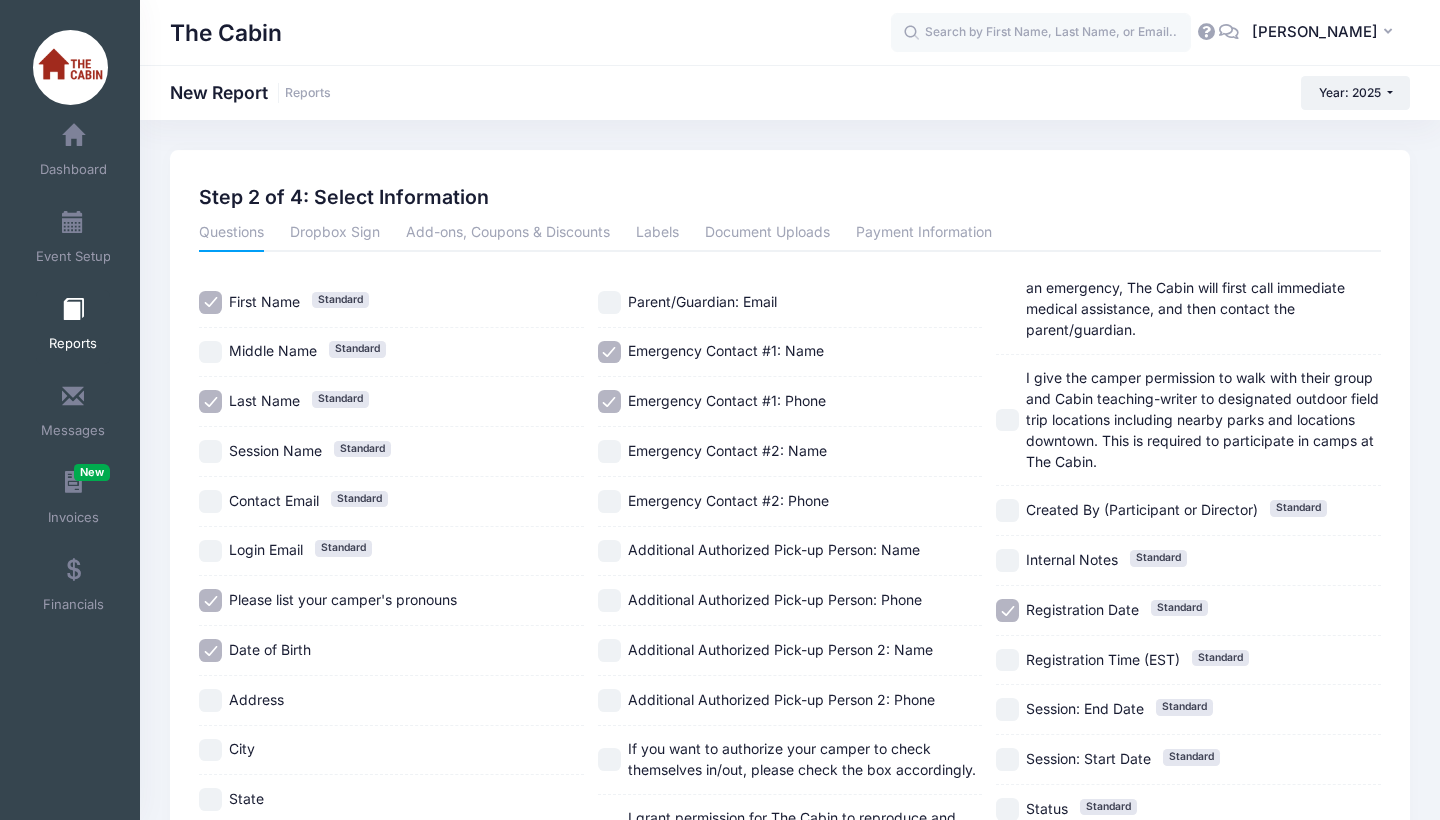 click on "Emergency Contact #1: Phone" at bounding box center (609, 401) 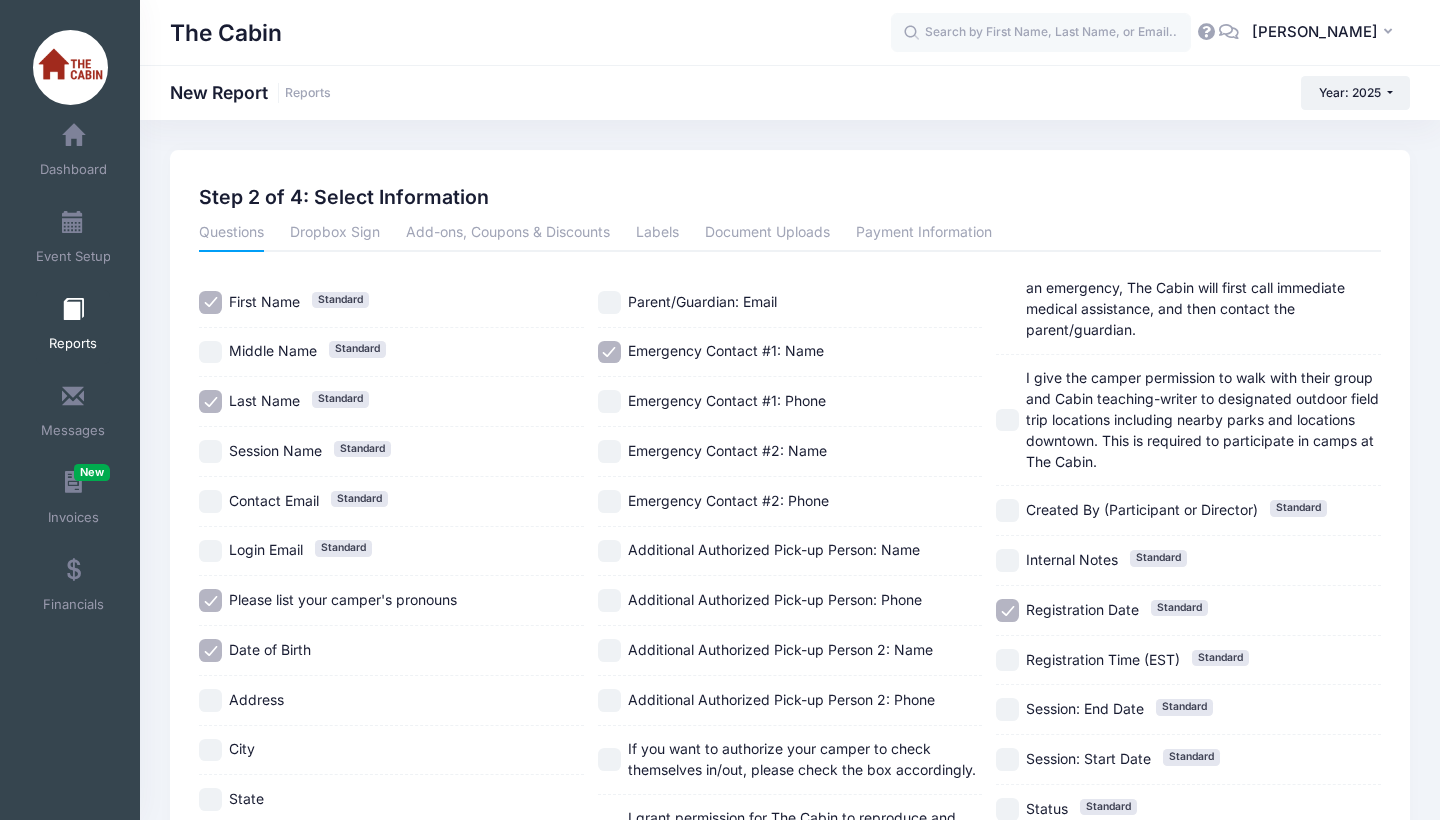 click on "Emergency Contact #1: Phone" at bounding box center (609, 401) 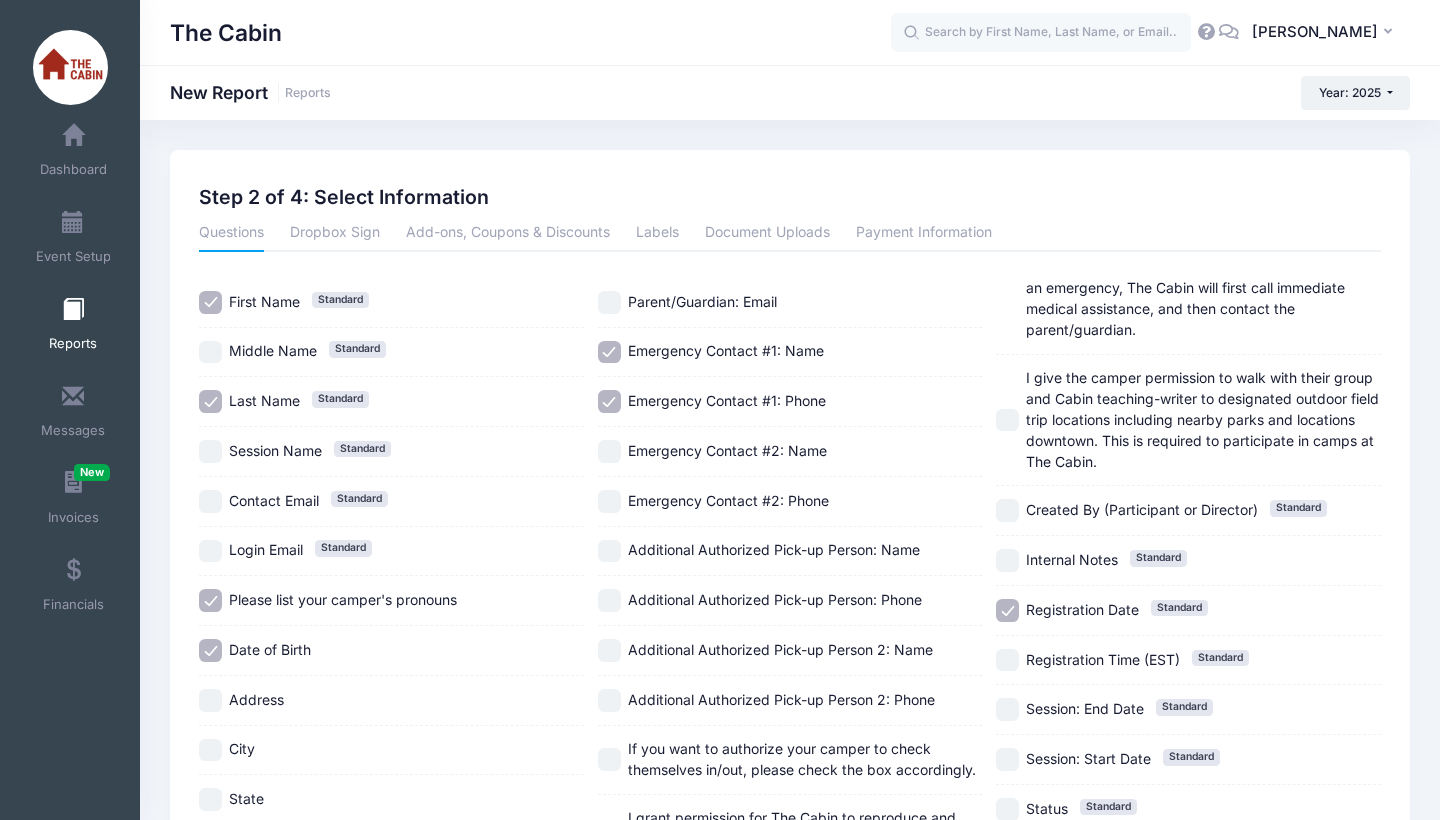click on "Emergency Contact #2: Name" at bounding box center (609, 451) 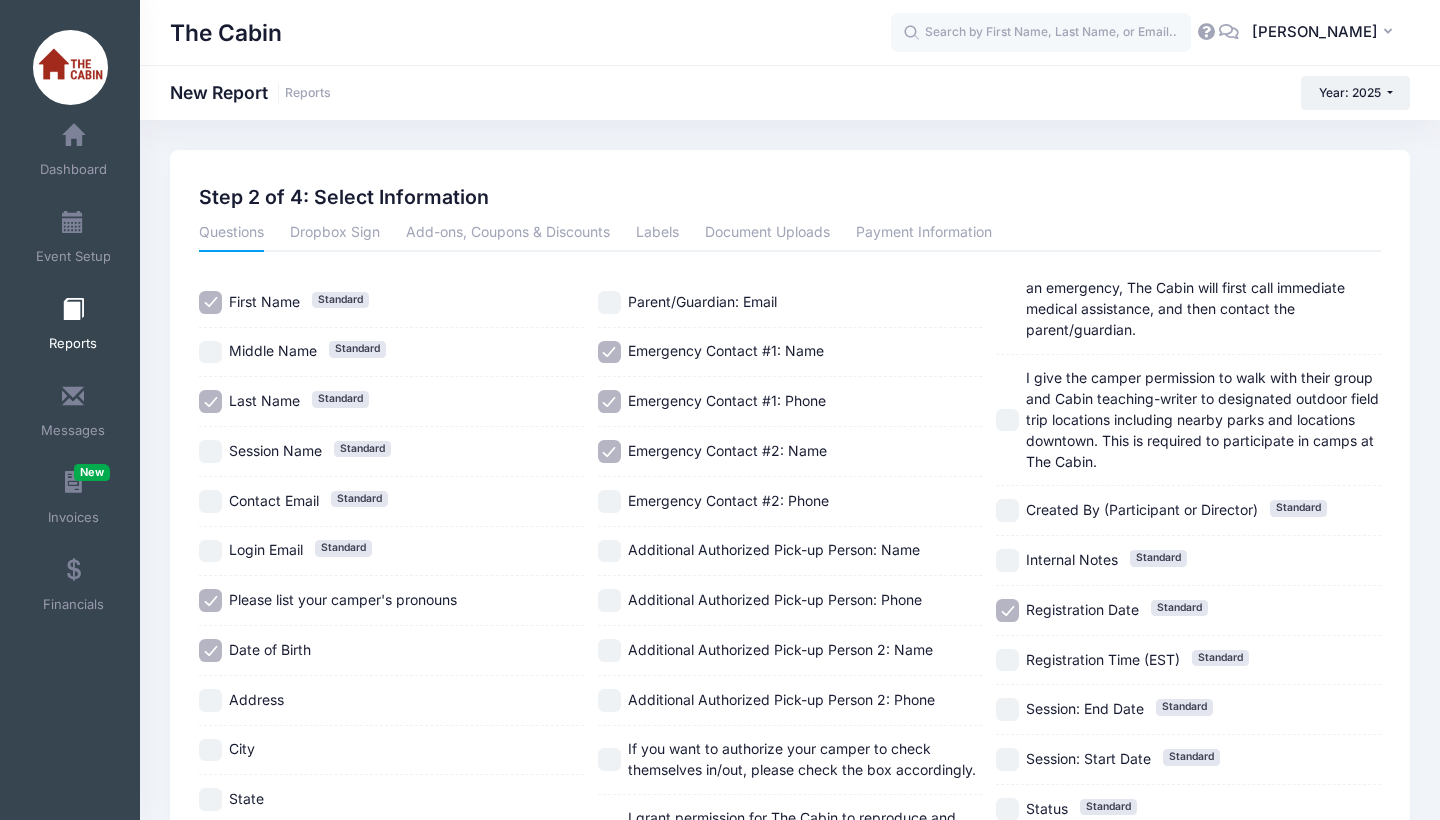 click on "Emergency Contact #2: Name" at bounding box center (609, 451) 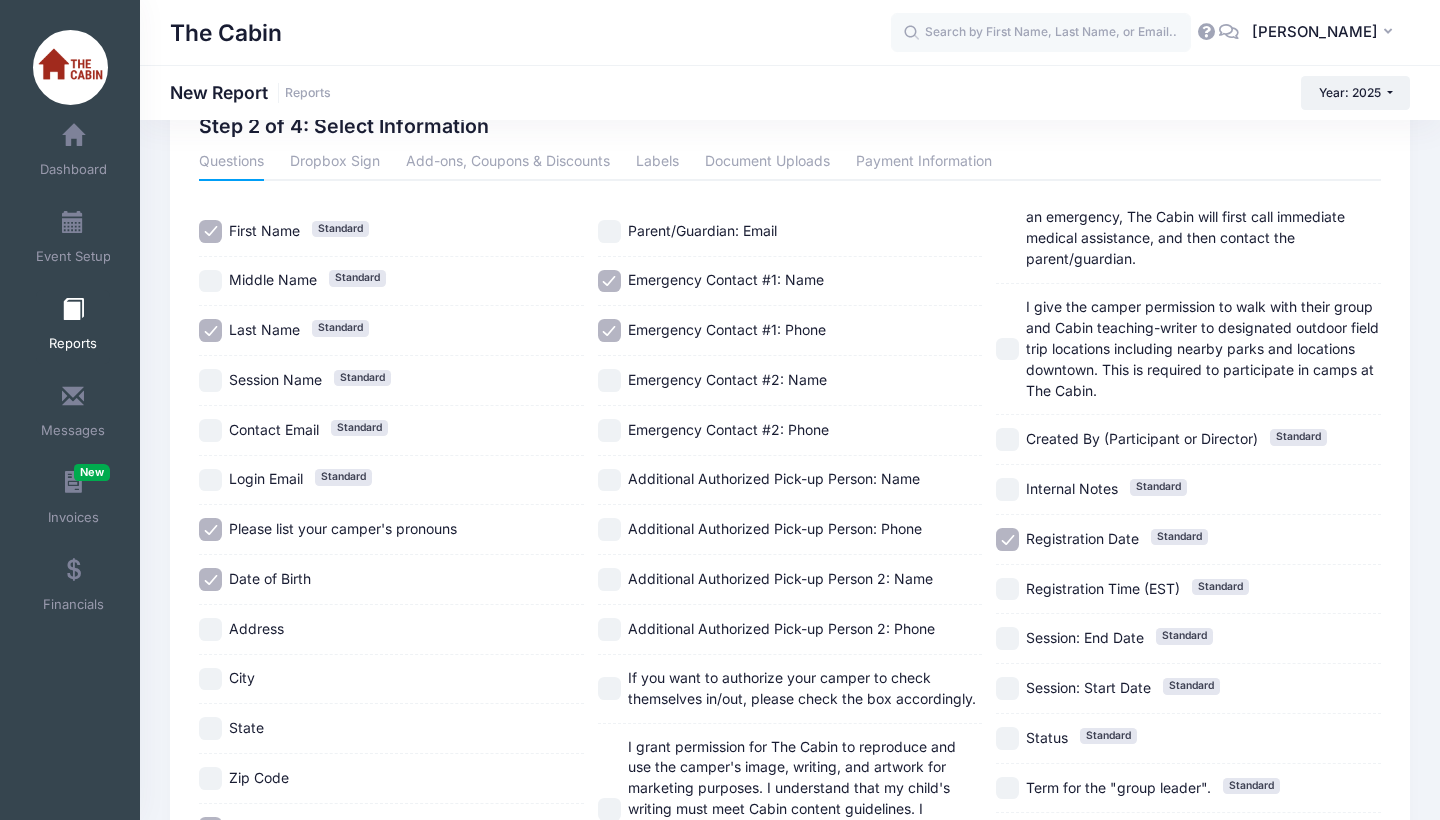 scroll, scrollTop: 83, scrollLeft: 0, axis: vertical 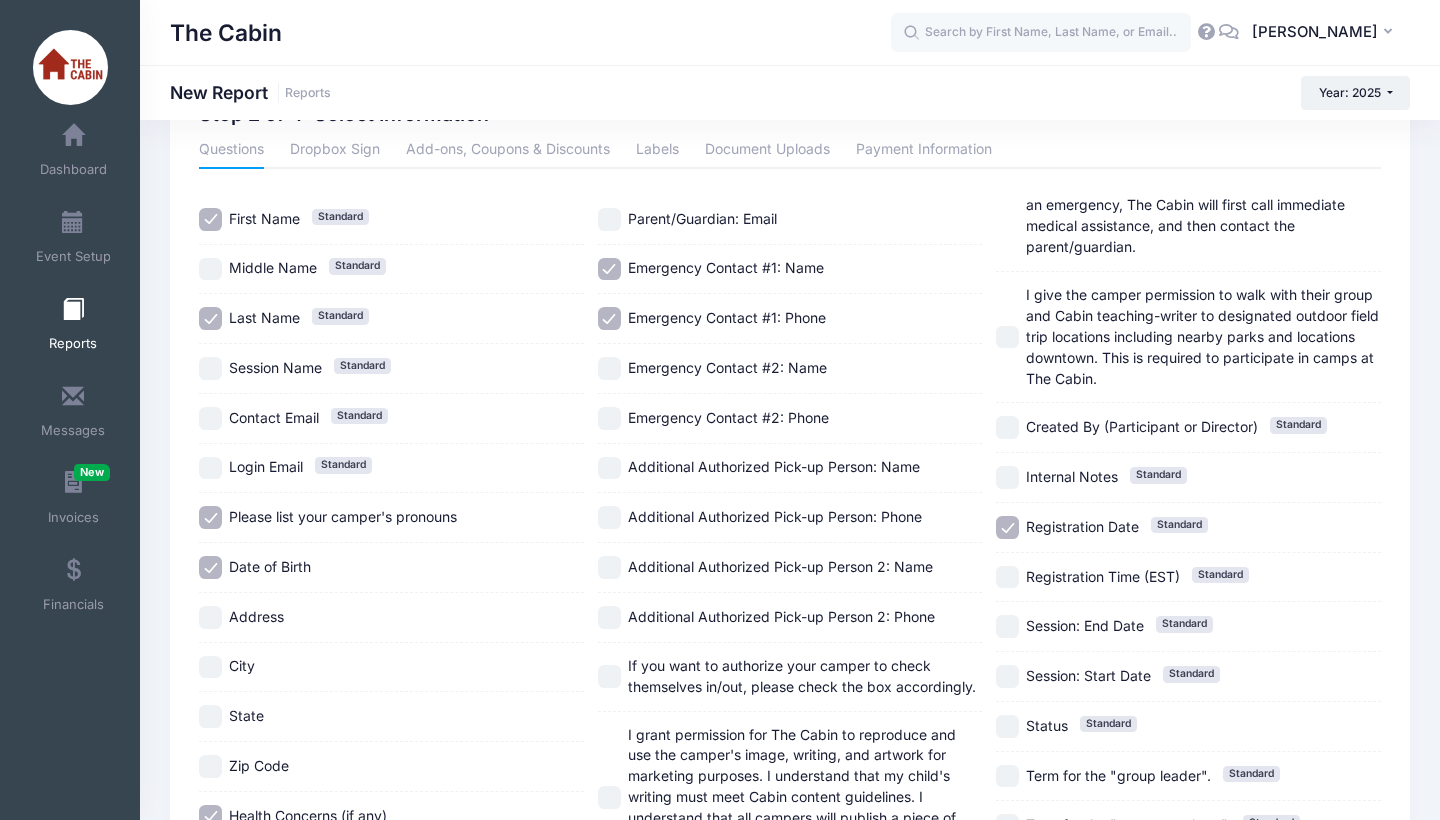 click on "Additional Authorized Pick-up Person: Name" at bounding box center (609, 468) 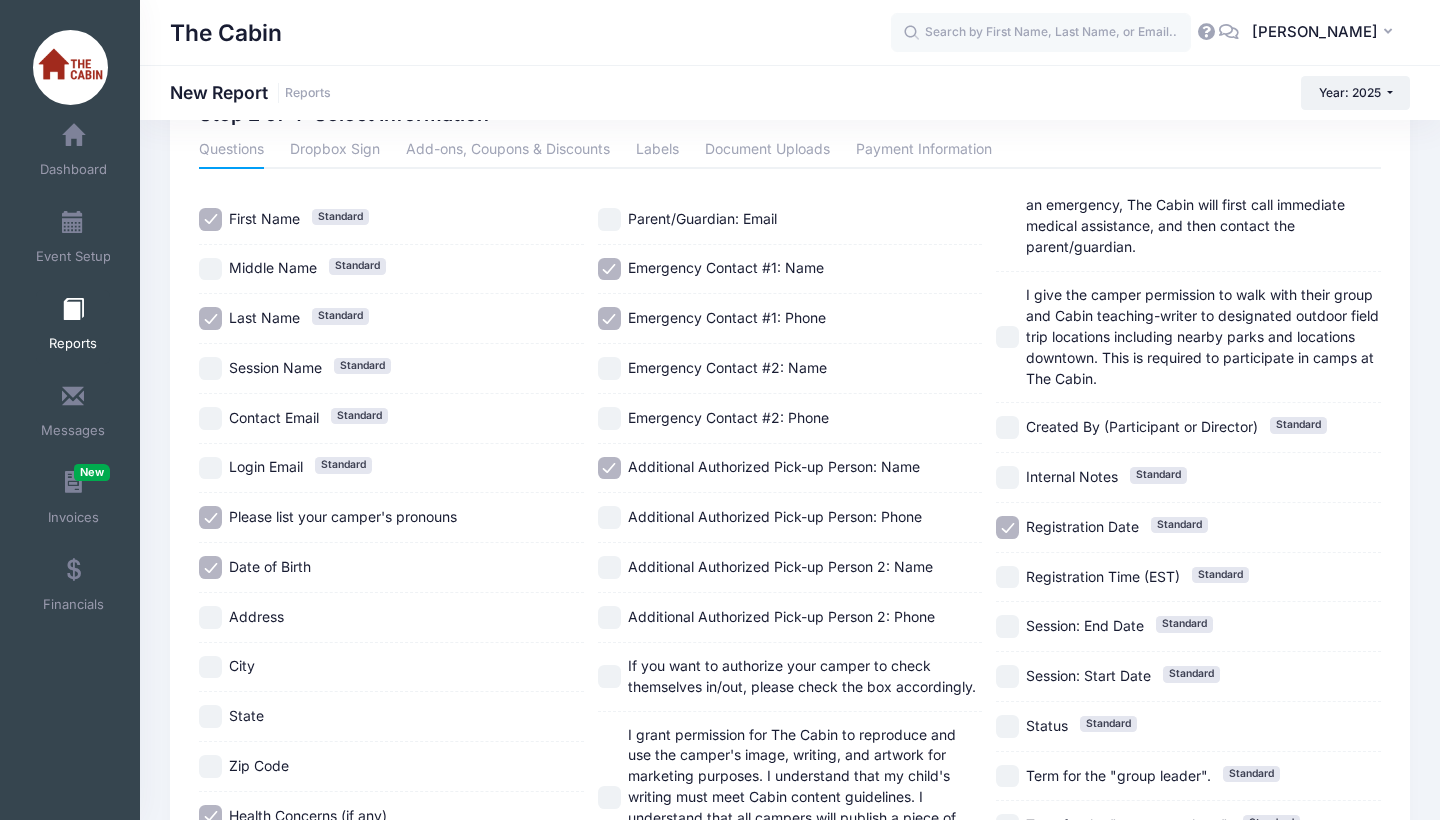 click on "Additional Authorized Pick-up Person 2: Name" at bounding box center (609, 567) 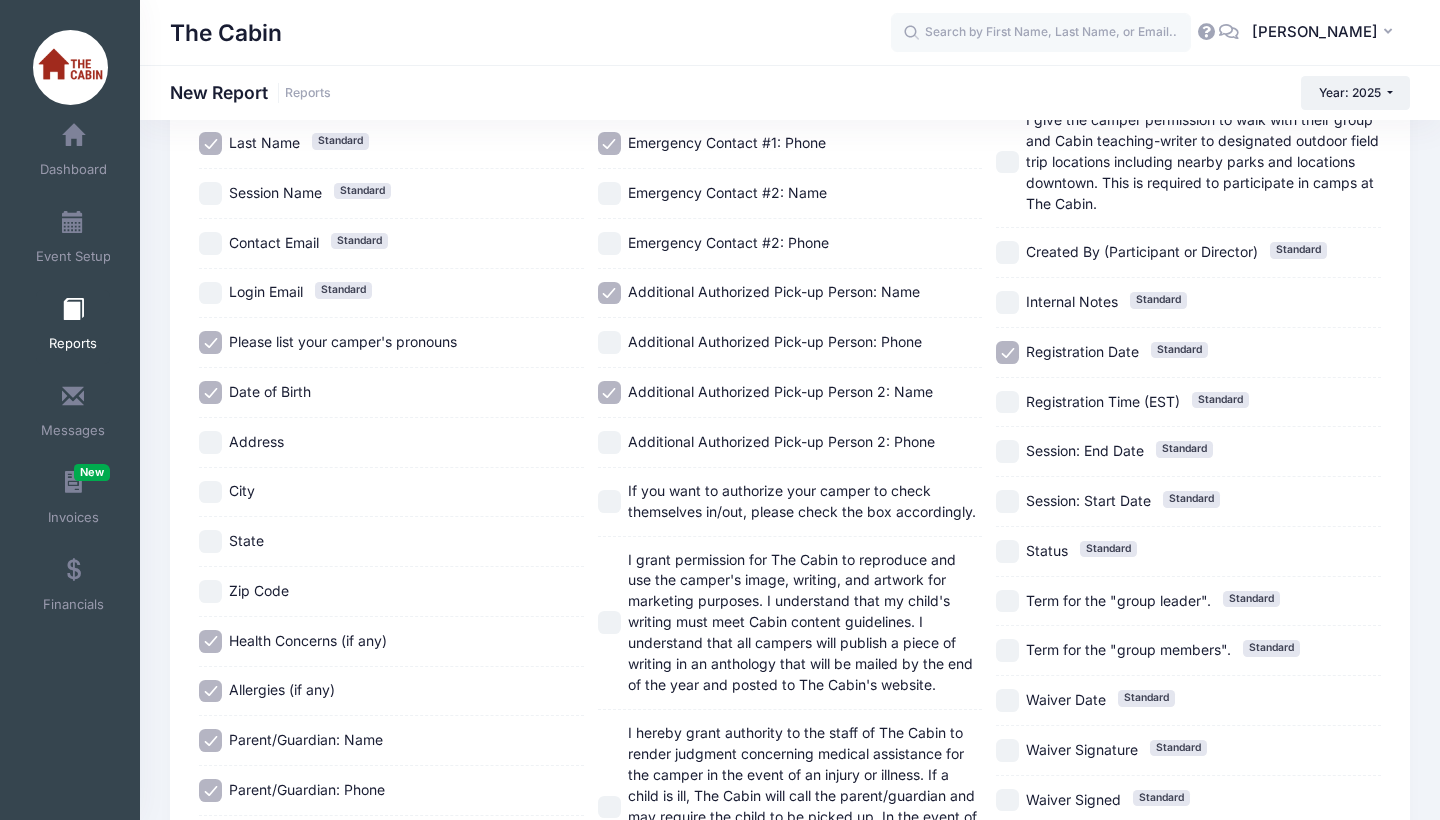 scroll, scrollTop: 261, scrollLeft: 0, axis: vertical 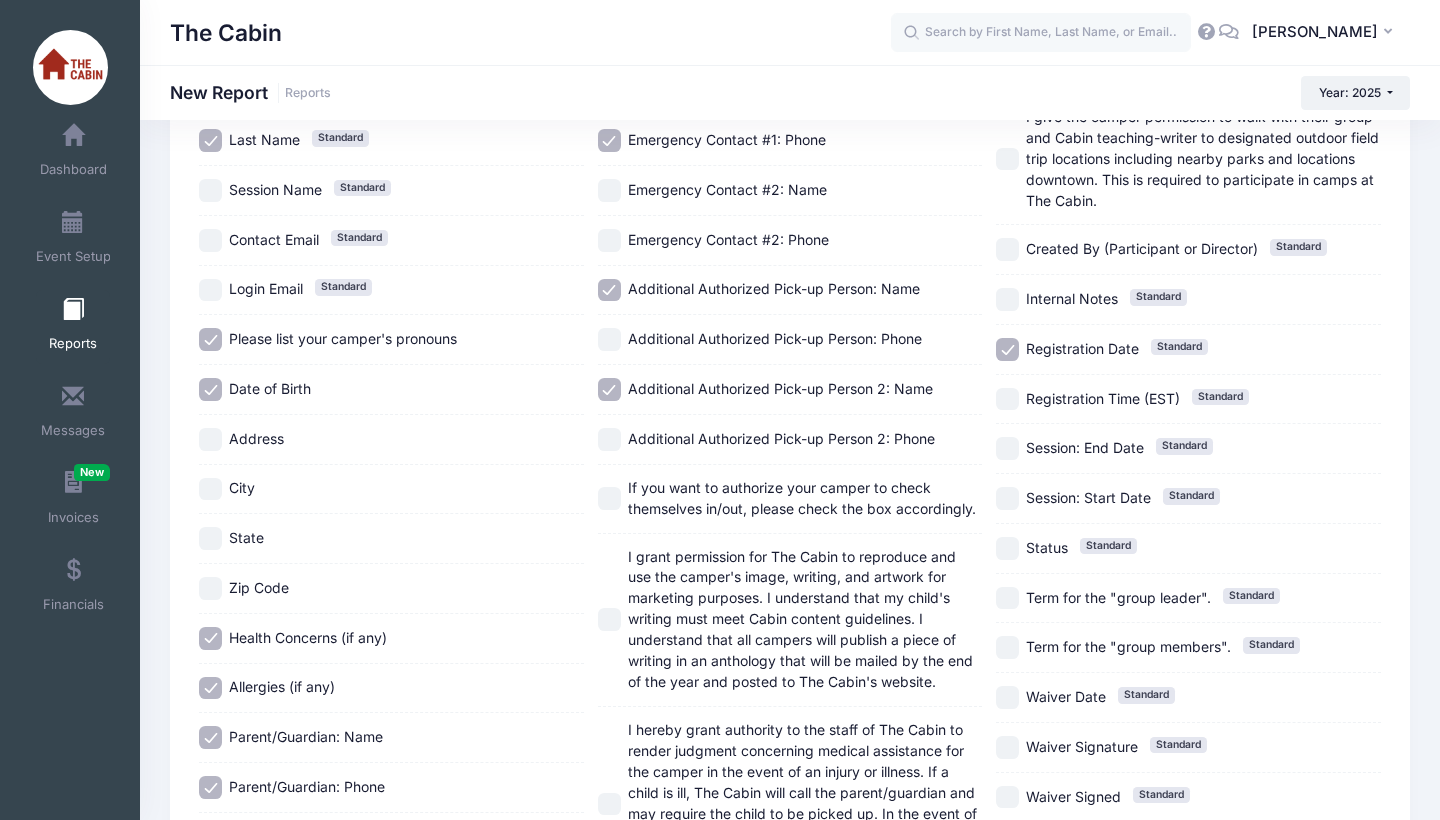 click on "If you want to authorize your camper to check themselves in/out, please check the box accordingly." at bounding box center (609, 498) 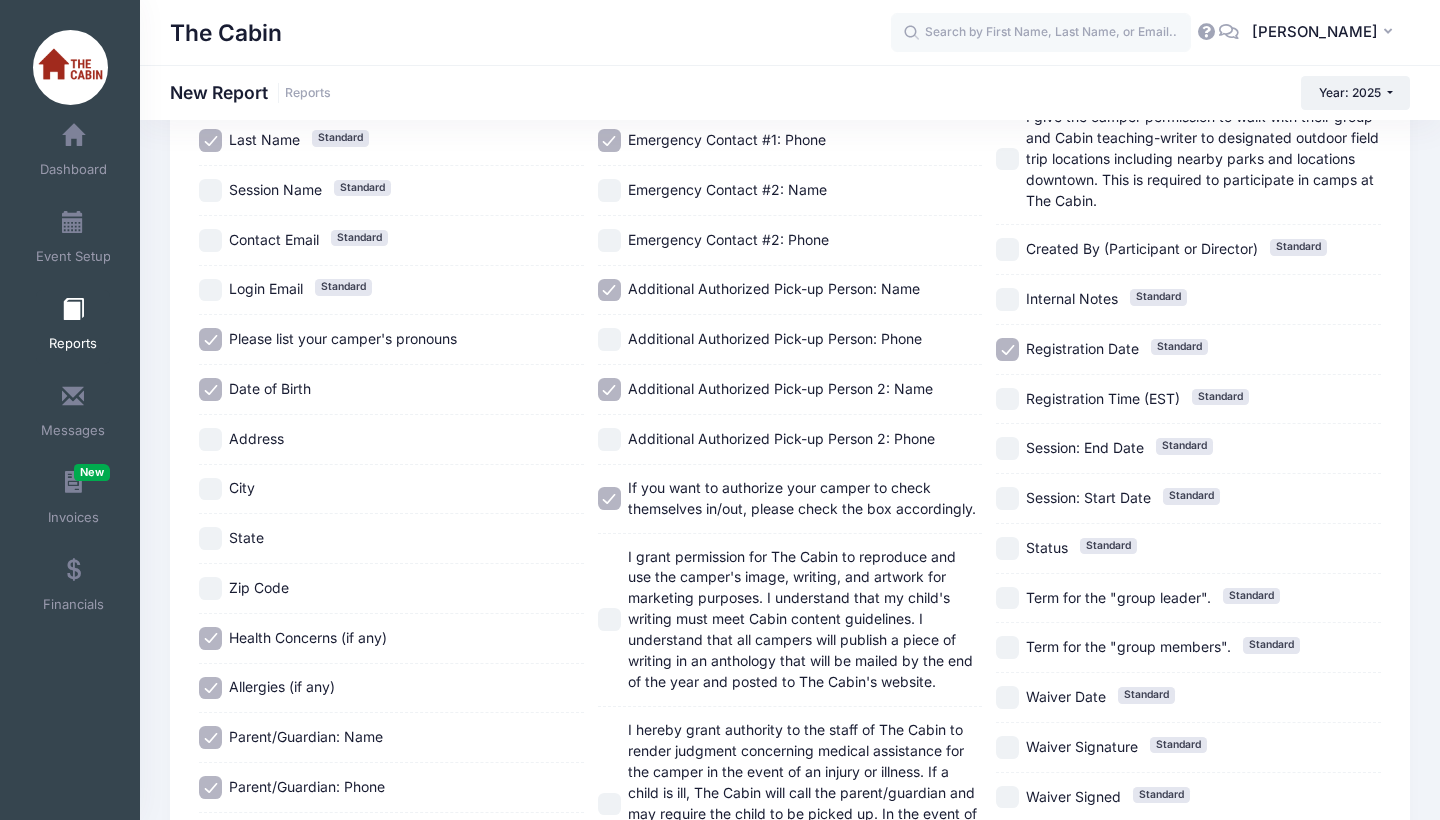 click on "I grant permission for The Cabin to reproduce and use the camper's image, writing, and artwork for marketing purposes. I understand that my child's writing must meet Cabin content guidelines. I understand that all campers will publish a piece of writing in an anthology that will be mailed by the end of the year and posted to The Cabin's website." at bounding box center (609, 619) 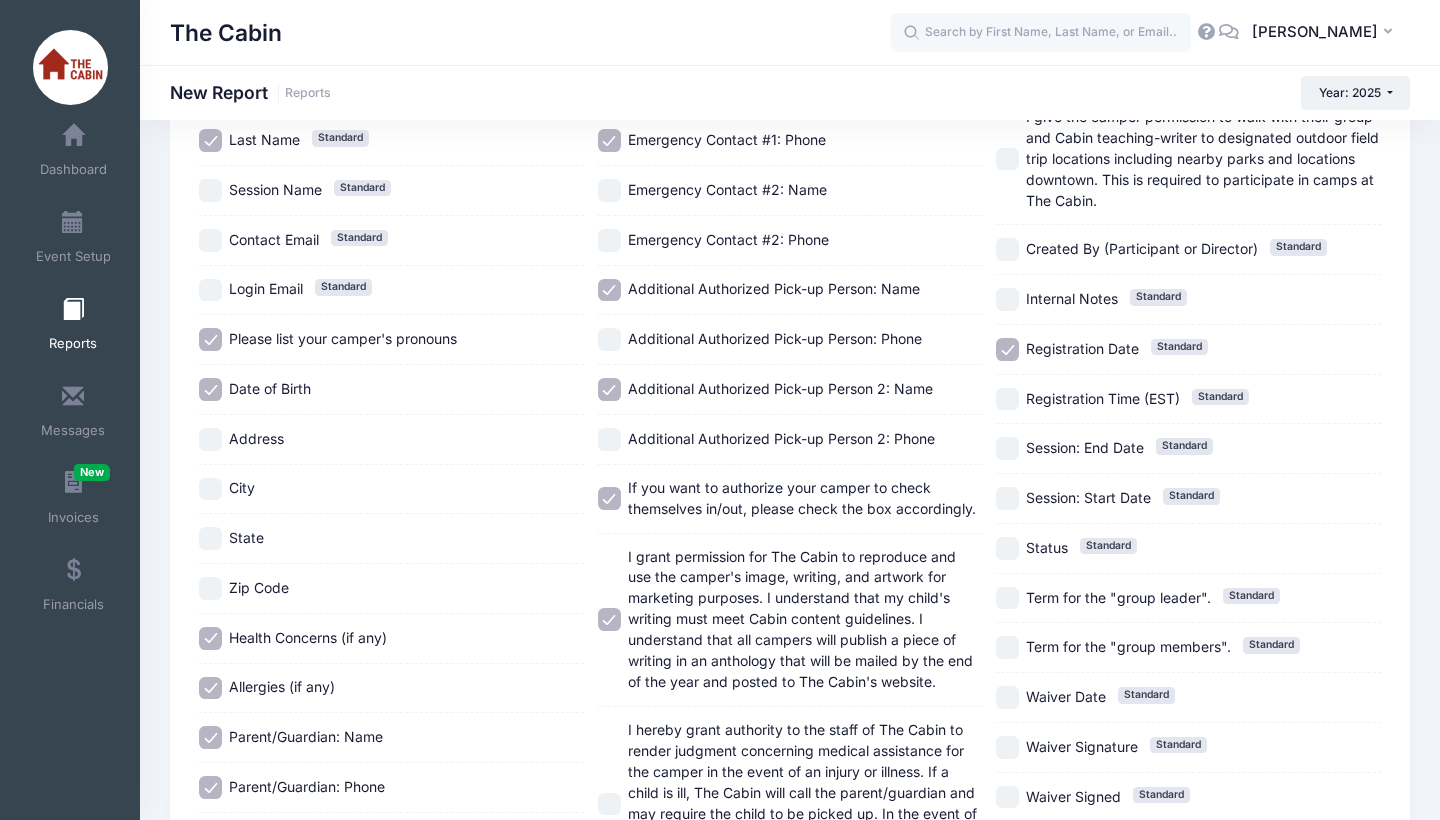 click on "I hereby grant authority to the staff of The Cabin to render judgment concerning medical assistance for the camper in the event of an injury or illness. If a child is ill, The Cabin will call the parent/guardian and may require the child to be picked up. In the event of an emergency, The Cabin will first call immediate medical assistance, and then contact the parent/guardian." at bounding box center (989, 421) 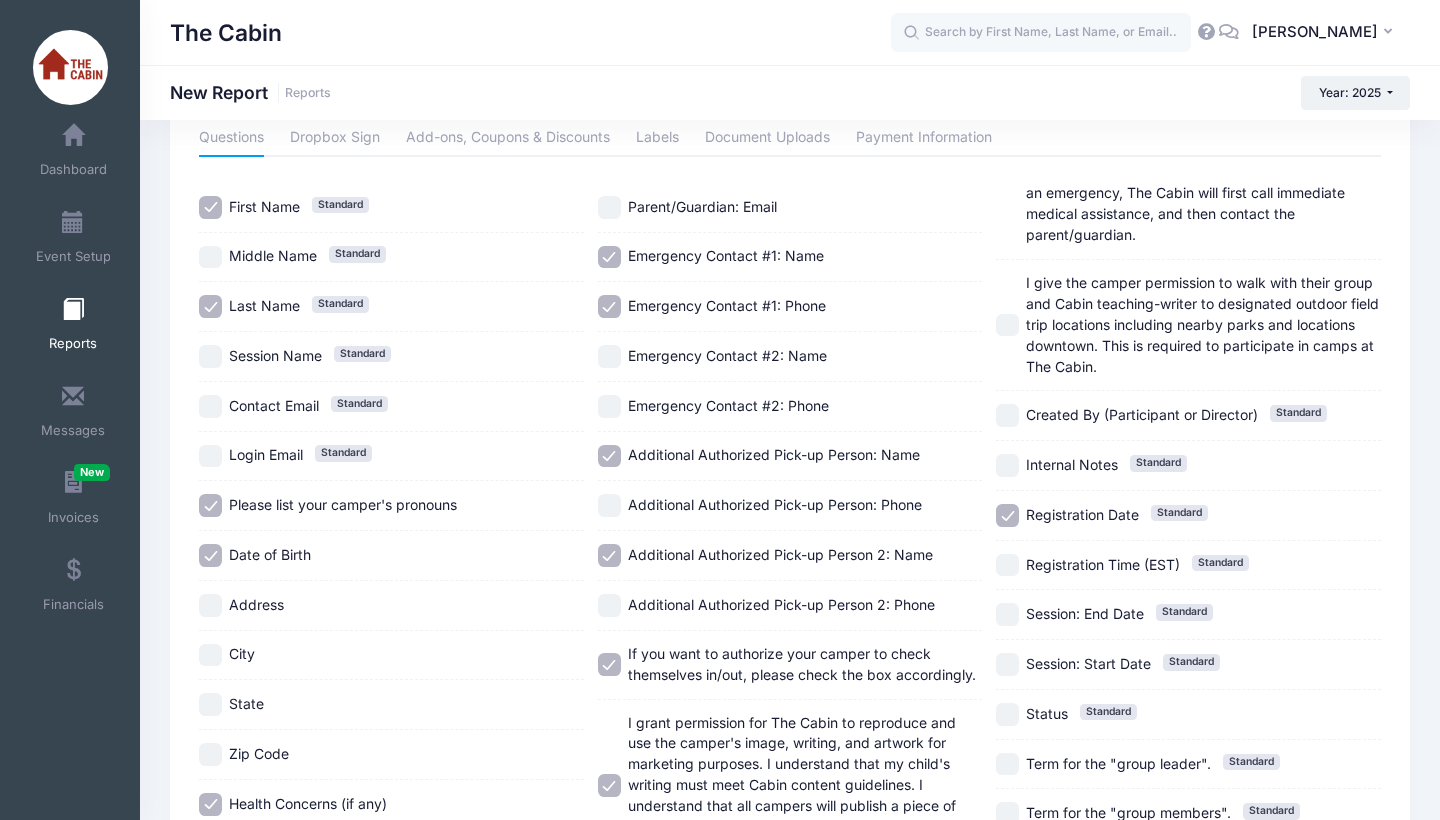 scroll, scrollTop: 87, scrollLeft: 0, axis: vertical 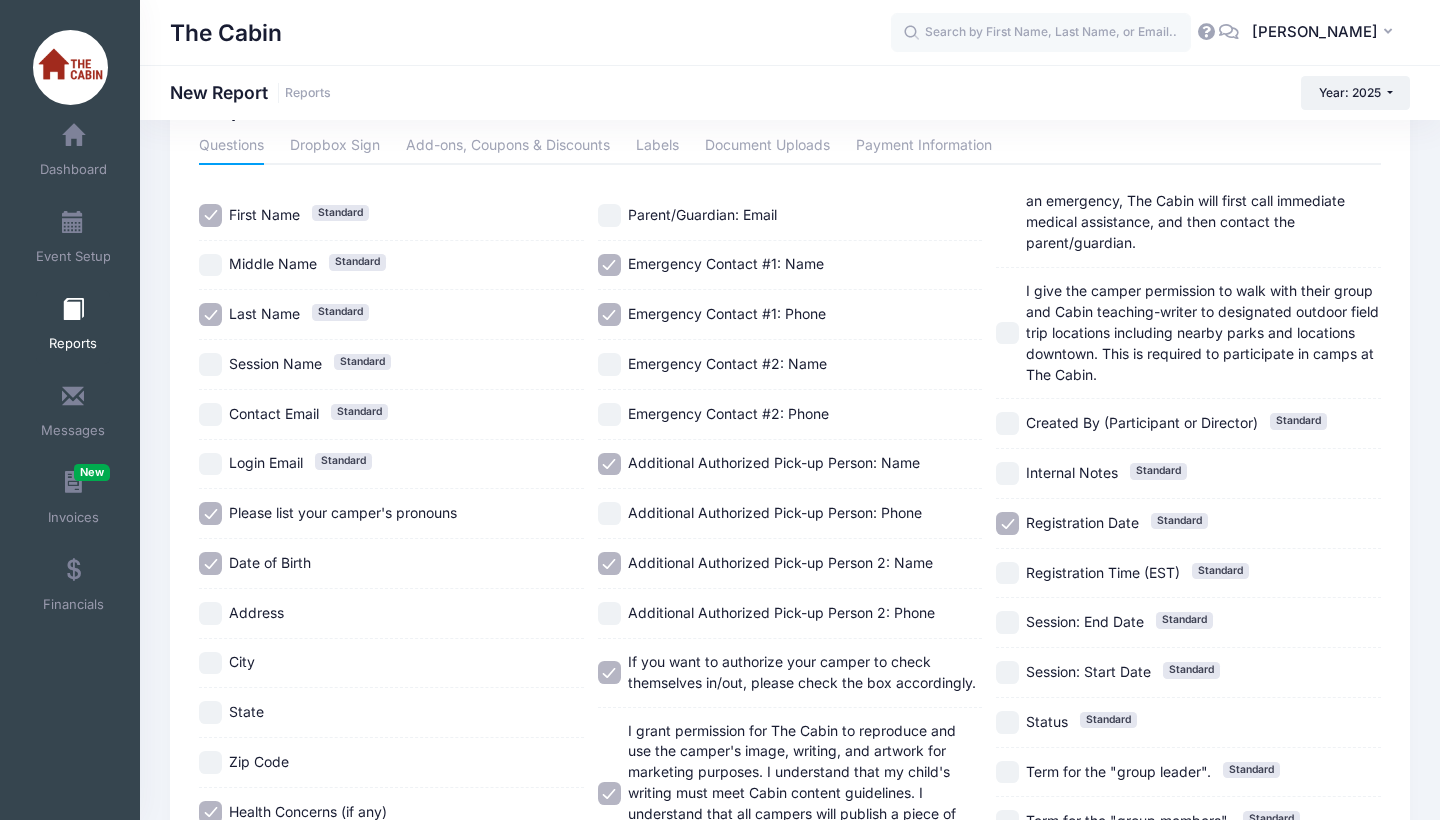 click on "Registration Date Standard" at bounding box center (1007, 523) 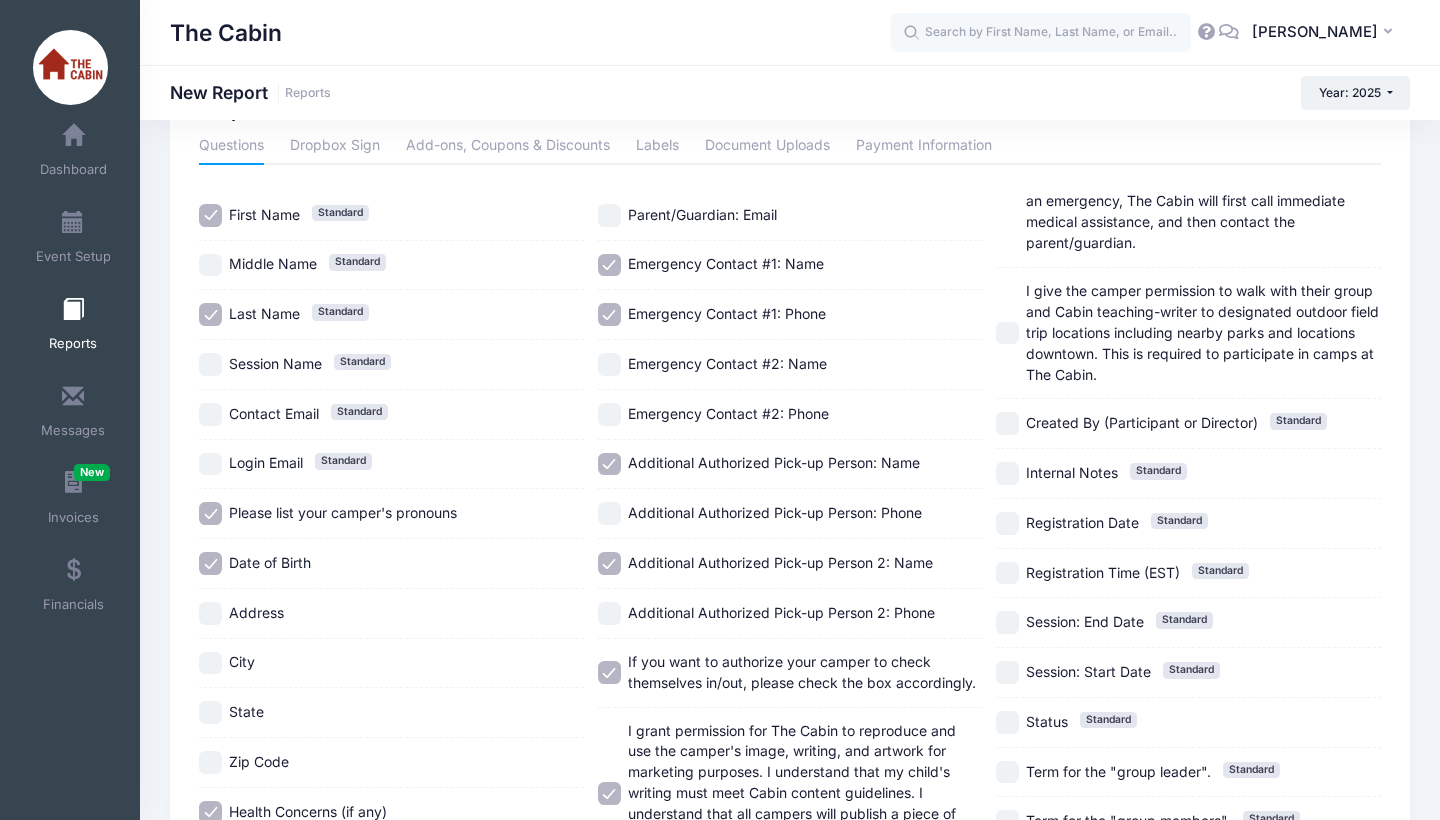 click on "I give the camper permission to walk with their group and Cabin teaching-writer to designated outdoor field trip locations including nearby parks and locations downtown. This is required to participate in camps at The Cabin." at bounding box center [1007, 333] 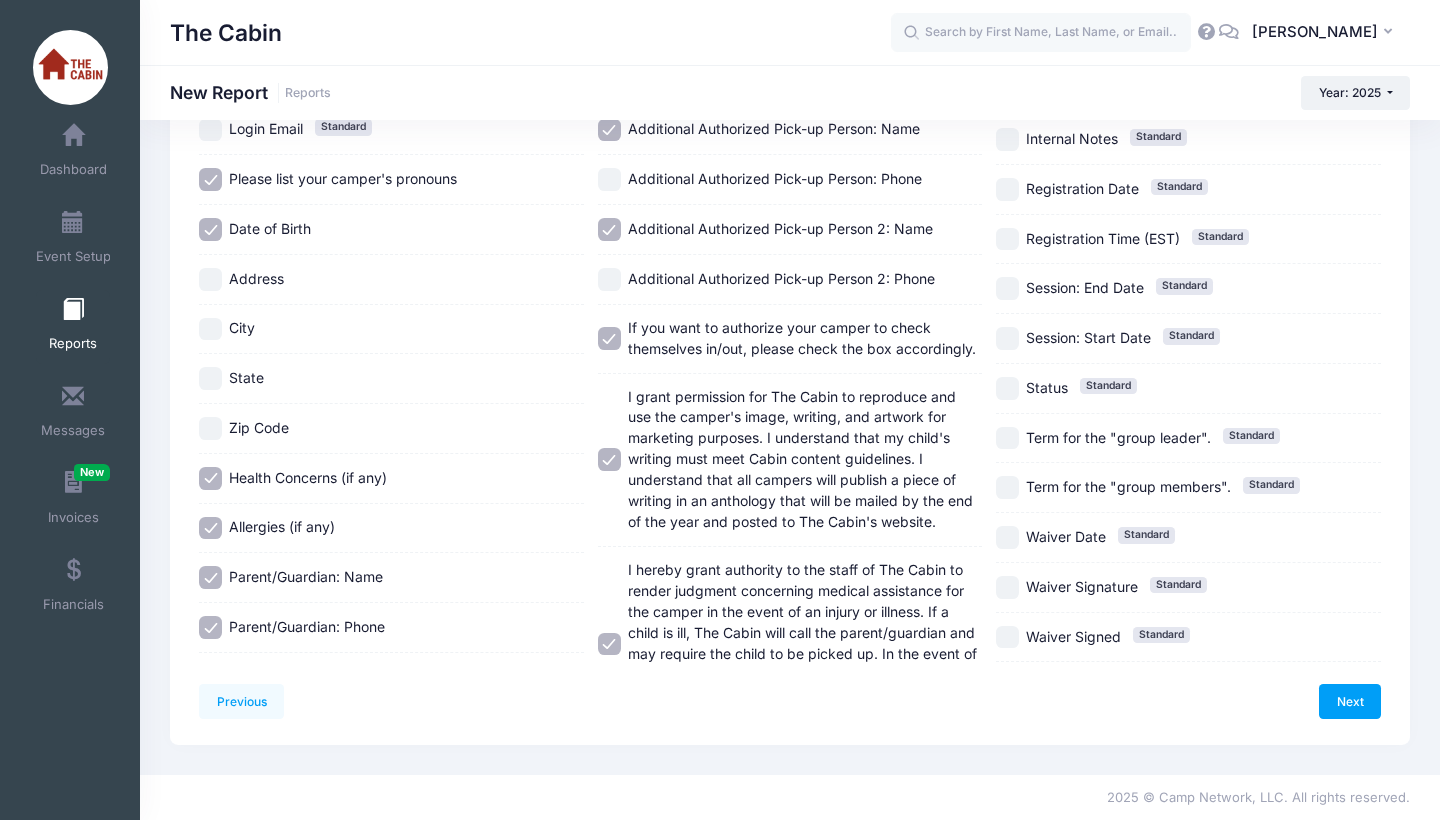 scroll, scrollTop: 602, scrollLeft: 0, axis: vertical 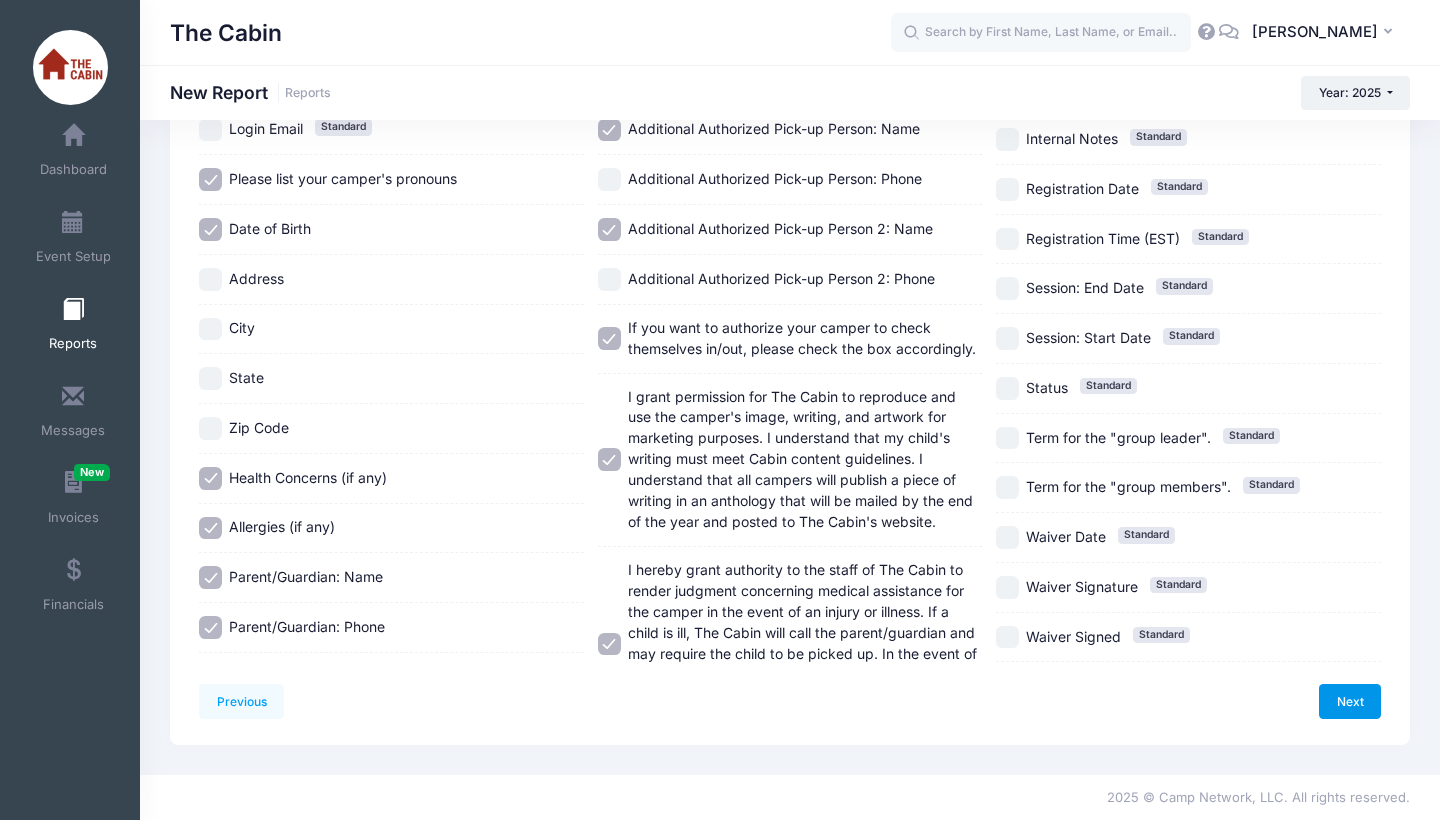 click on "Next" at bounding box center [1350, 701] 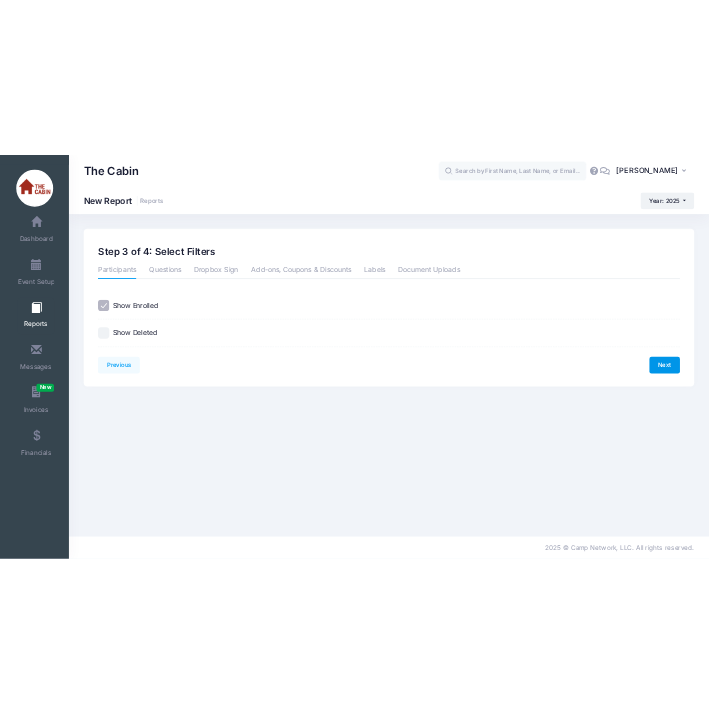 scroll, scrollTop: 0, scrollLeft: 0, axis: both 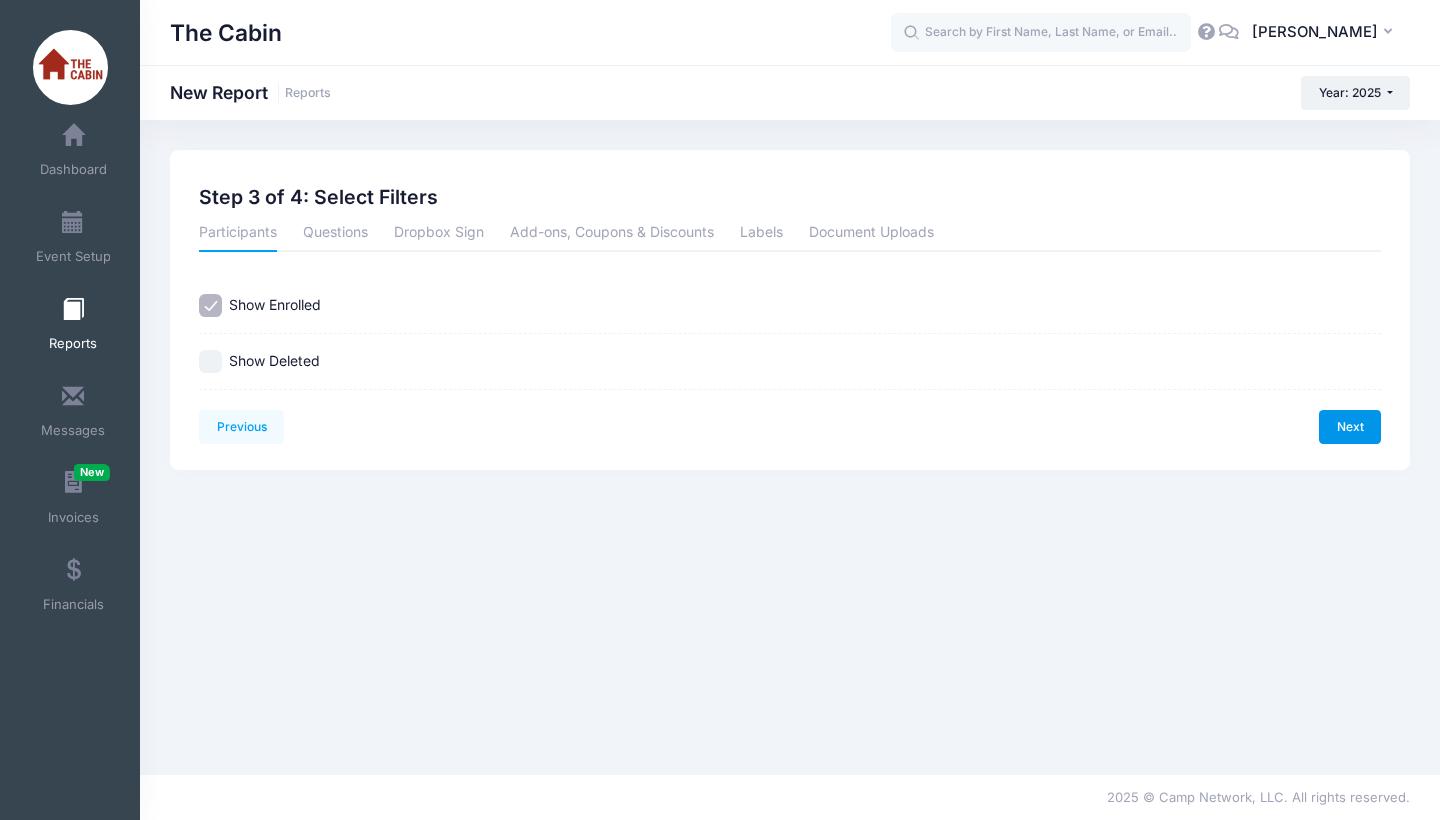 click on "Next" at bounding box center (1350, 427) 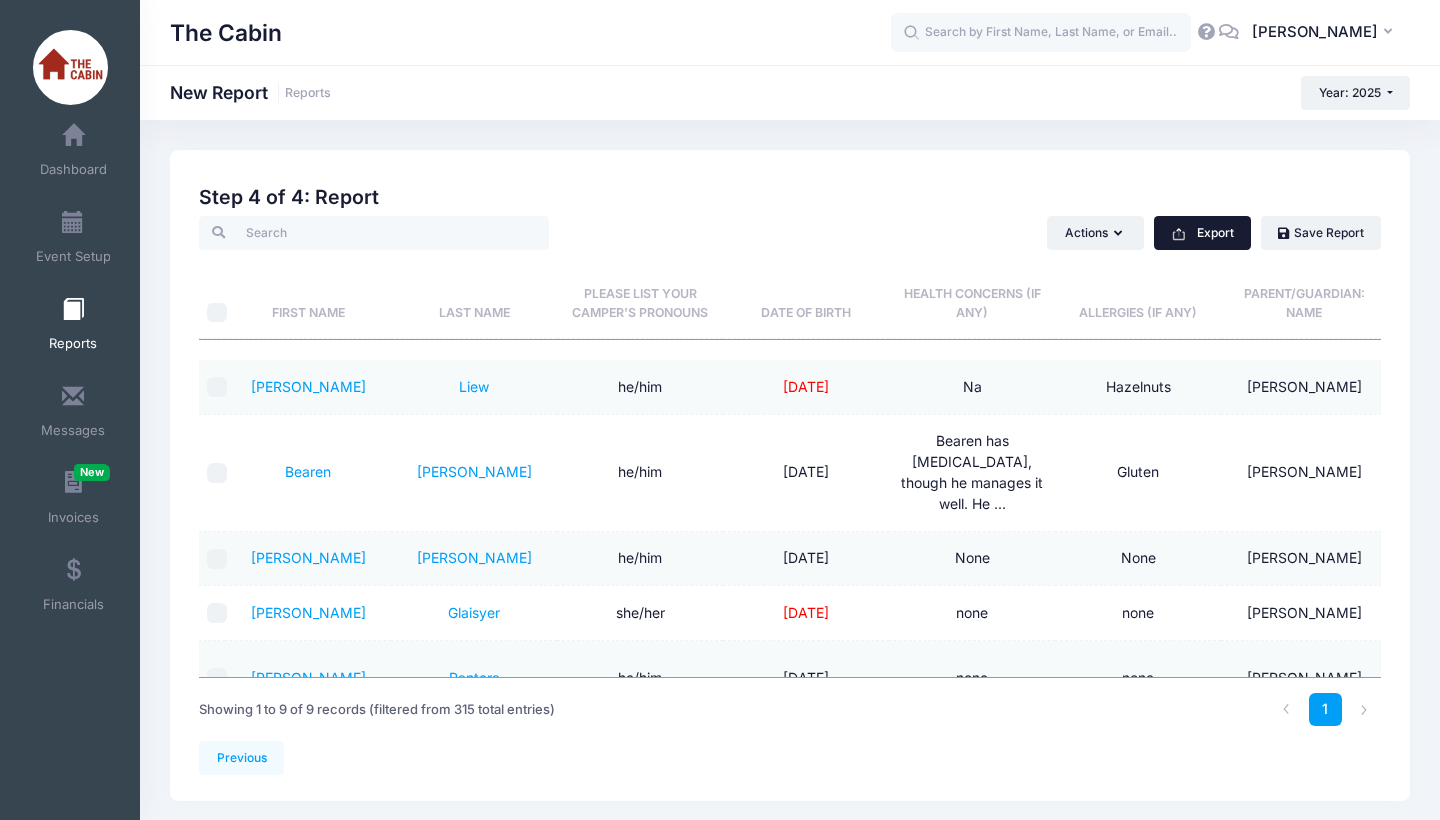 click on "Export" at bounding box center (1202, 233) 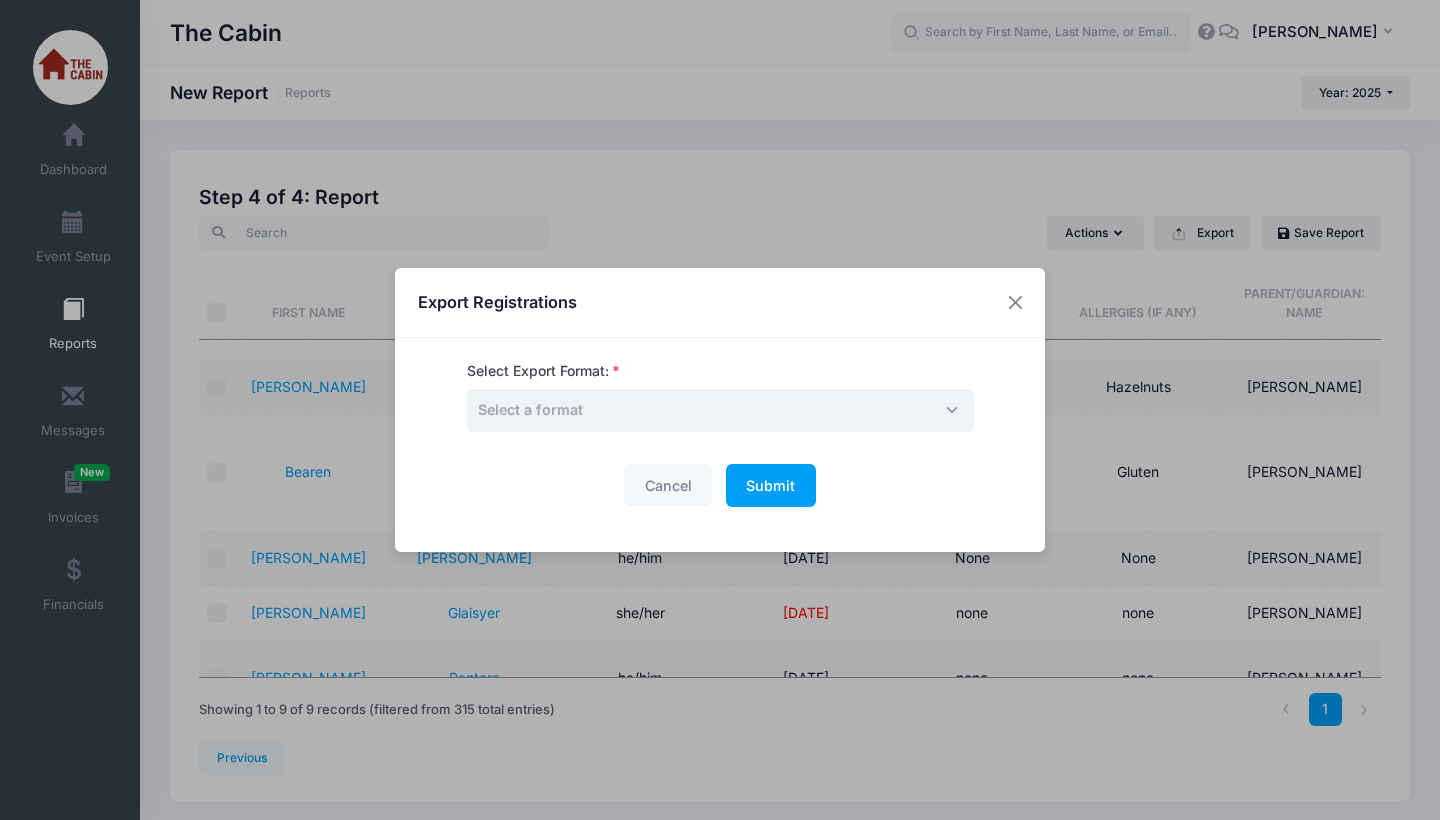 click on "Select a format" at bounding box center (720, 410) 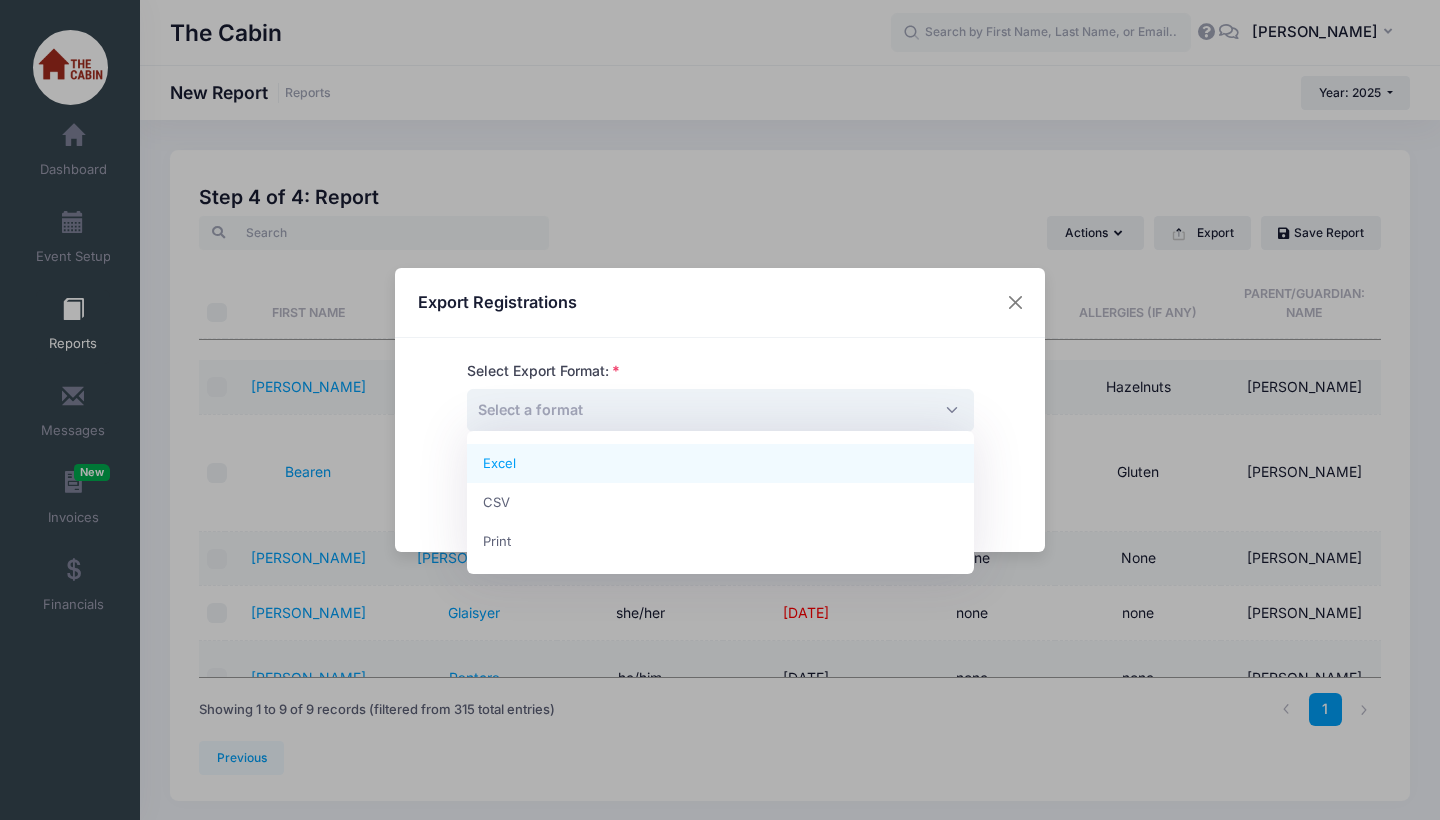 select on "excel" 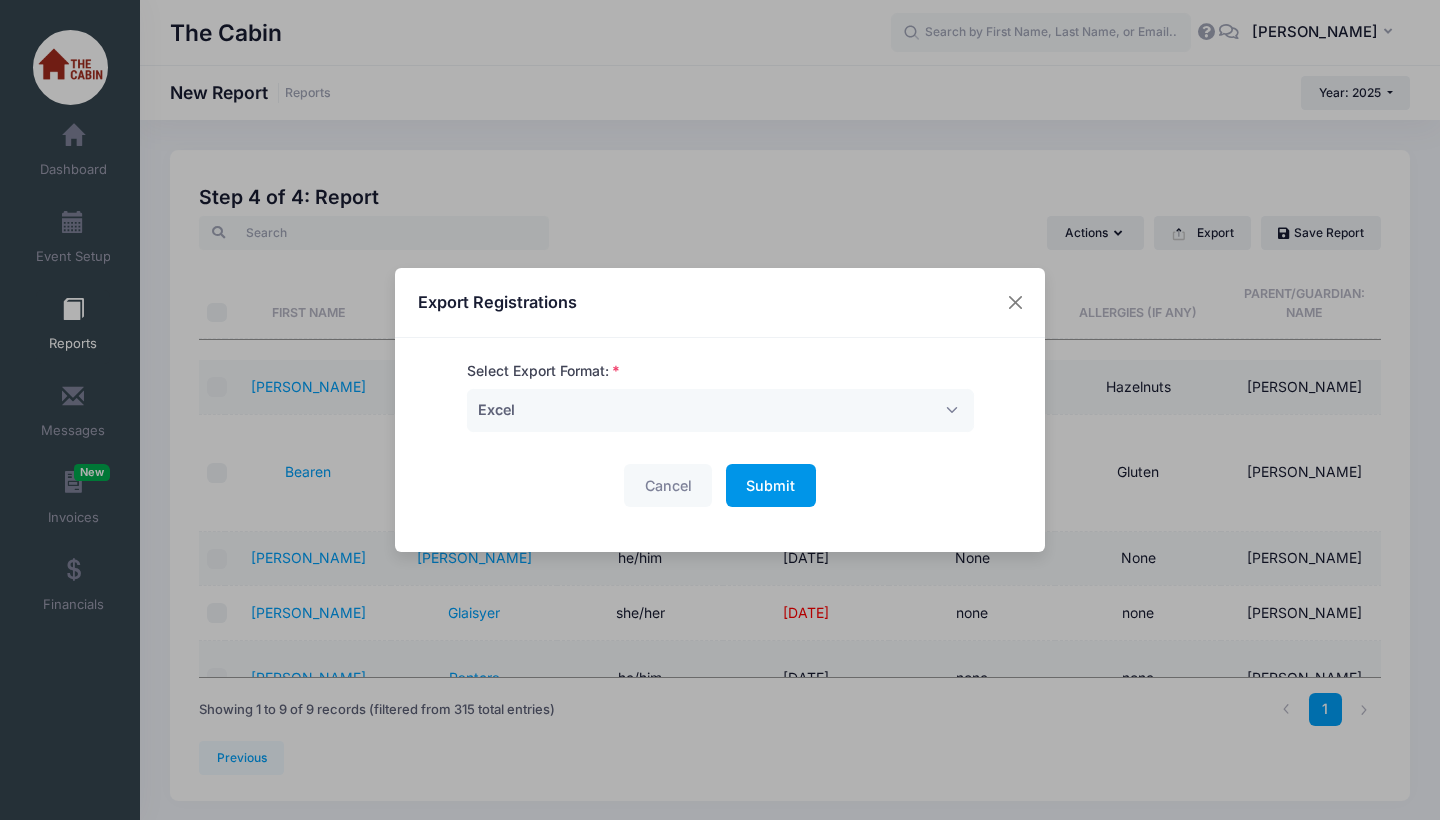 click on "Submit" at bounding box center (770, 485) 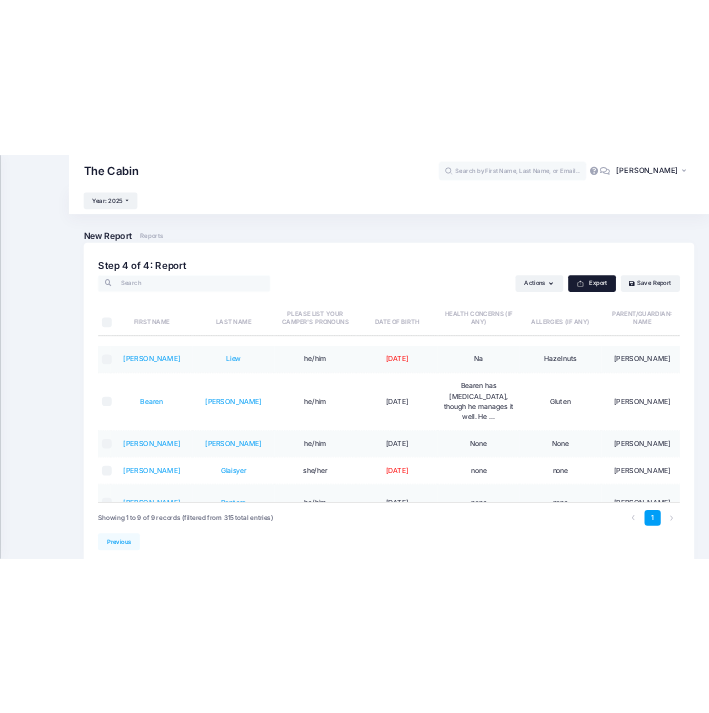 scroll, scrollTop: 0, scrollLeft: 0, axis: both 